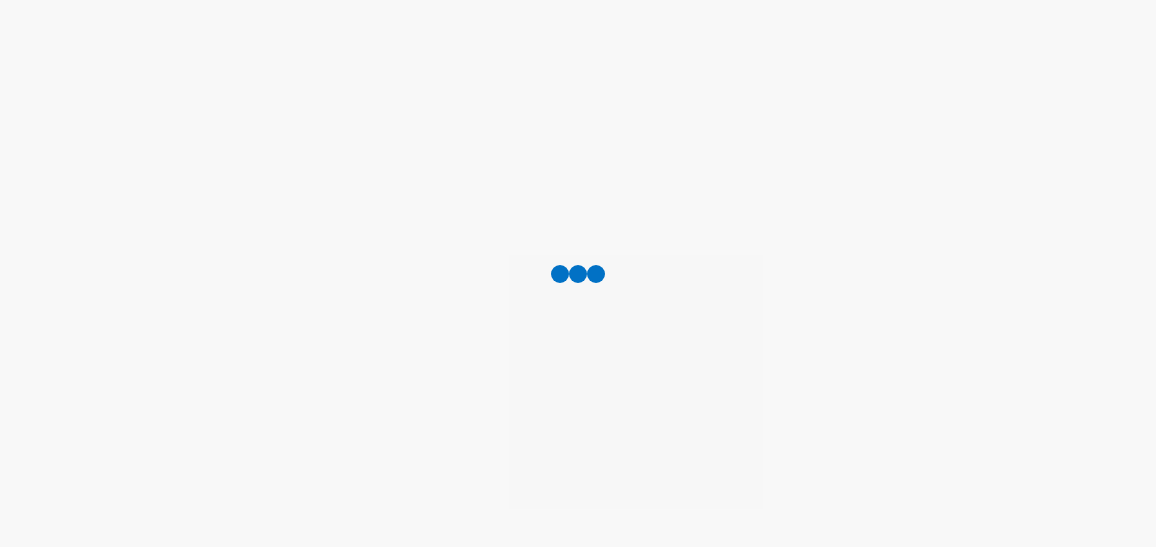 scroll, scrollTop: 0, scrollLeft: 0, axis: both 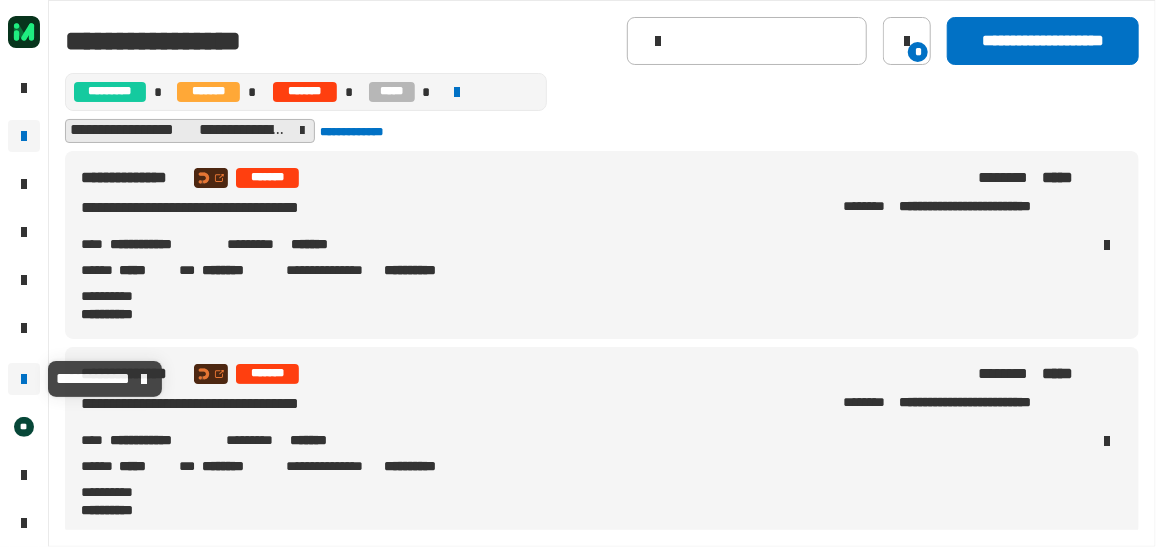 click 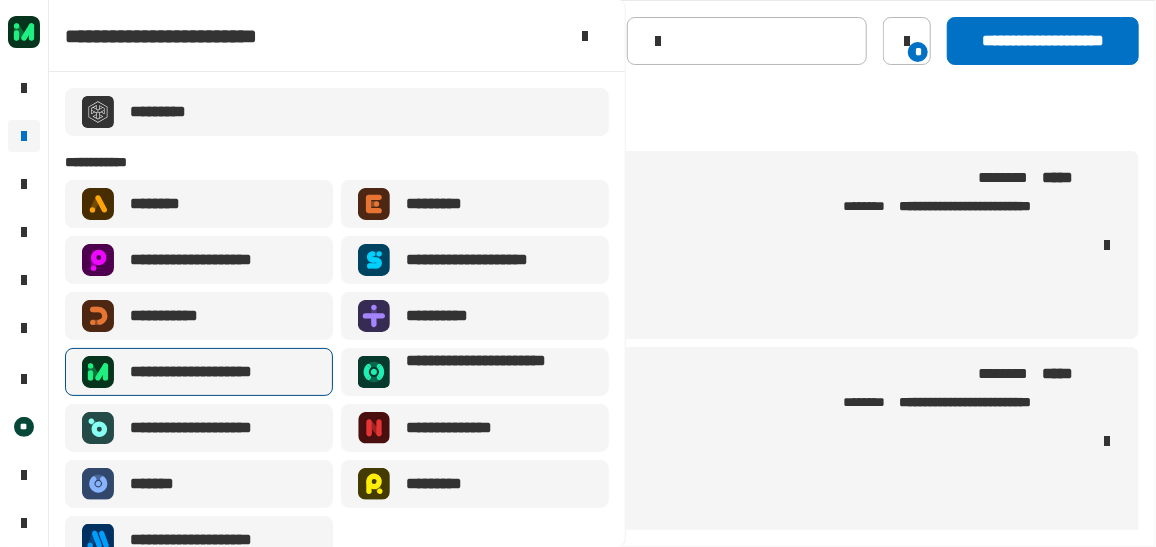click on "**********" at bounding box center [214, 372] 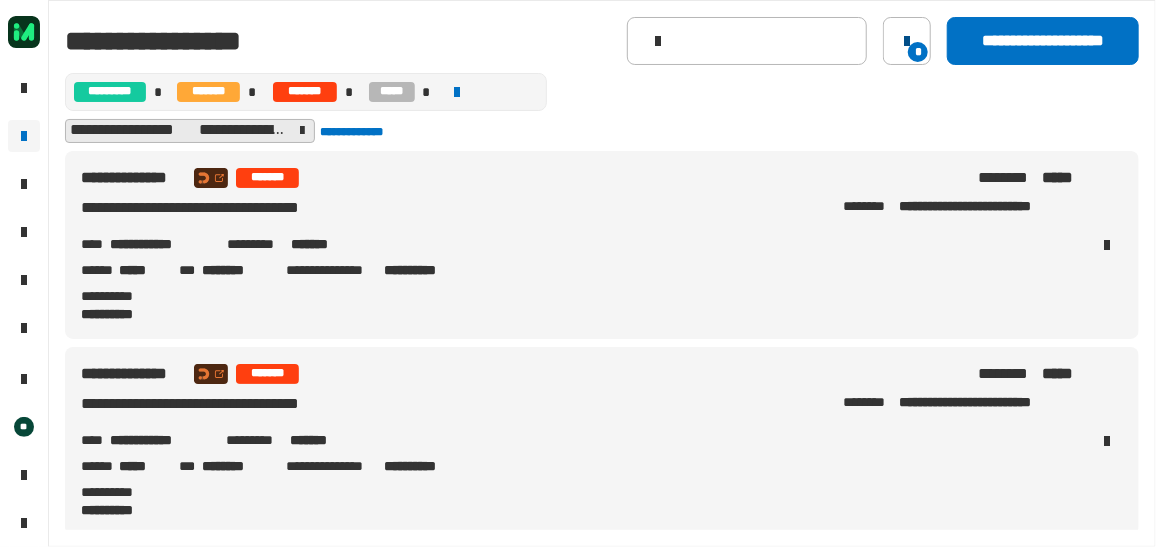 click 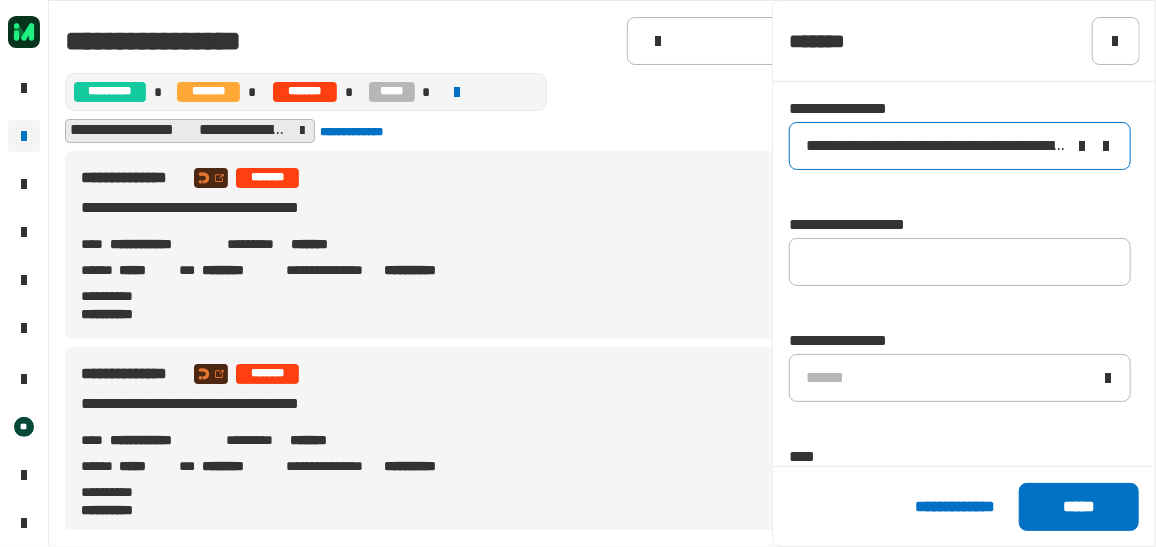 click 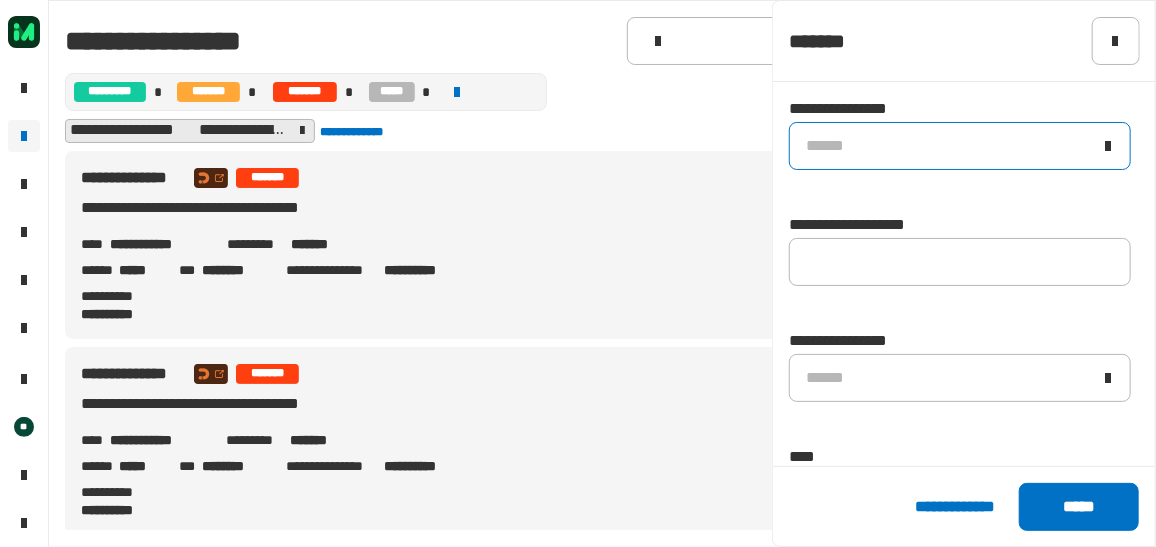 click on "******" 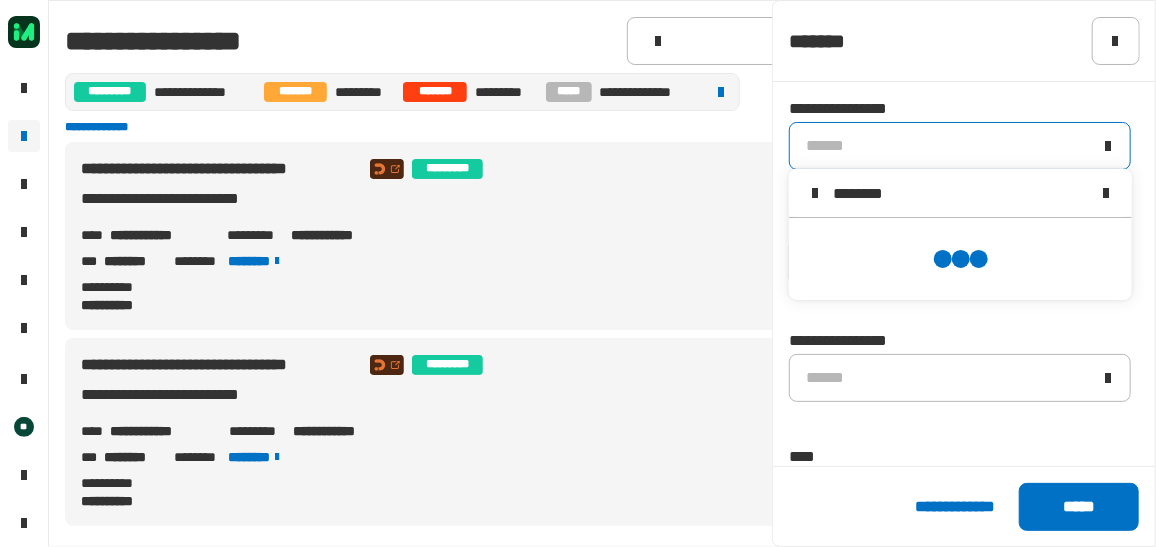 scroll, scrollTop: 0, scrollLeft: 0, axis: both 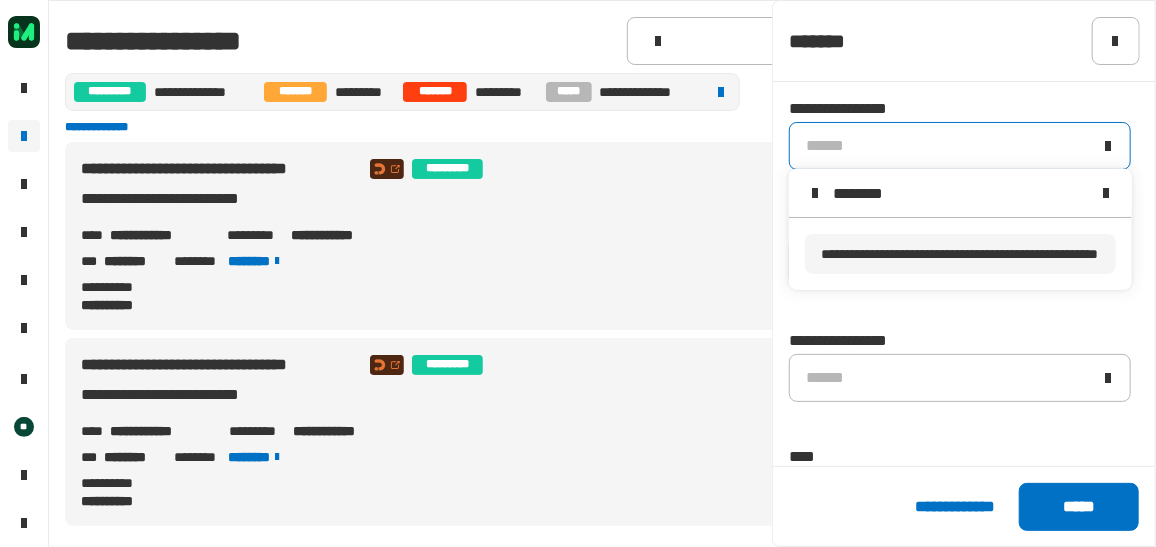 type on "********" 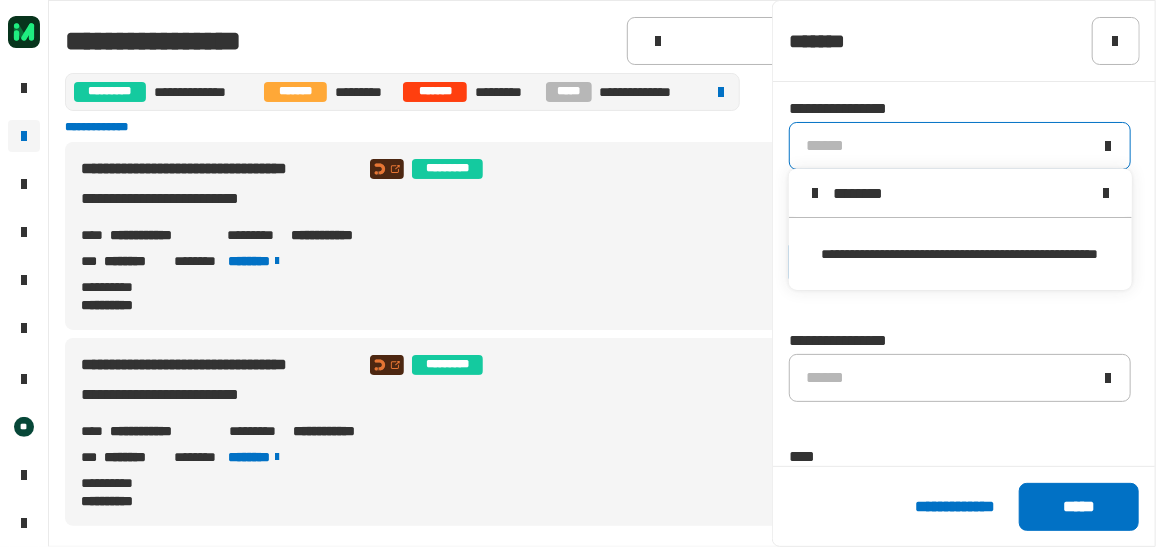 click on "**********" at bounding box center [959, 254] 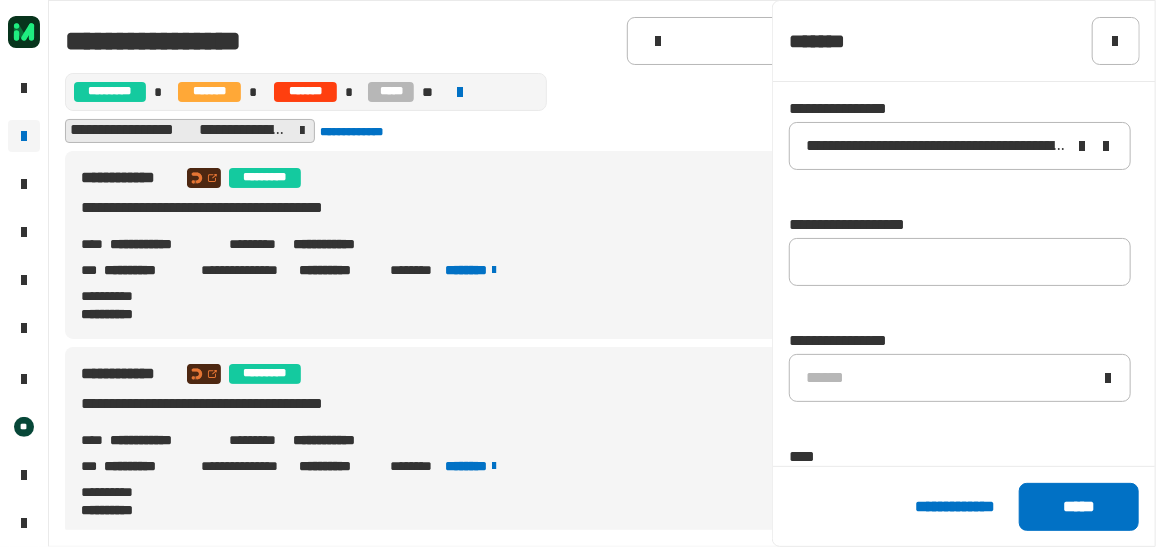 click on "**********" at bounding box center [602, 245] 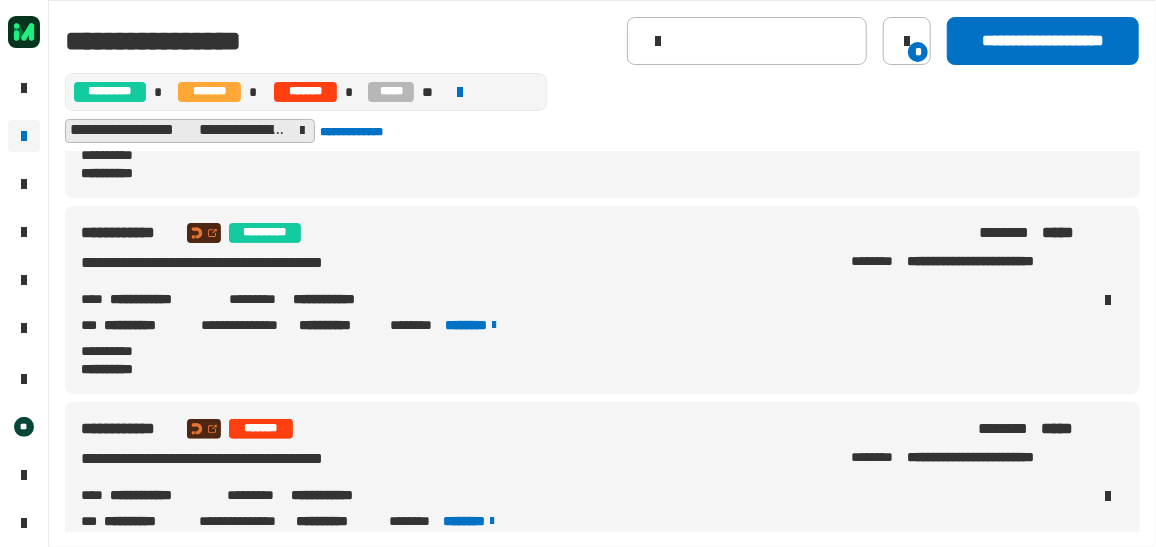 scroll, scrollTop: 990, scrollLeft: 0, axis: vertical 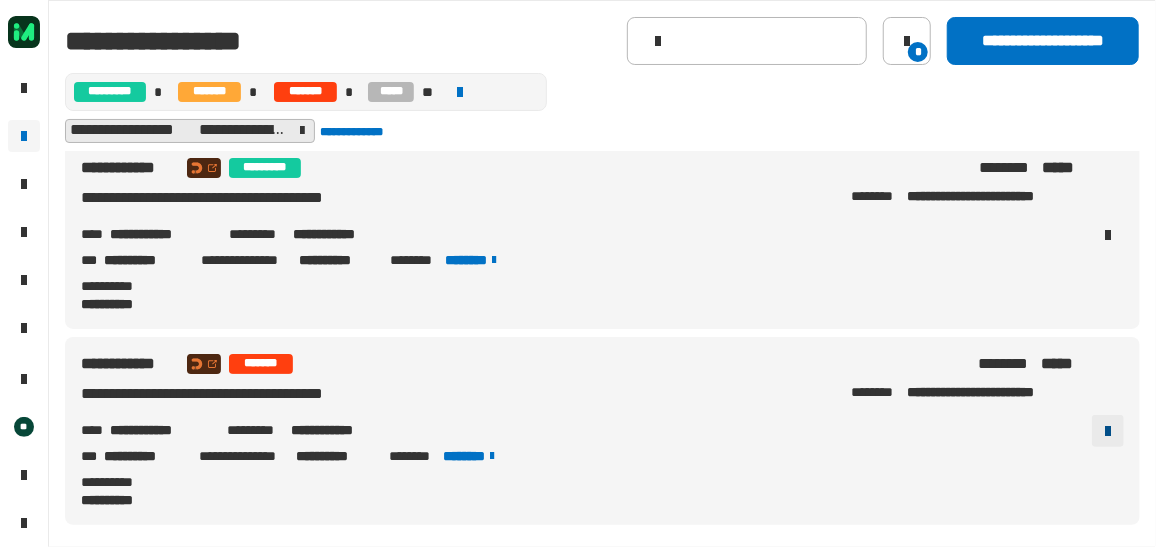 click at bounding box center (1108, 431) 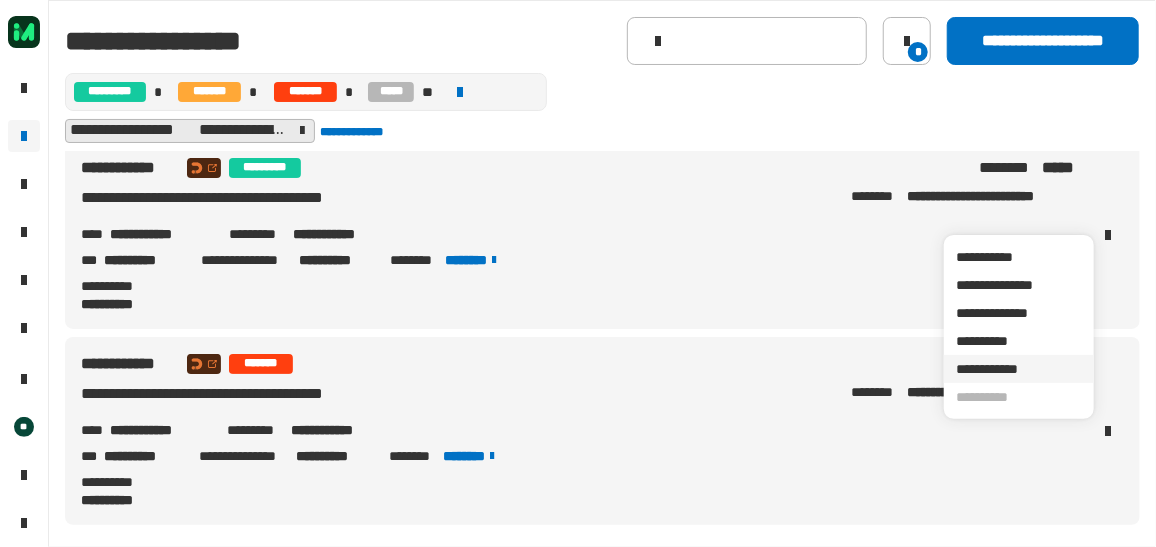 click on "**********" at bounding box center [1019, 369] 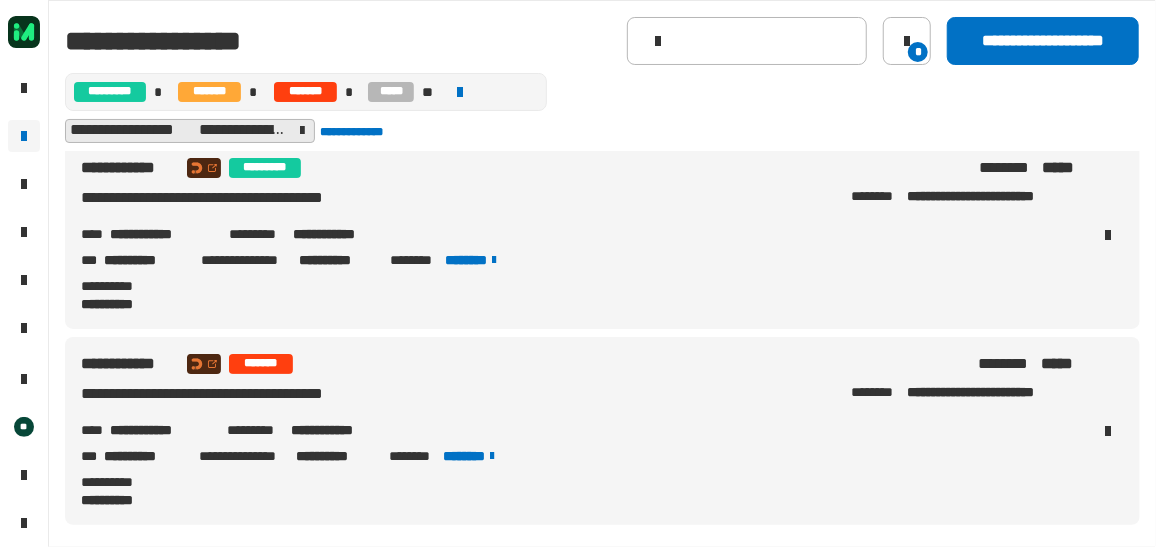 drag, startPoint x: 303, startPoint y: 255, endPoint x: 370, endPoint y: 249, distance: 67.26812 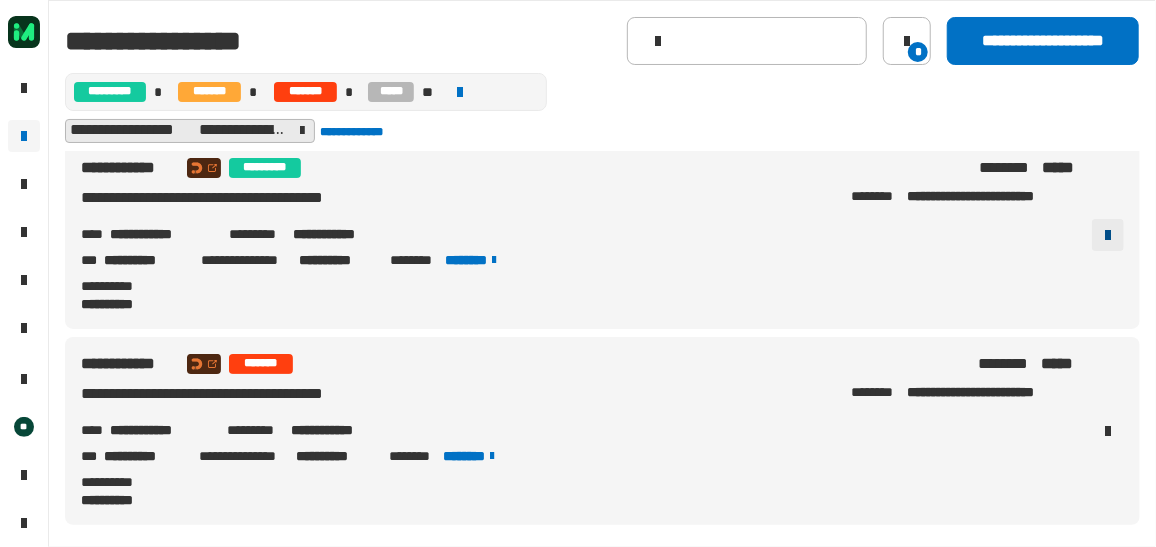 click at bounding box center (1108, 235) 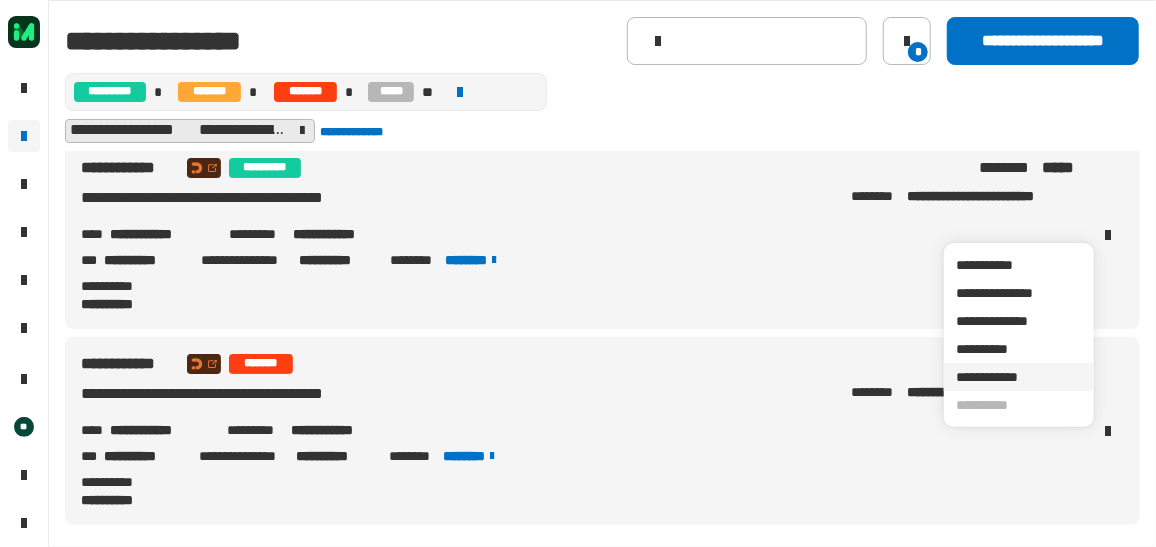 click on "**********" at bounding box center (1019, 377) 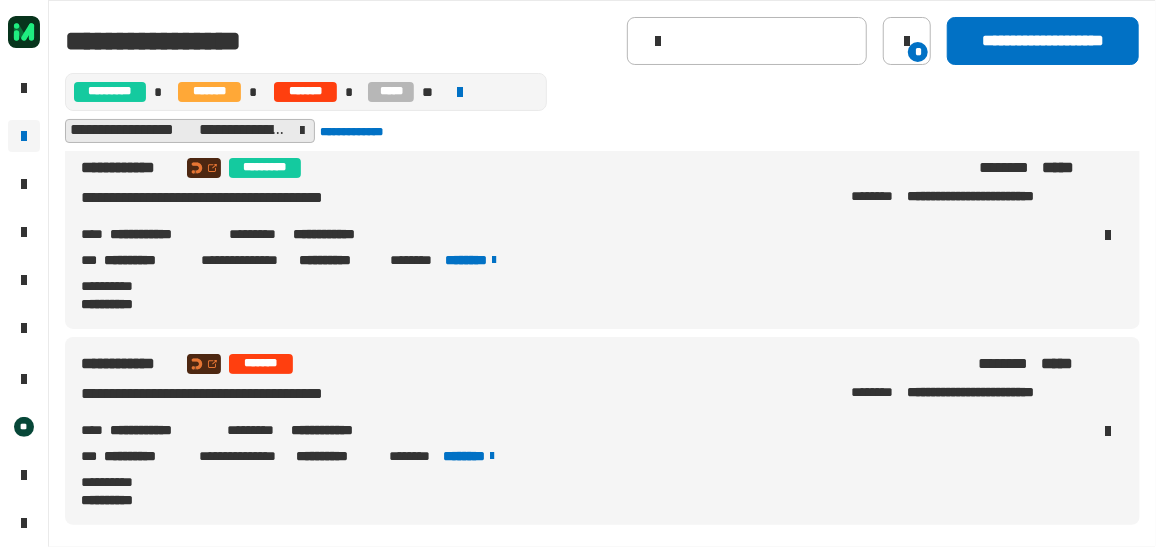 scroll, scrollTop: 990, scrollLeft: 0, axis: vertical 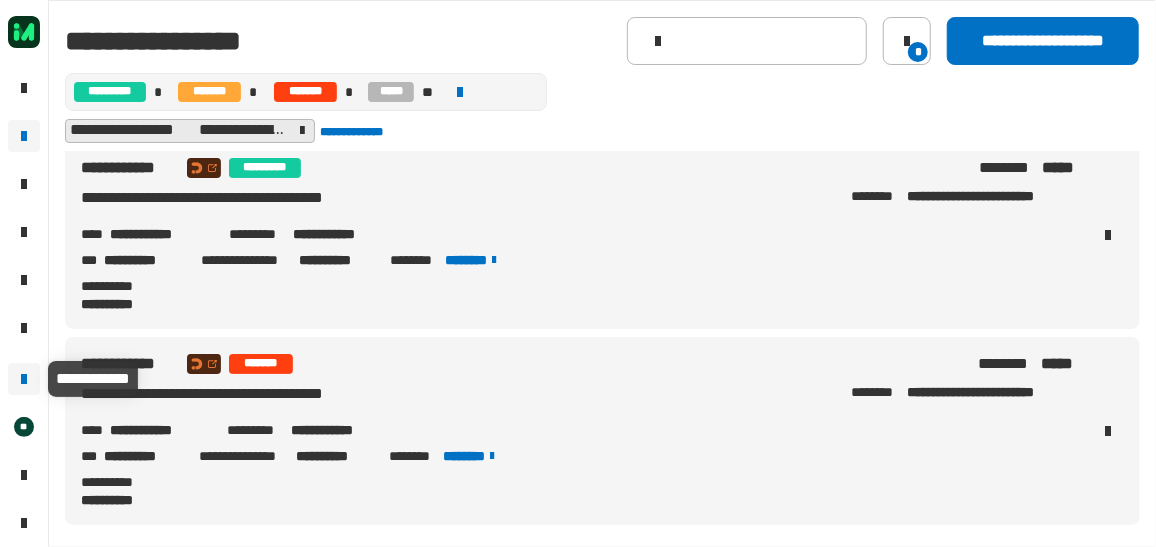 click 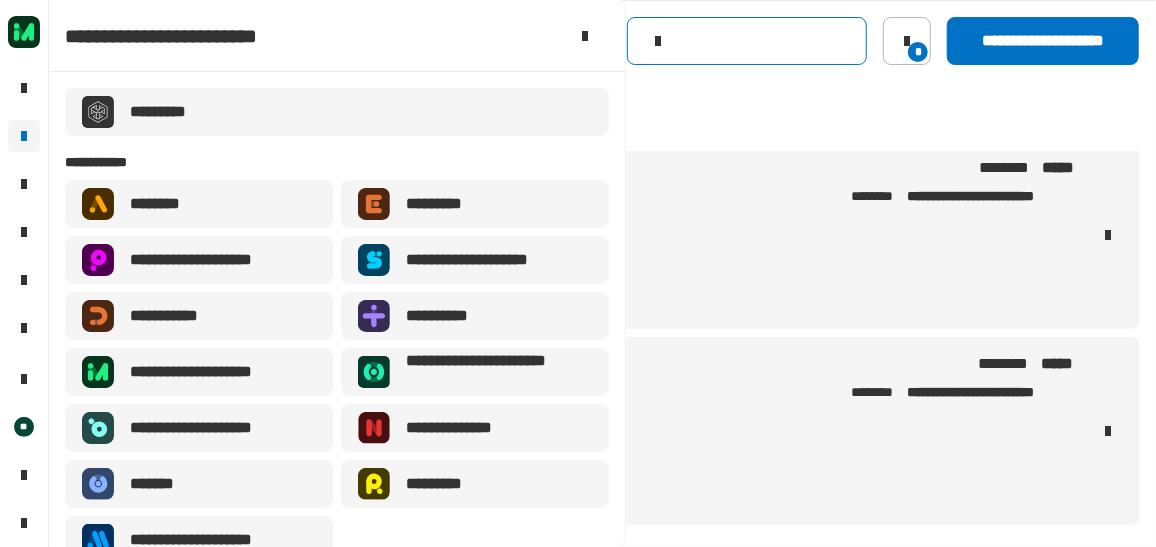 click 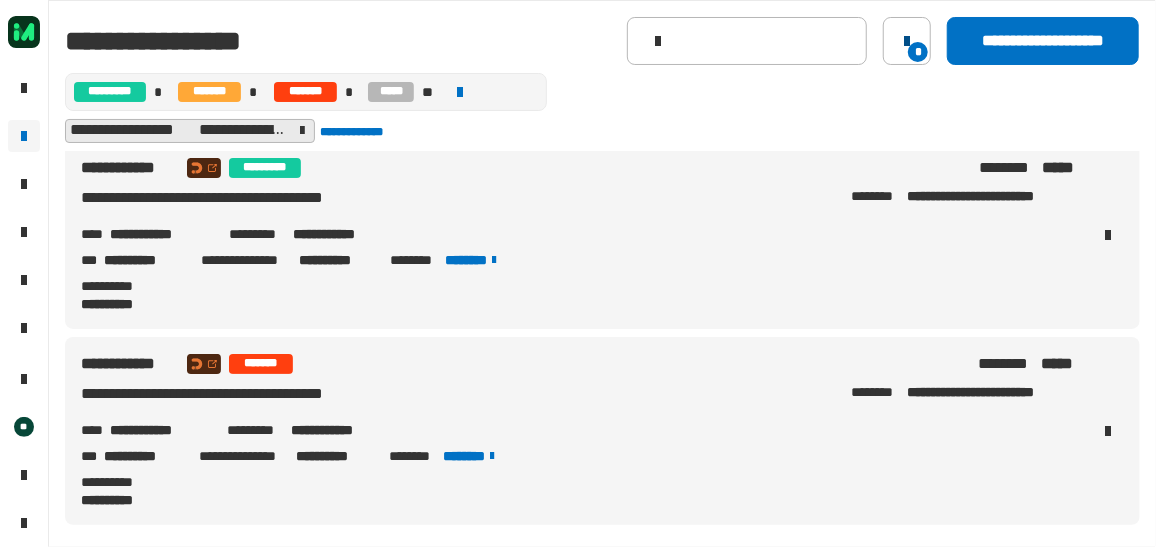 click 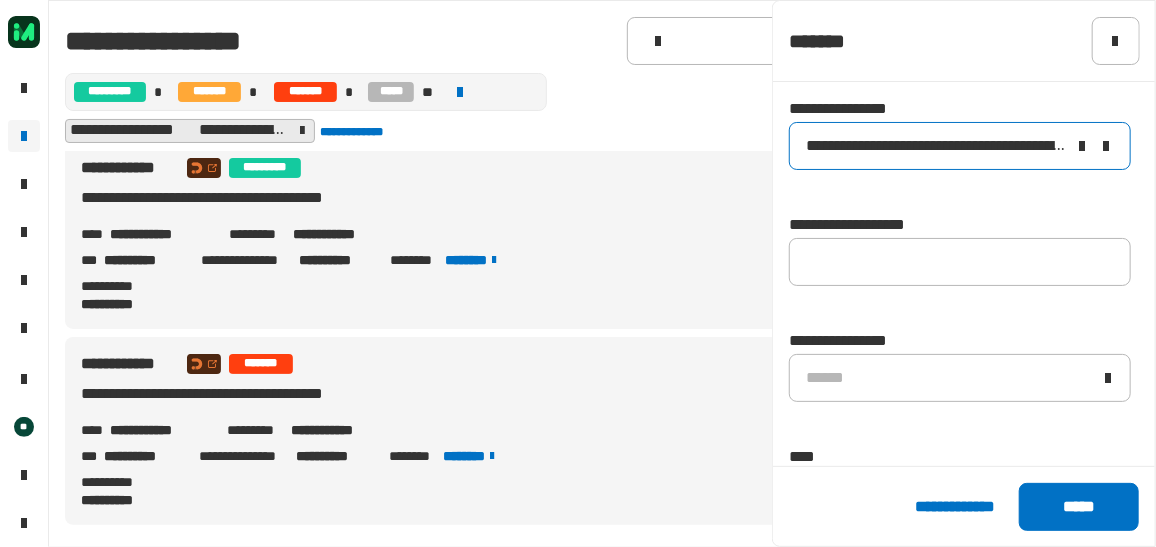 click 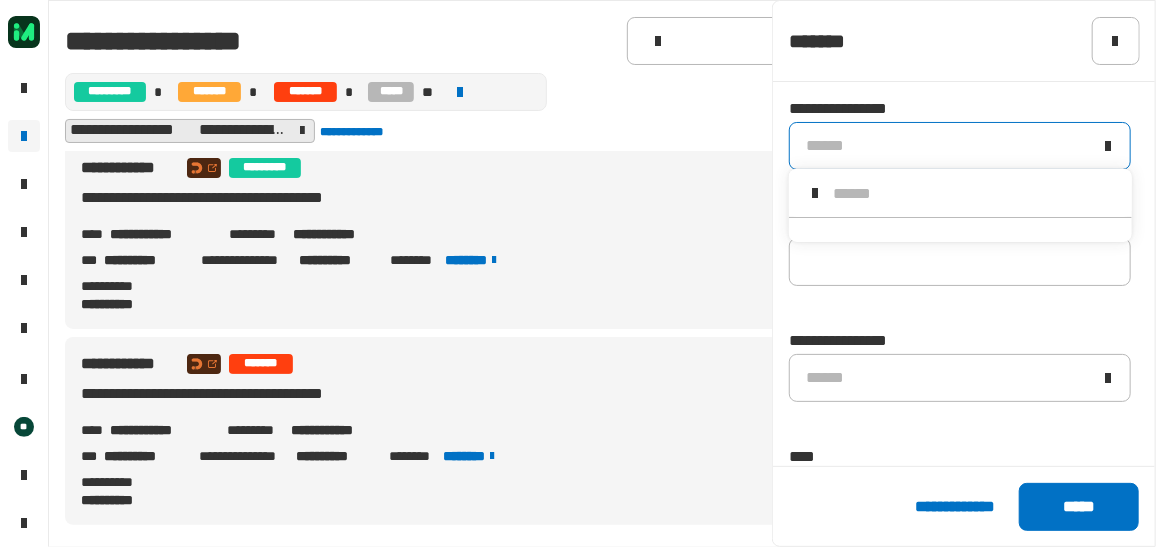 scroll, scrollTop: 0, scrollLeft: 0, axis: both 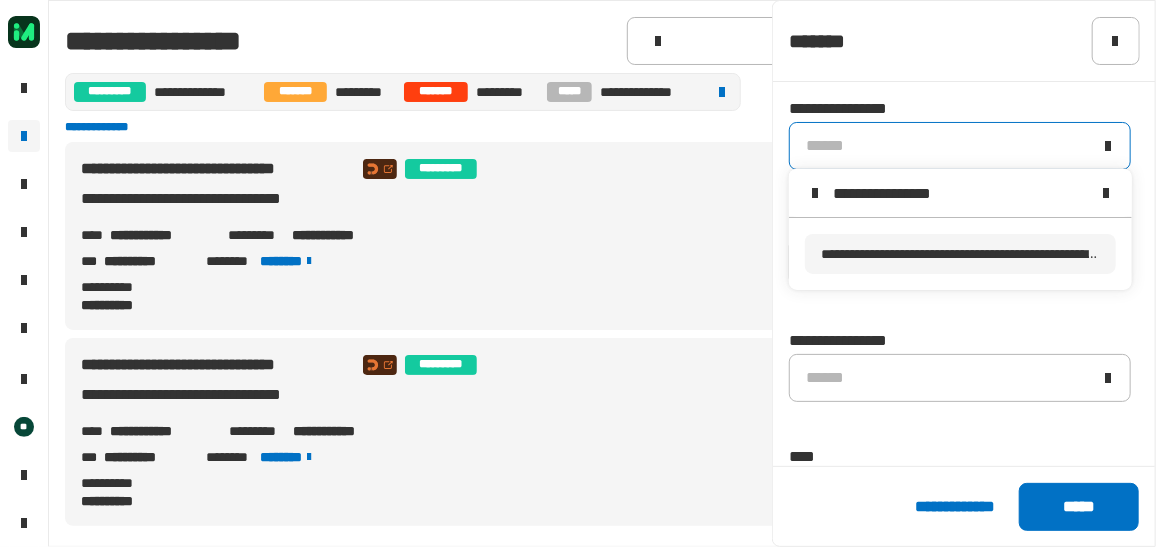 type on "**********" 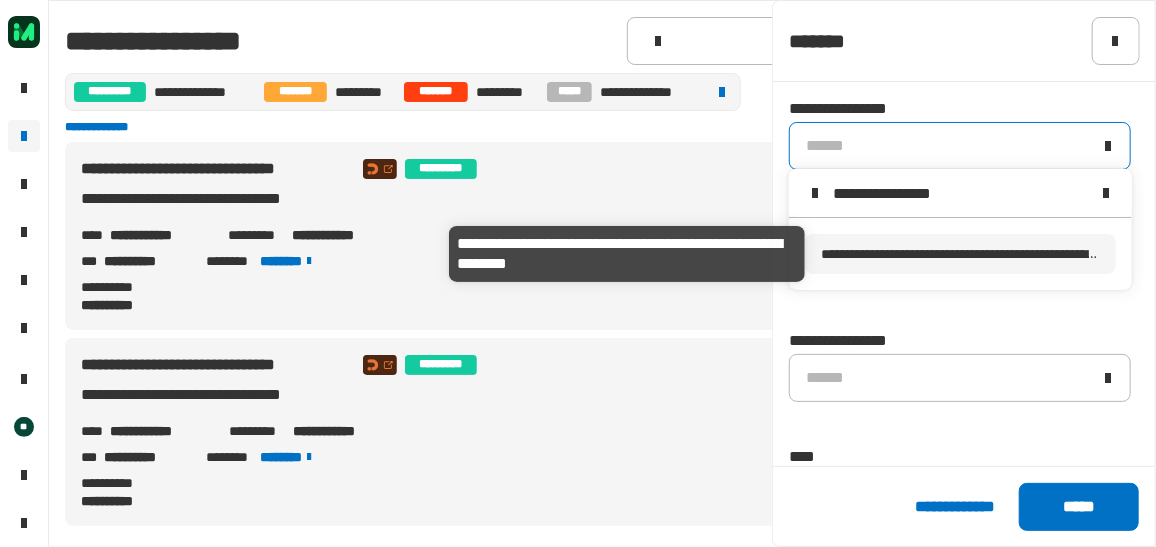 click on "**********" at bounding box center (959, 264) 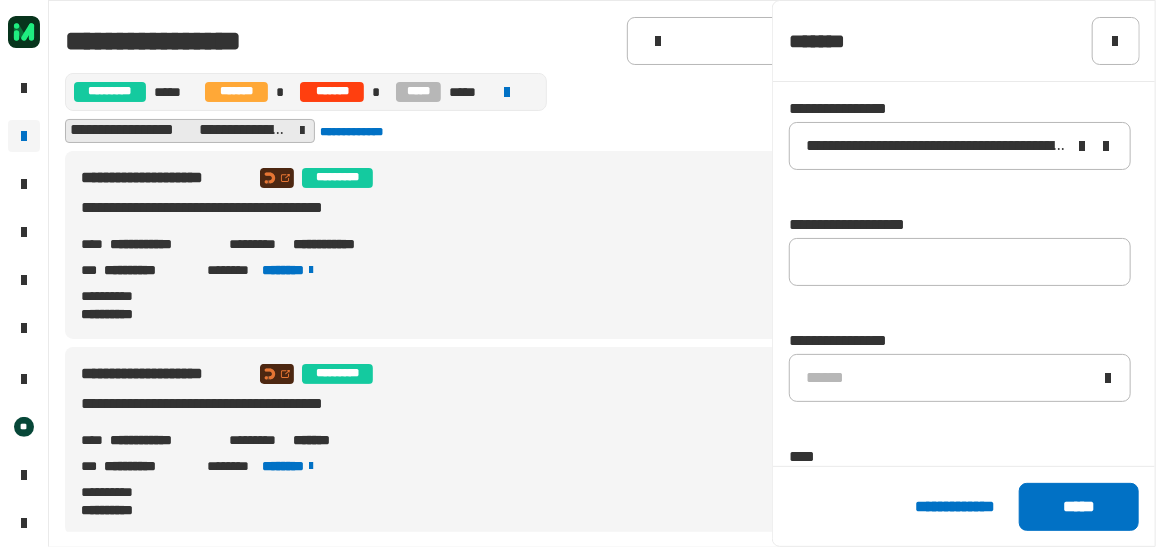 click on "**********" 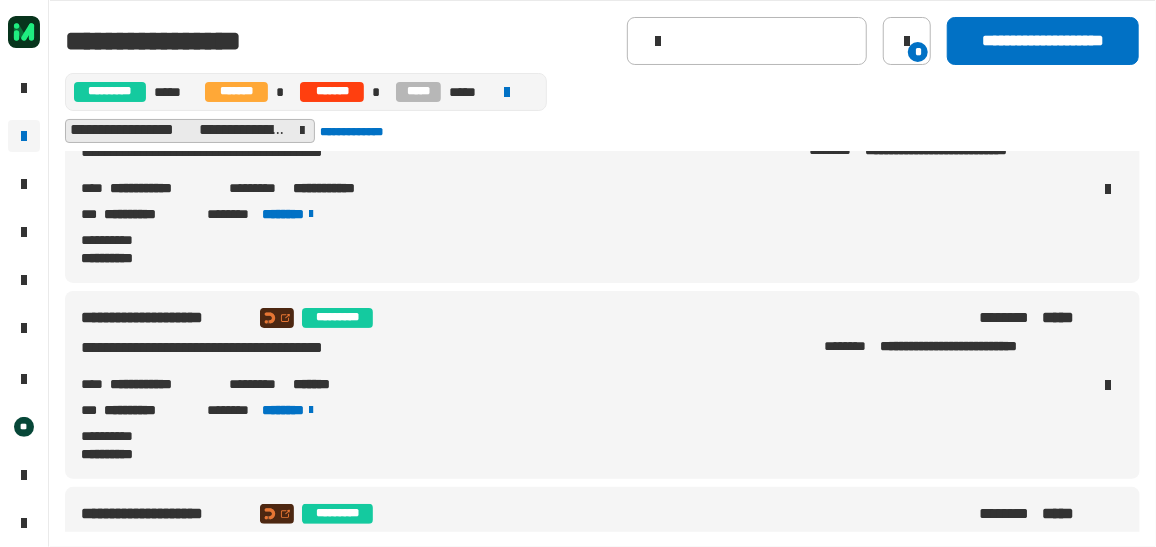 scroll, scrollTop: 0, scrollLeft: 0, axis: both 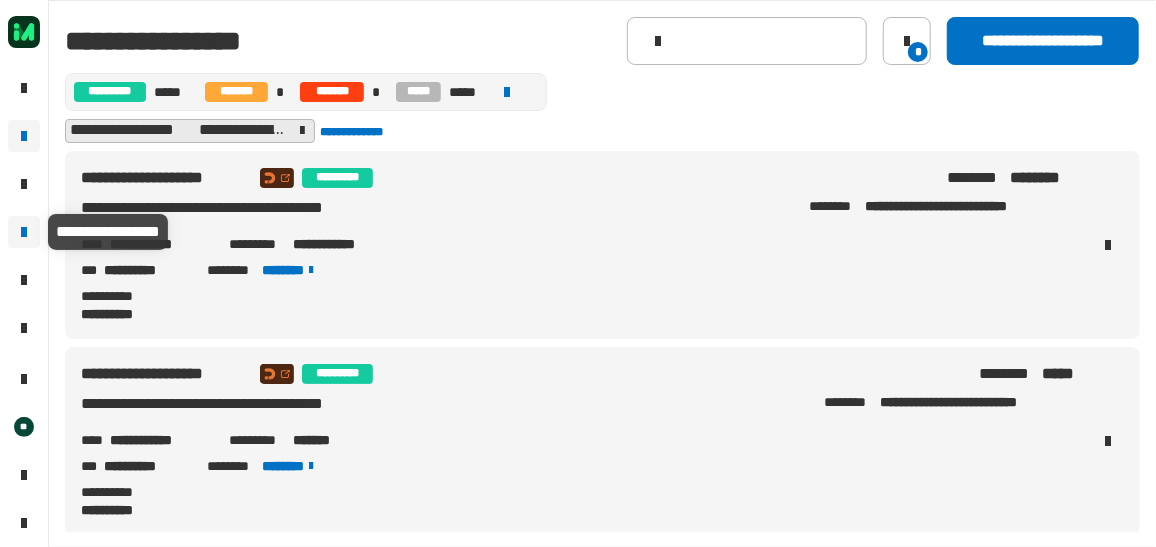 click 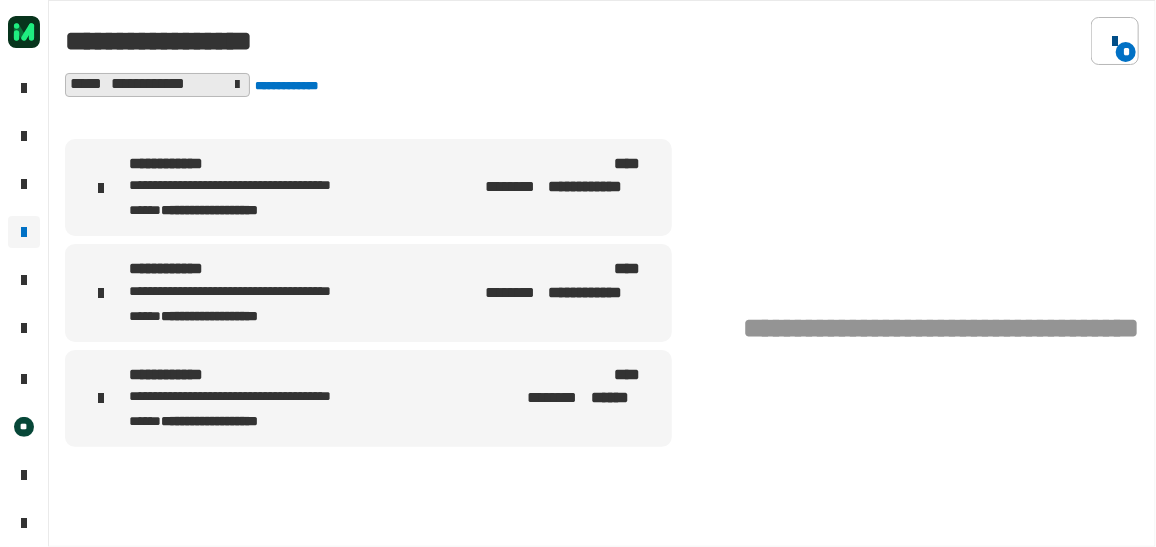 click on "*" 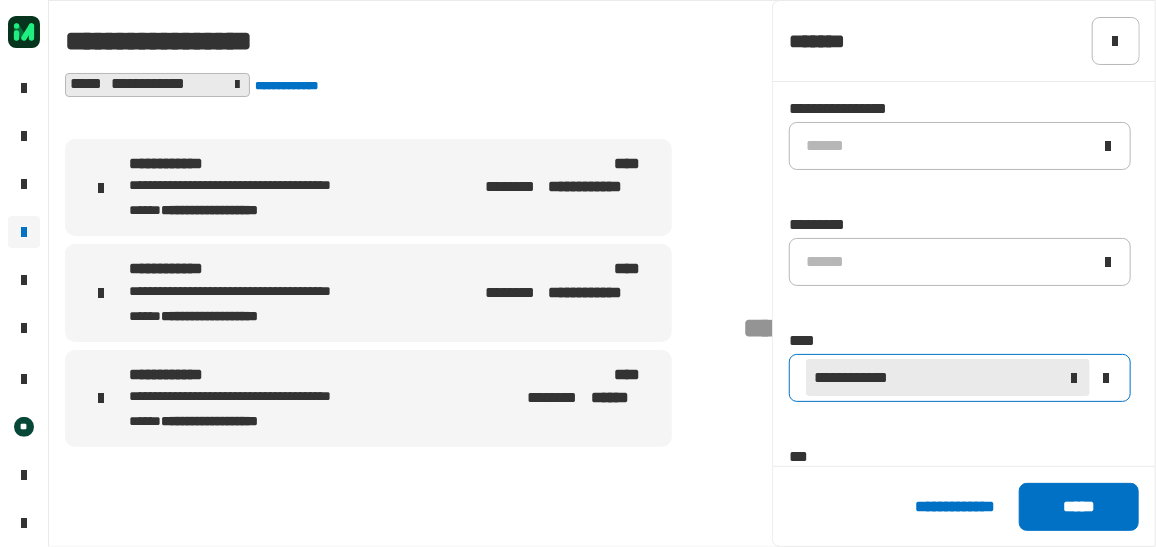 click 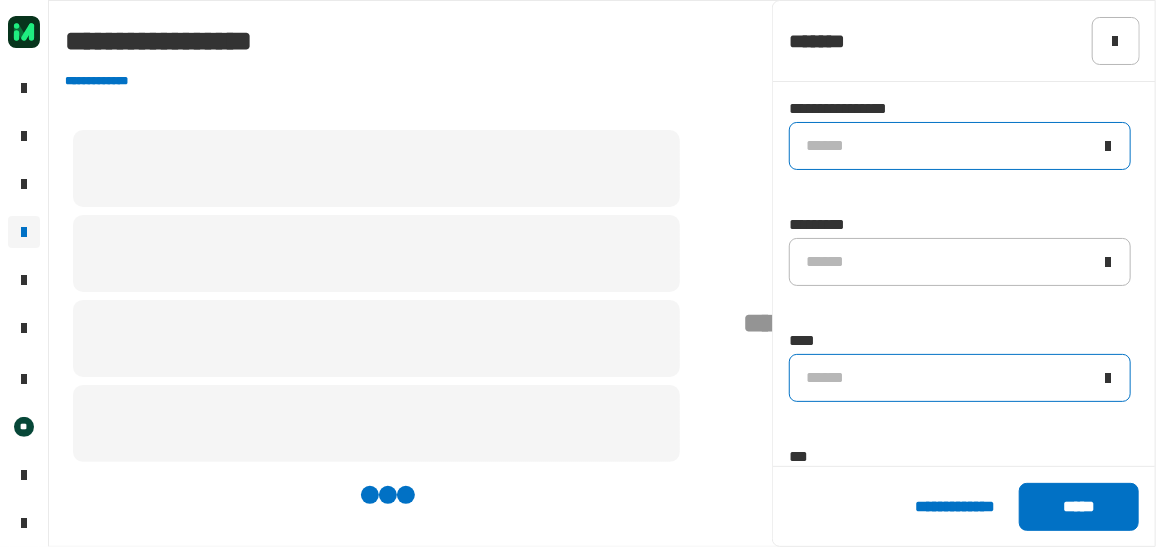 click on "******" 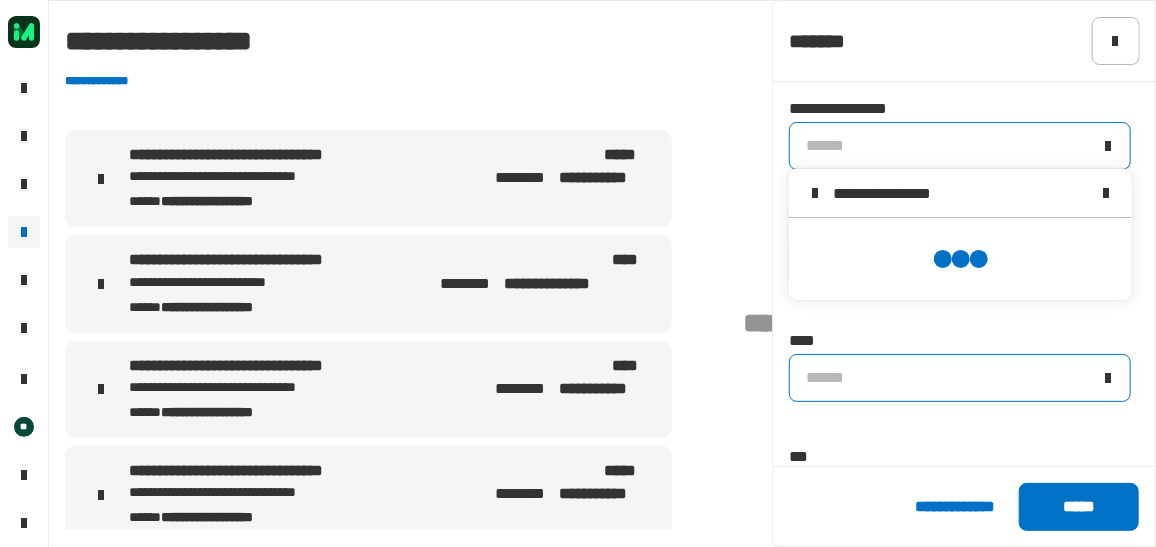 scroll, scrollTop: 0, scrollLeft: 0, axis: both 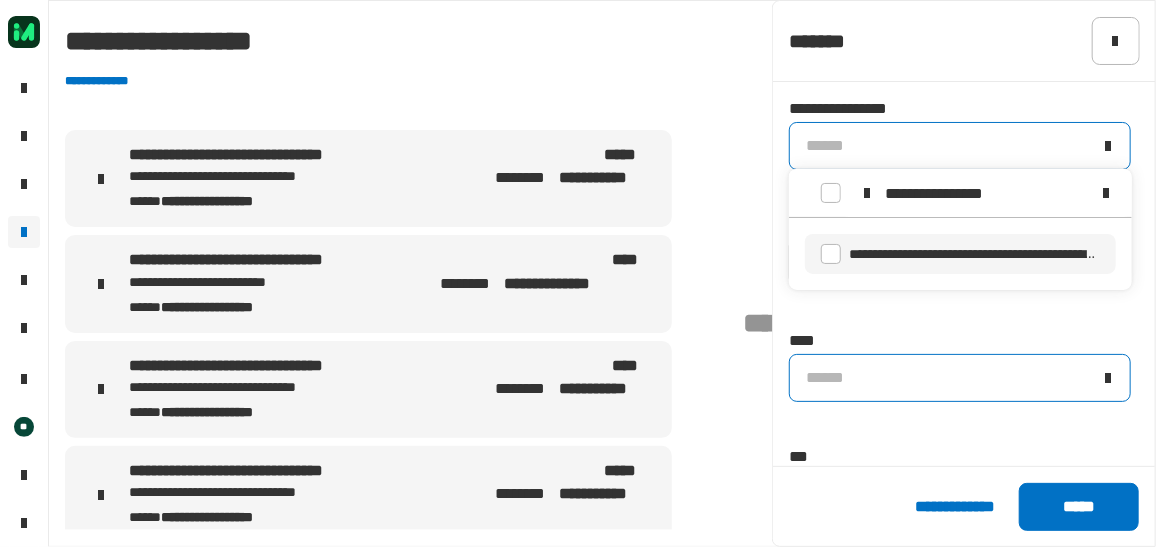 type on "**********" 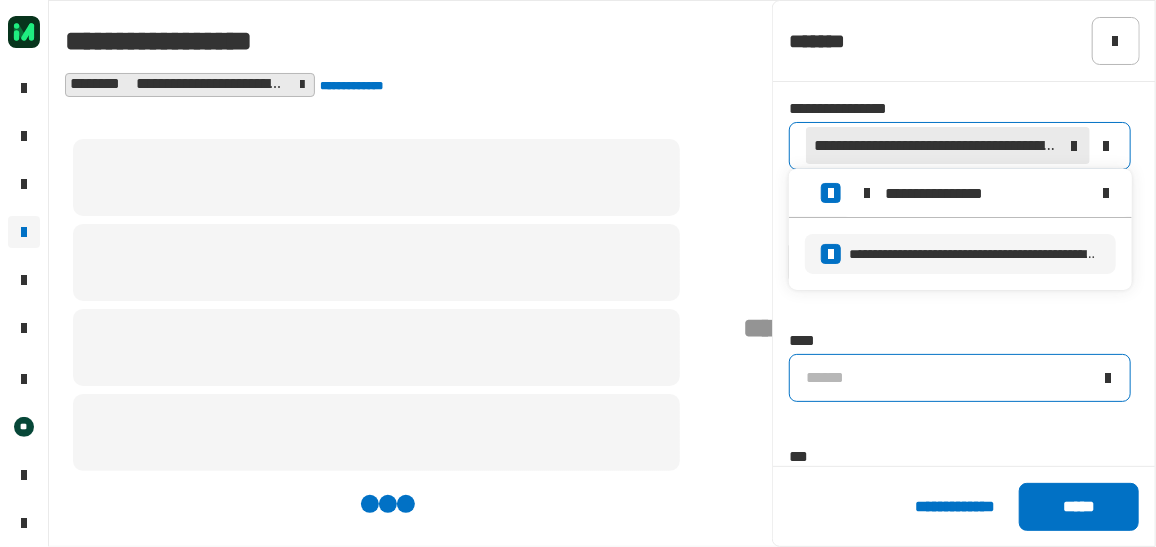 click on "**********" 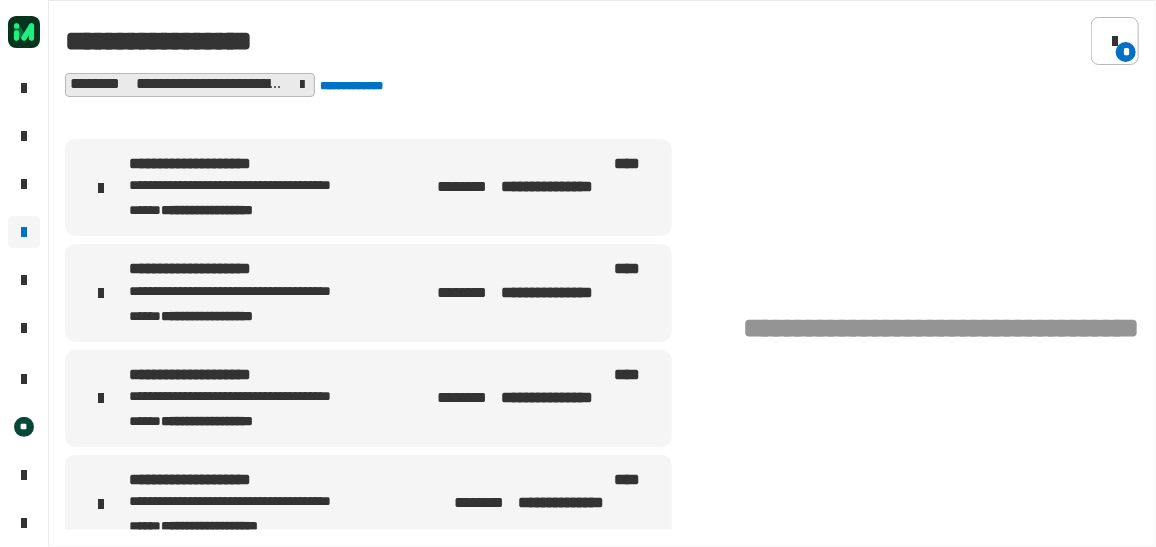 click on "**********" at bounding box center [276, 209] 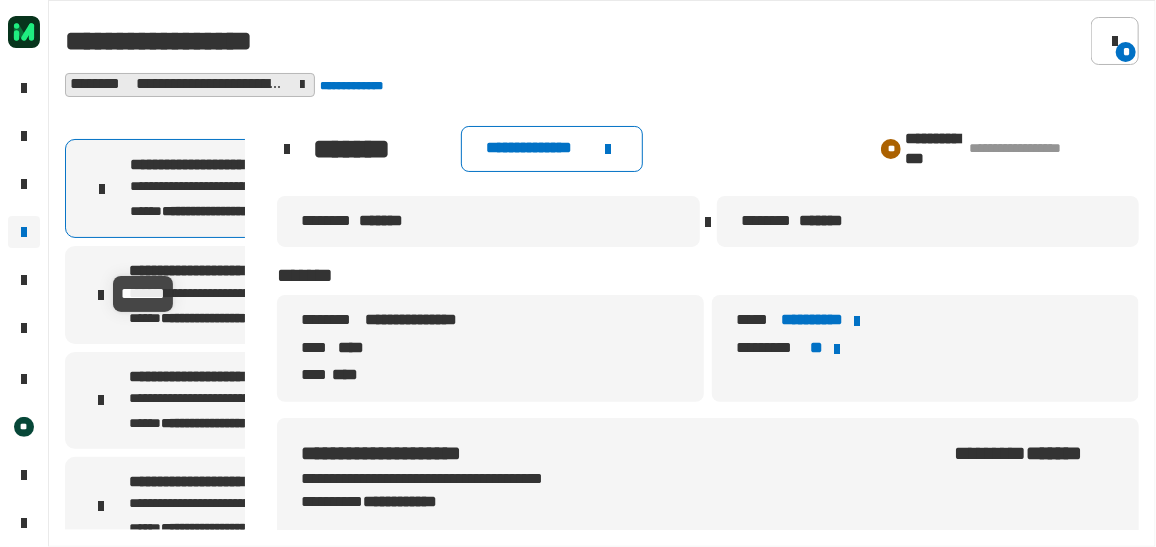 click at bounding box center (101, 295) 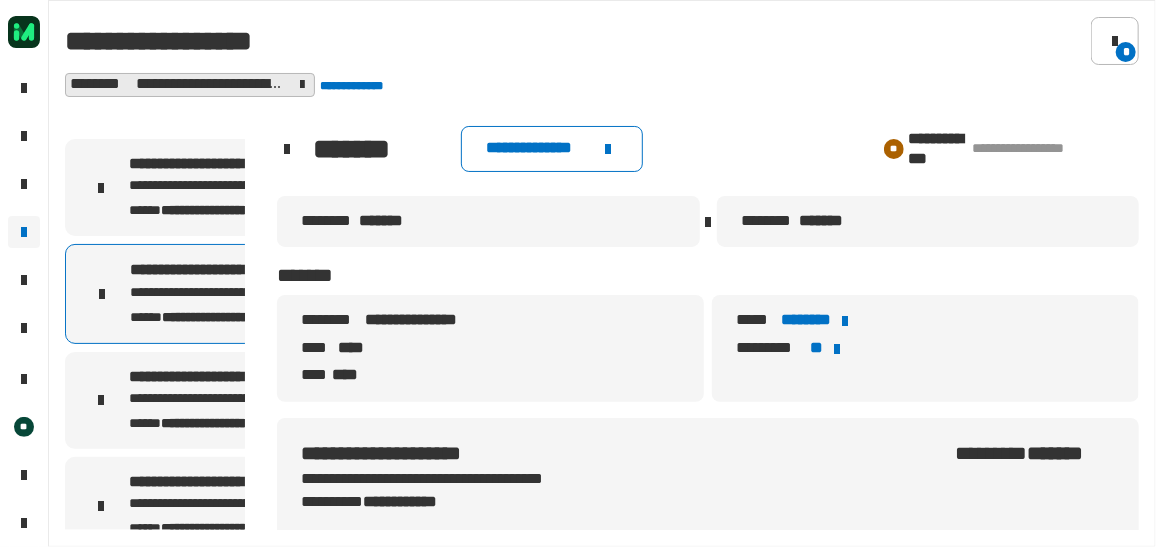 click on "**********" at bounding box center (276, 186) 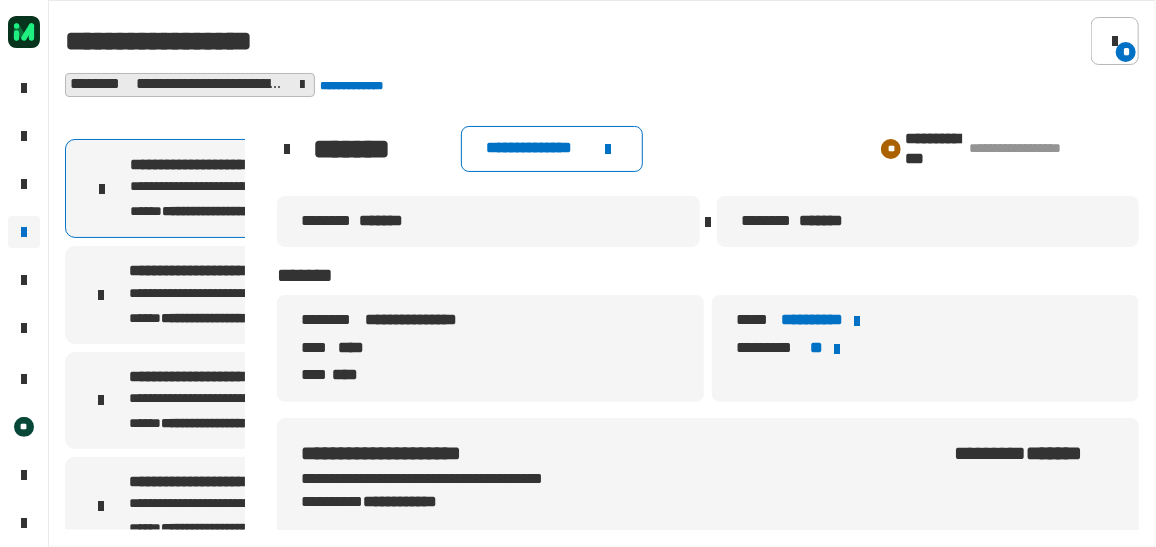click on "**********" at bounding box center [214, 271] 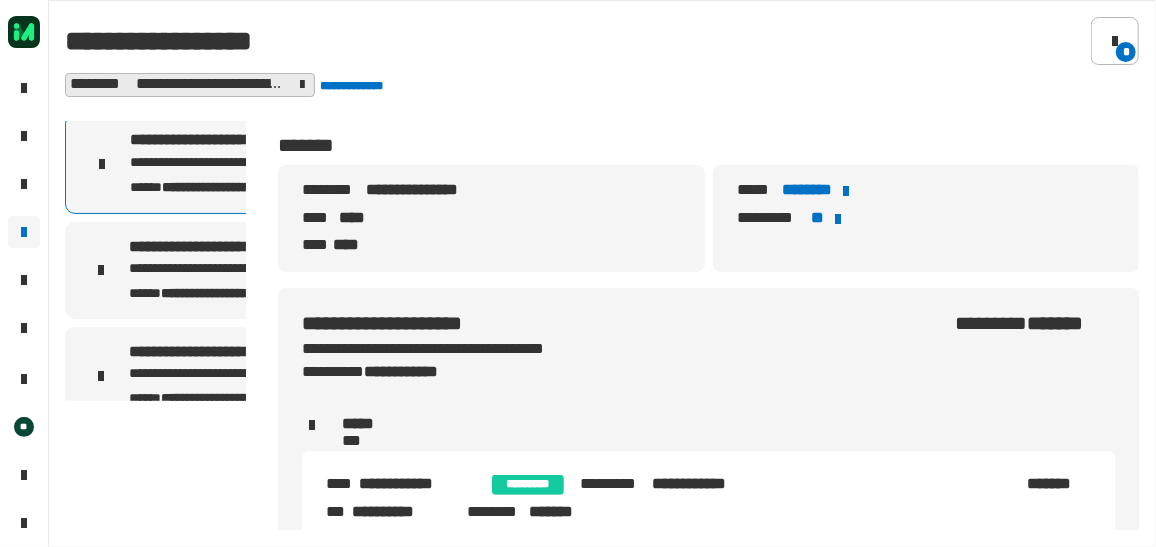 scroll, scrollTop: 0, scrollLeft: 0, axis: both 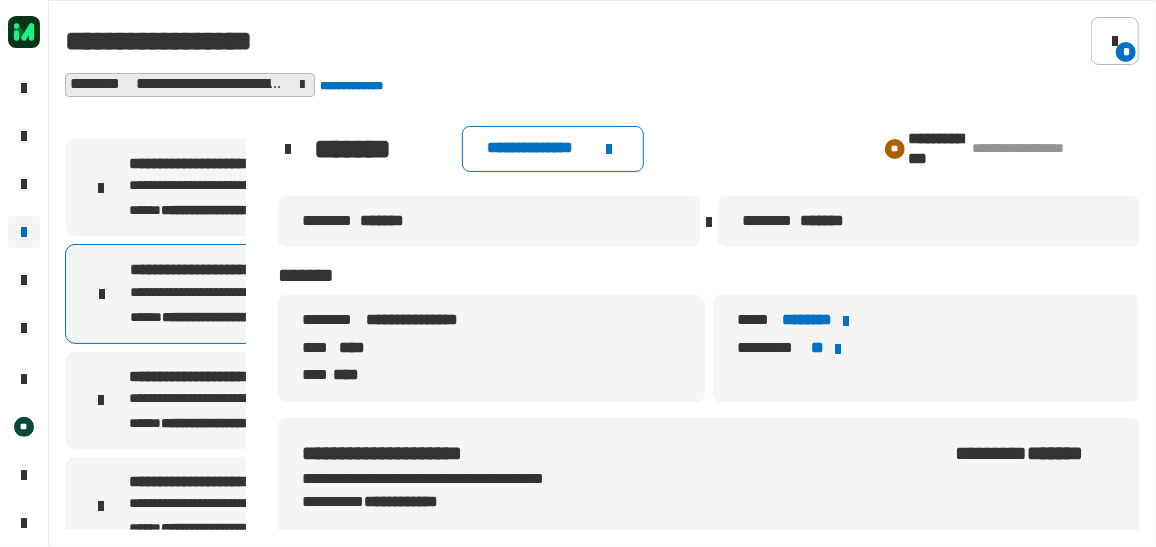 click on "**********" at bounding box center (276, 422) 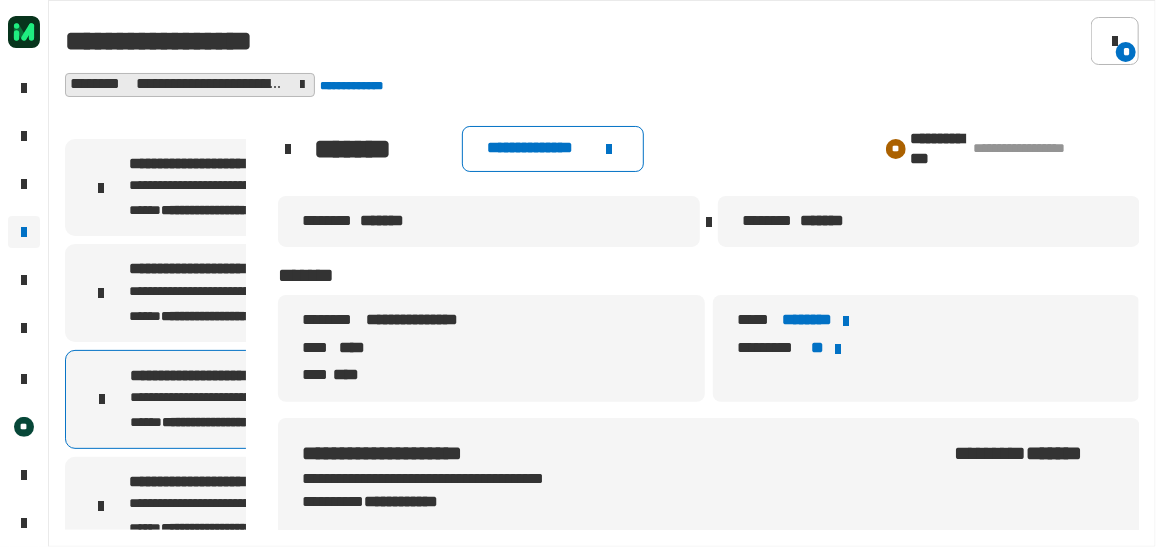 click on "**********" at bounding box center (214, 482) 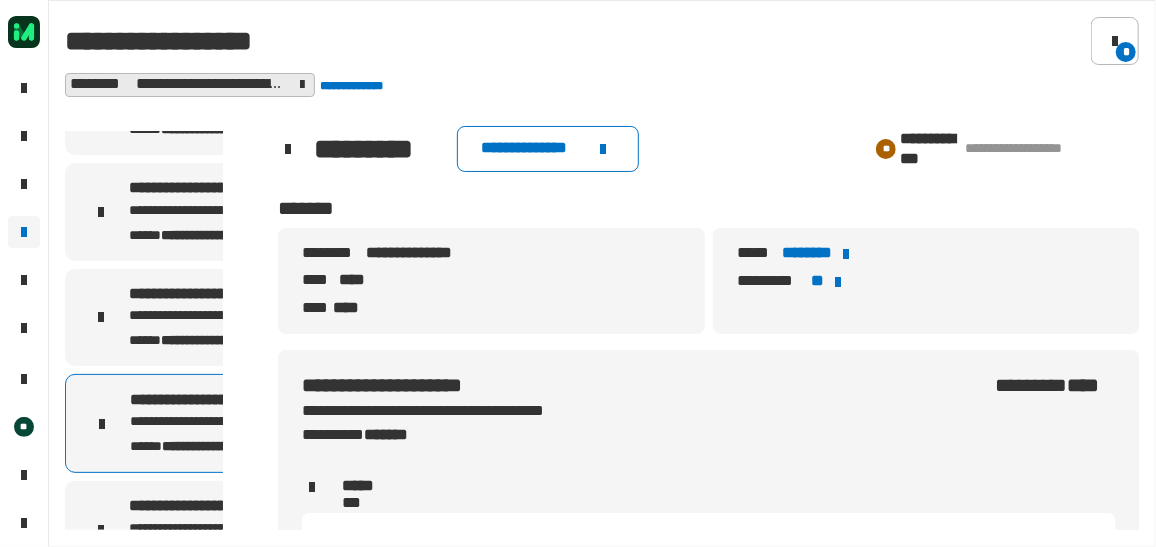scroll, scrollTop: 181, scrollLeft: 0, axis: vertical 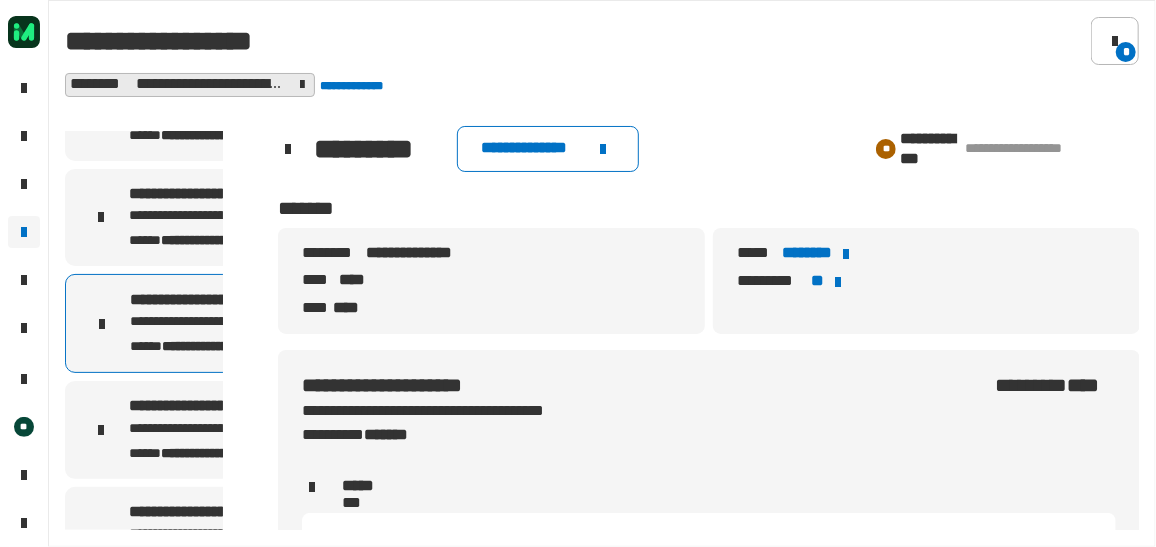 click on "**********" at bounding box center [214, 406] 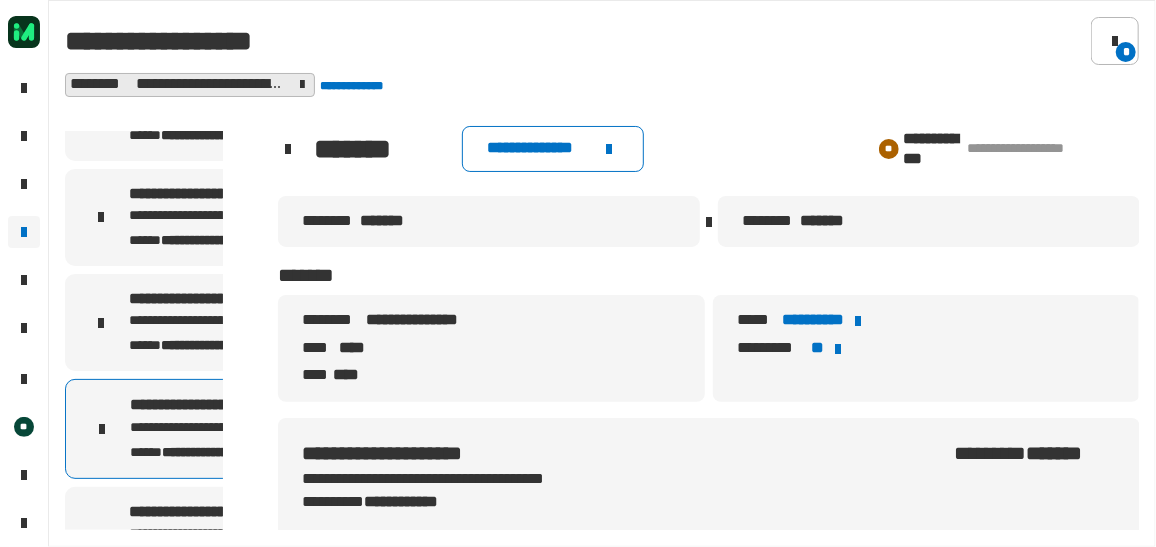 scroll, scrollTop: 272, scrollLeft: 0, axis: vertical 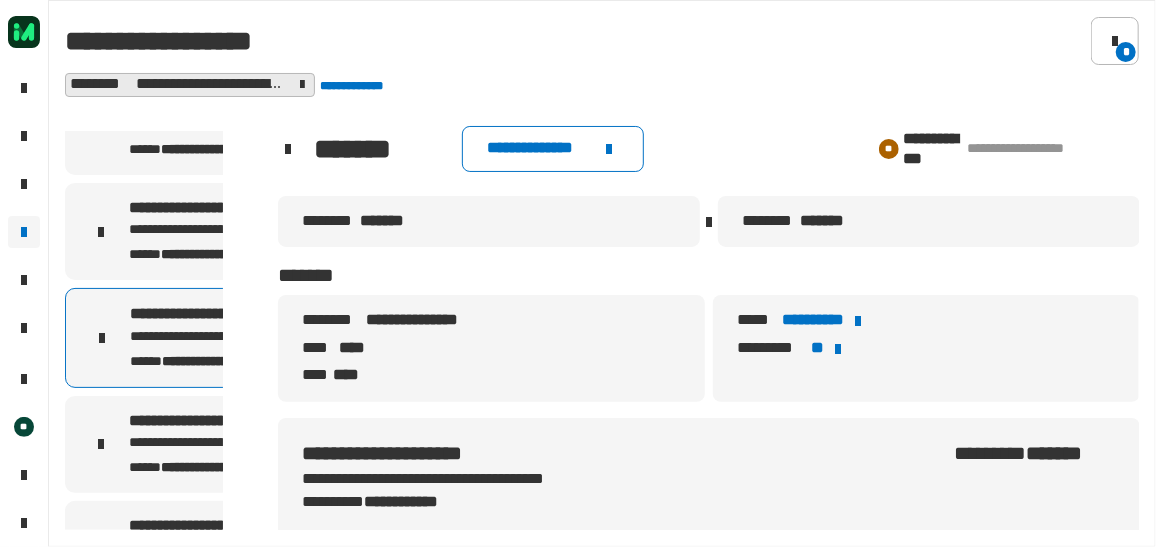 click on "**********" at bounding box center [276, 444] 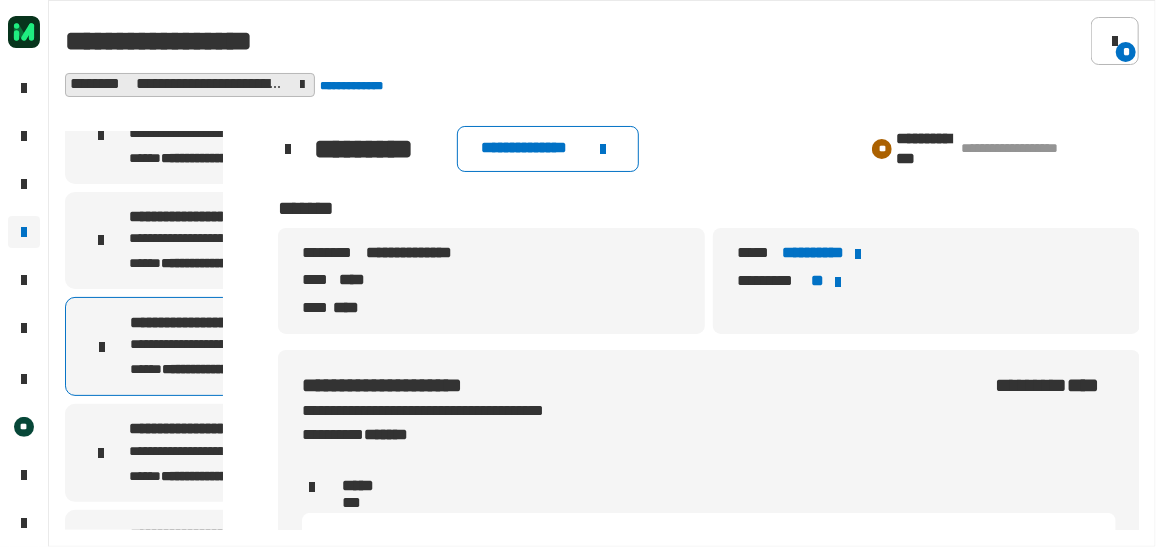 scroll, scrollTop: 454, scrollLeft: 0, axis: vertical 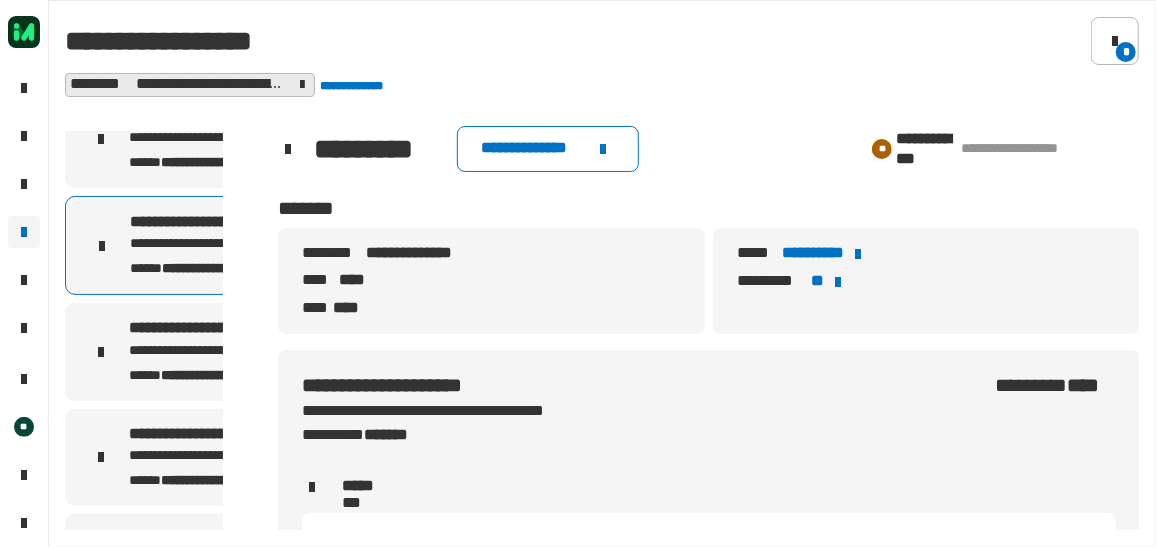 click on "**********" at bounding box center (207, 375) 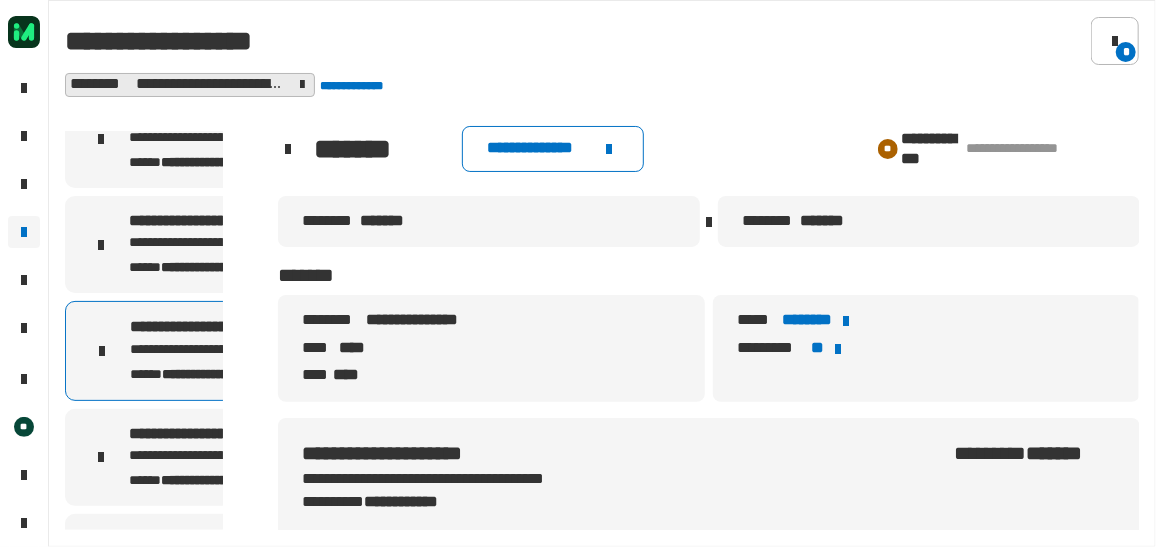 click on "**********" at bounding box center [209, 267] 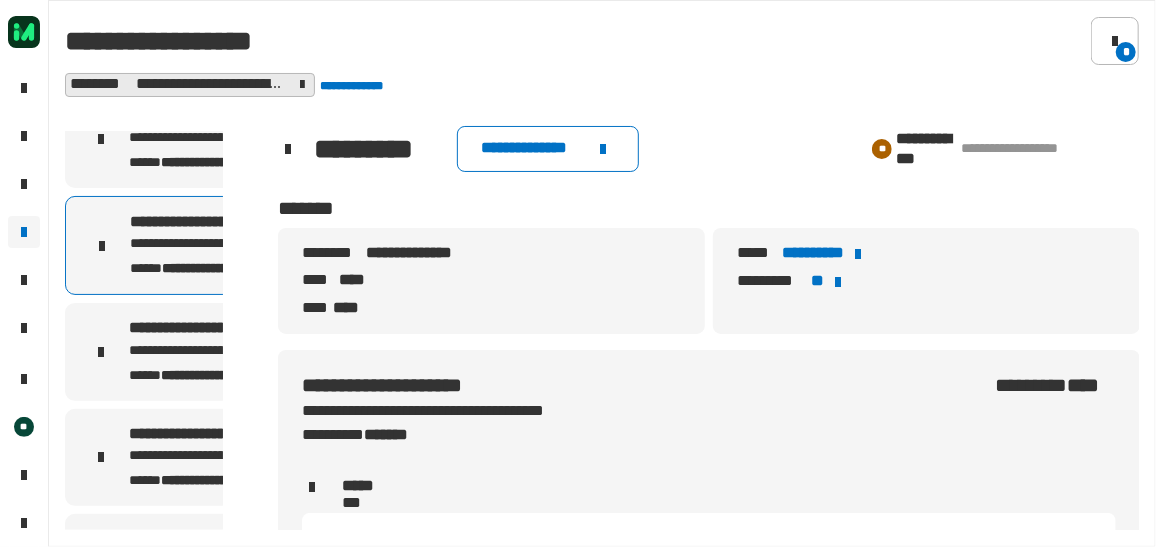 click on "**********" at bounding box center [209, 162] 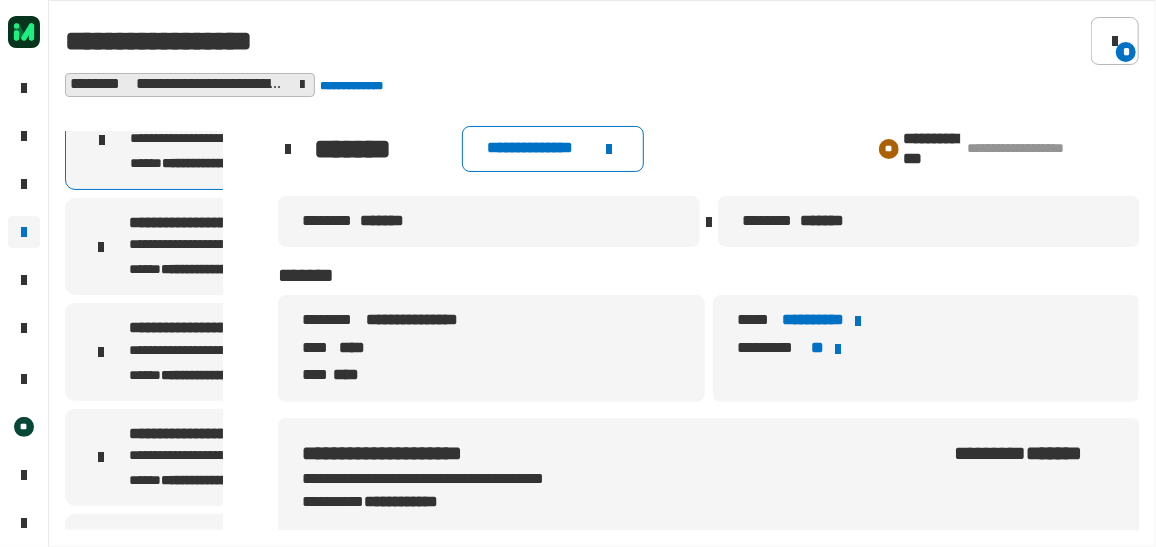 click on "**********" at bounding box center (276, 268) 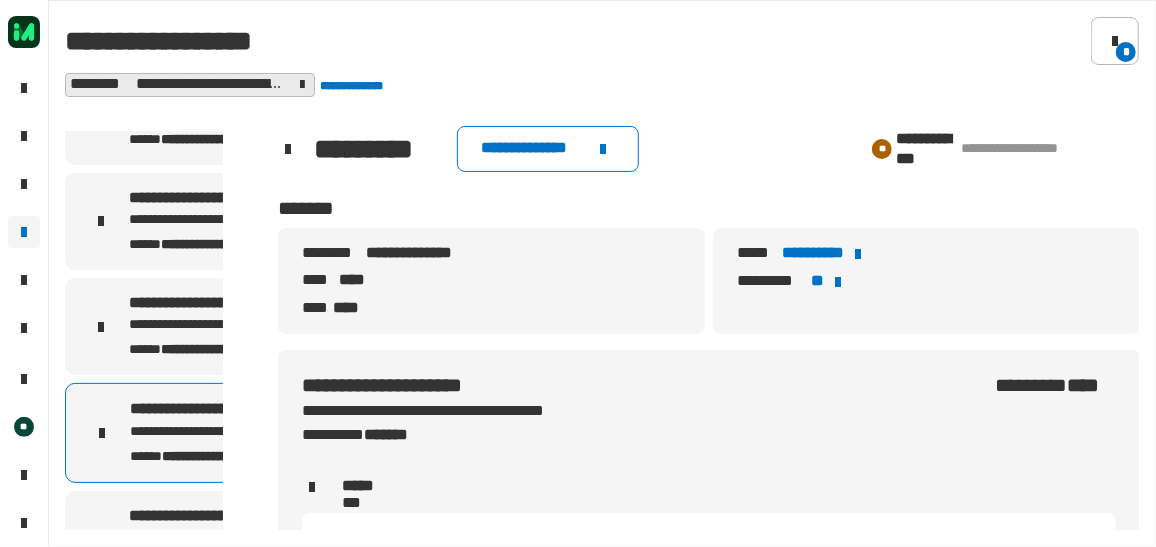 scroll, scrollTop: 272, scrollLeft: 0, axis: vertical 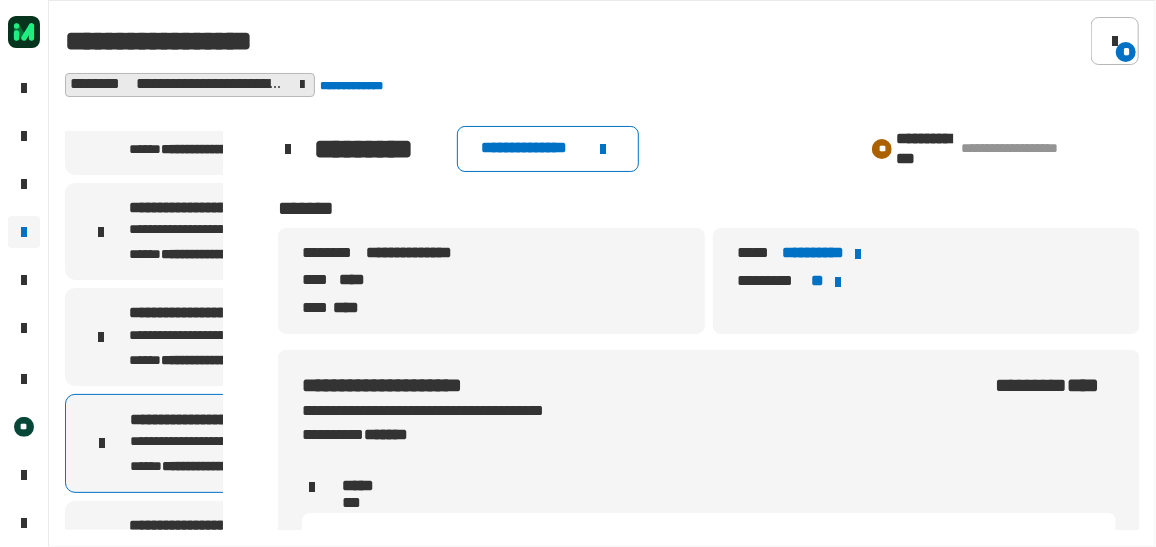 click on "**********" at bounding box center (368, 336) 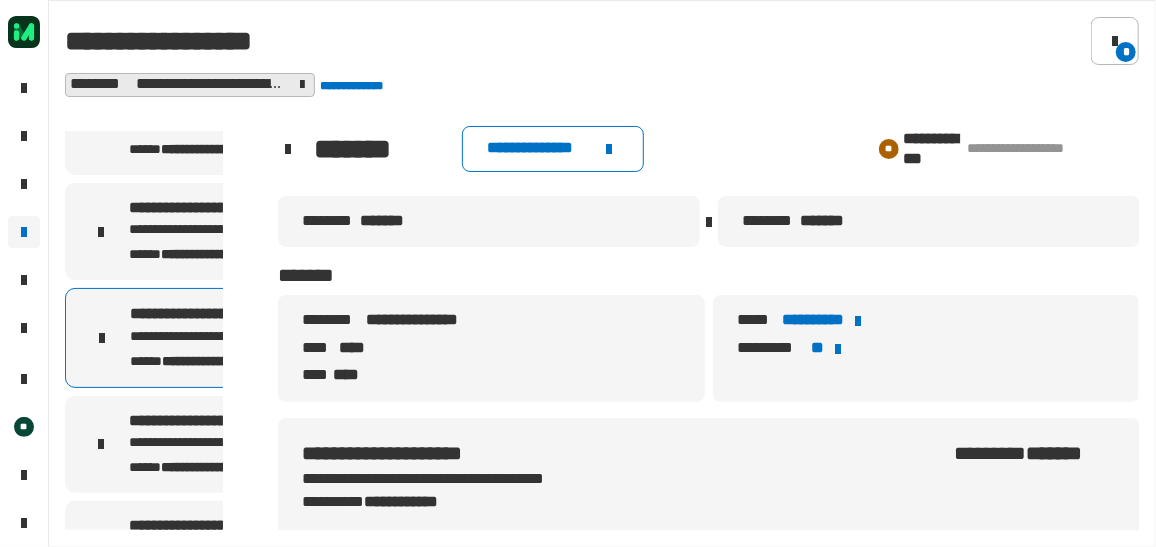 drag, startPoint x: 934, startPoint y: 158, endPoint x: 881, endPoint y: 141, distance: 55.65968 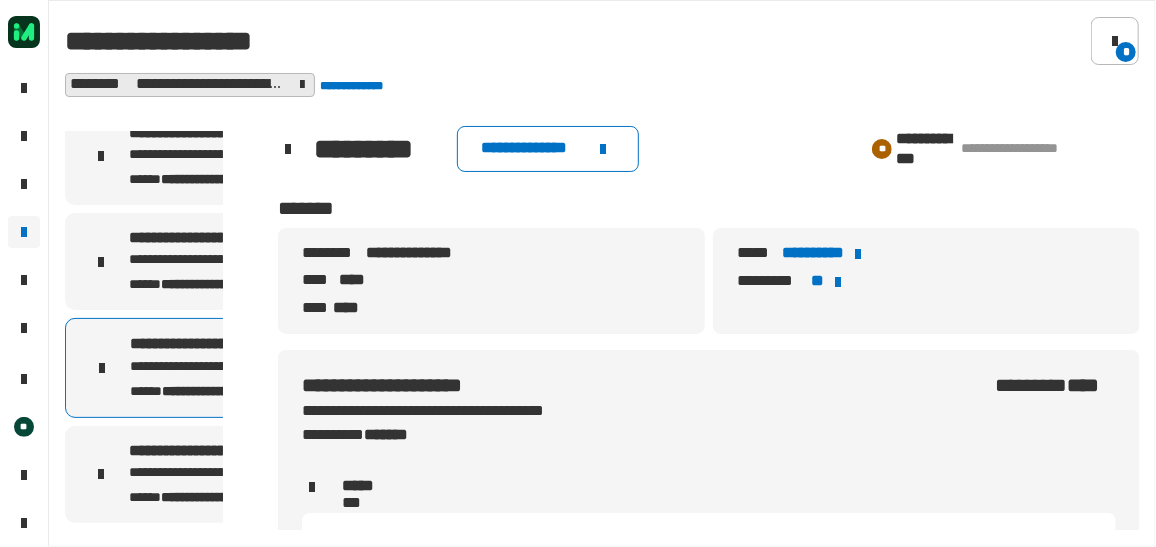scroll, scrollTop: 363, scrollLeft: 0, axis: vertical 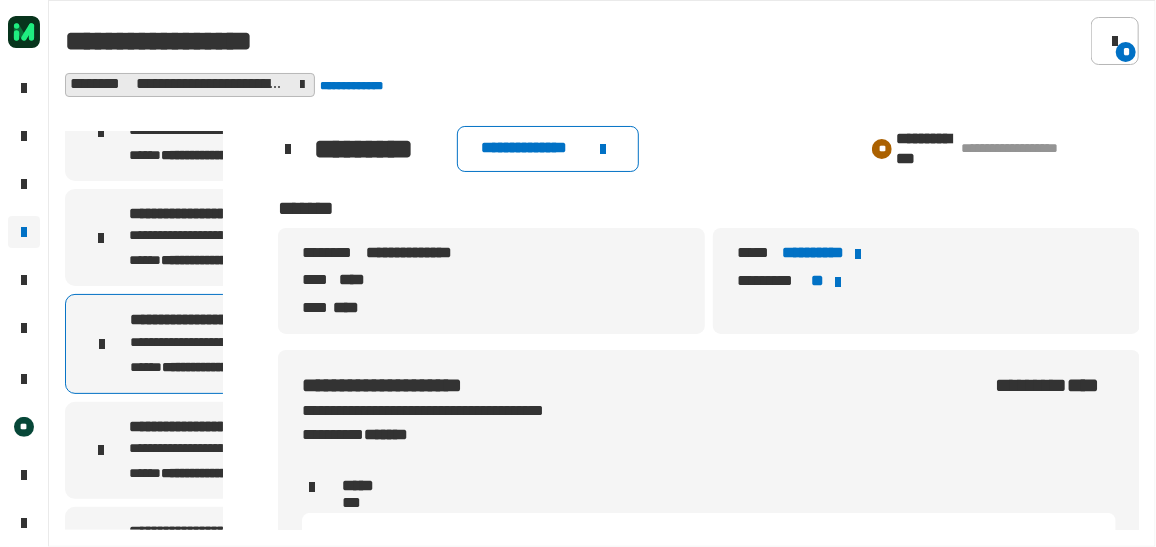 click on "**********" at bounding box center (214, 427) 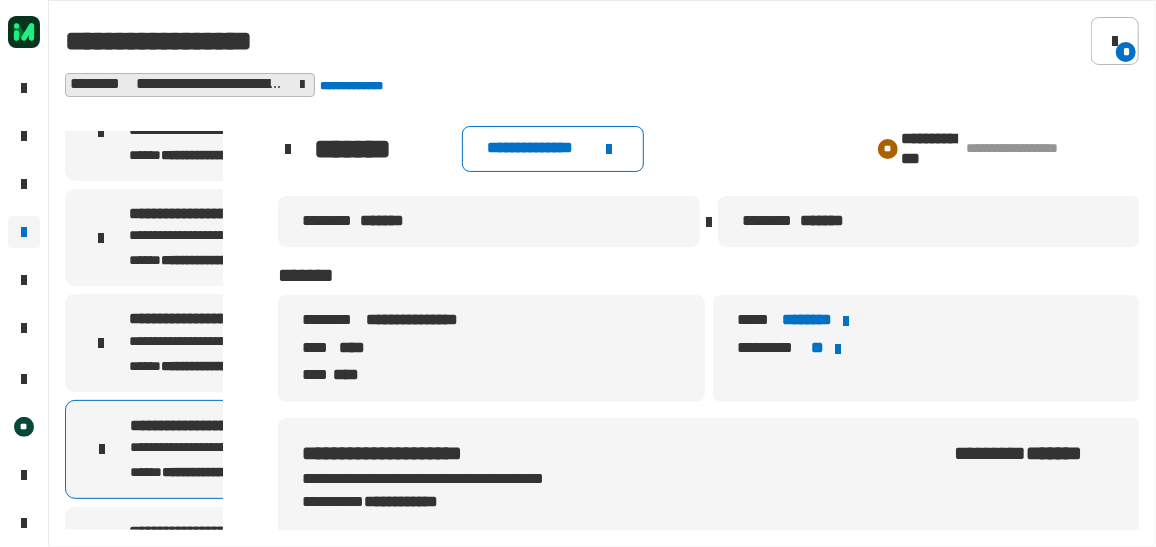 scroll, scrollTop: 545, scrollLeft: 0, axis: vertical 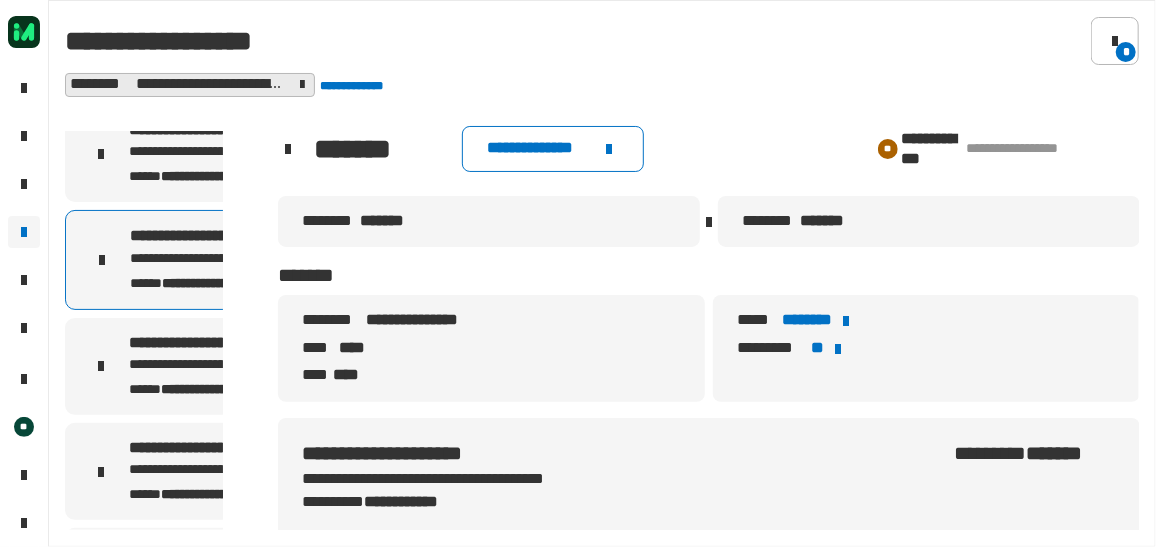 click on "**********" at bounding box center [276, 388] 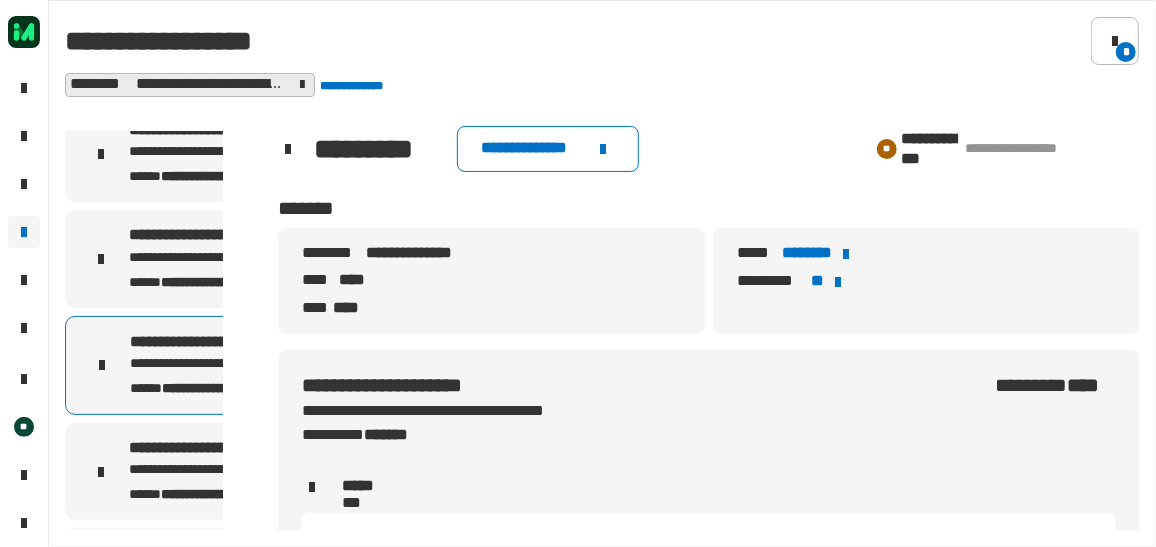 click on "**********" at bounding box center [214, 448] 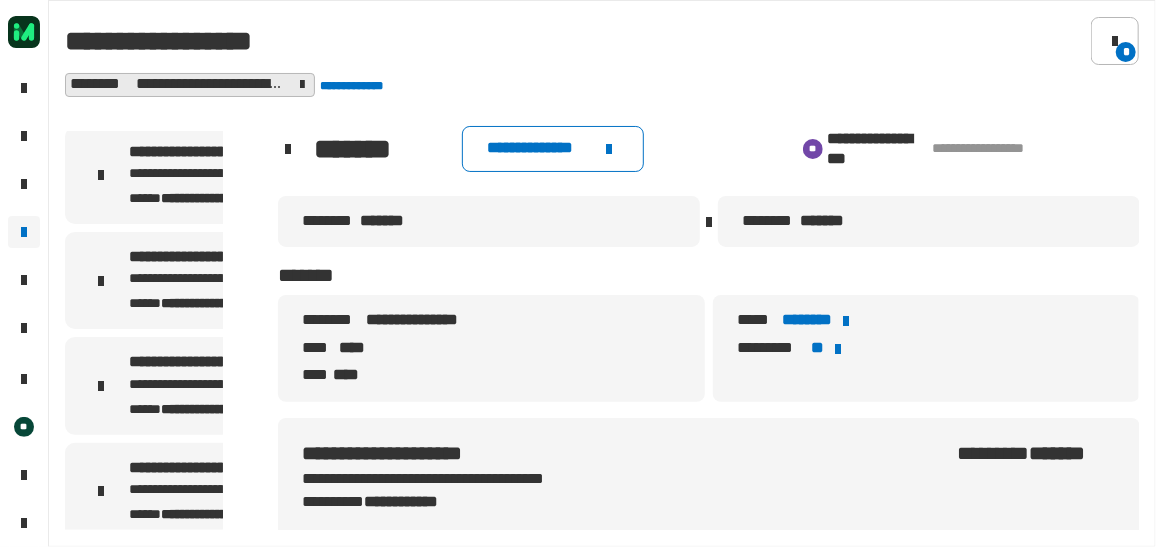 scroll, scrollTop: 272, scrollLeft: 0, axis: vertical 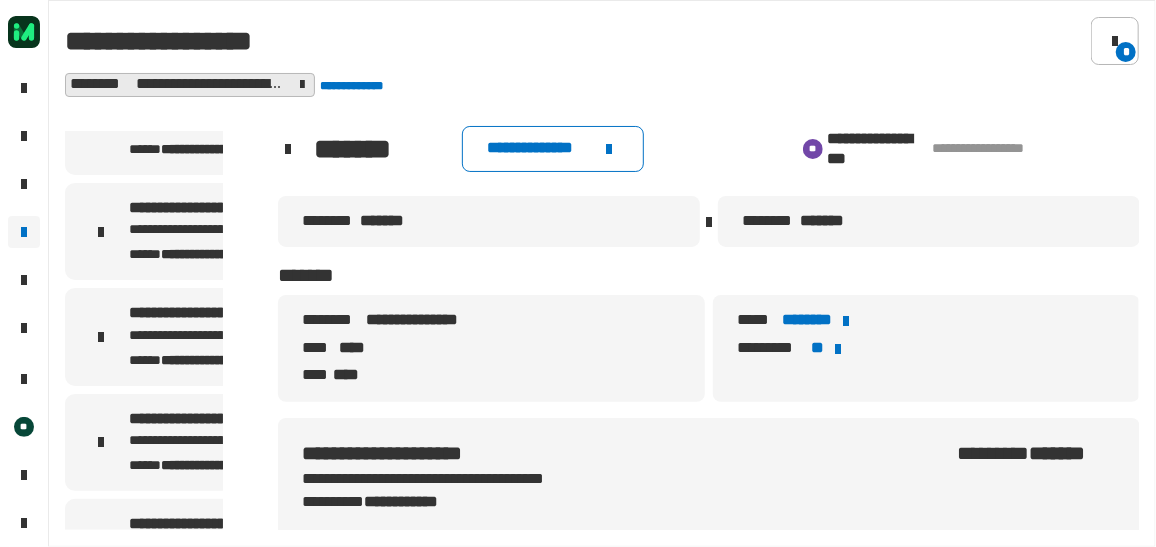 click on "**********" at bounding box center [276, 336] 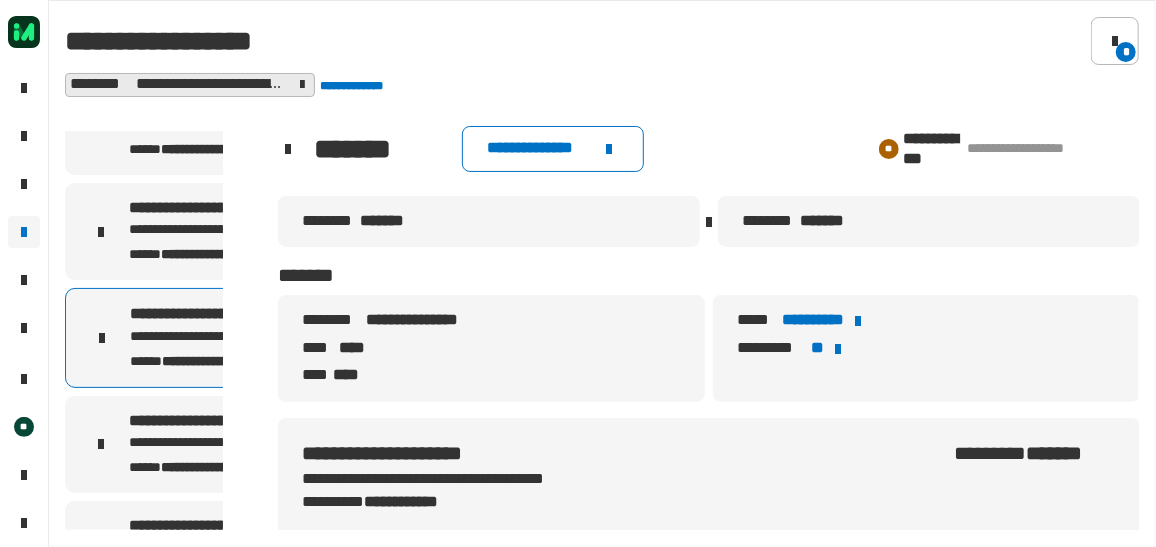 click on "**********" at bounding box center (276, 253) 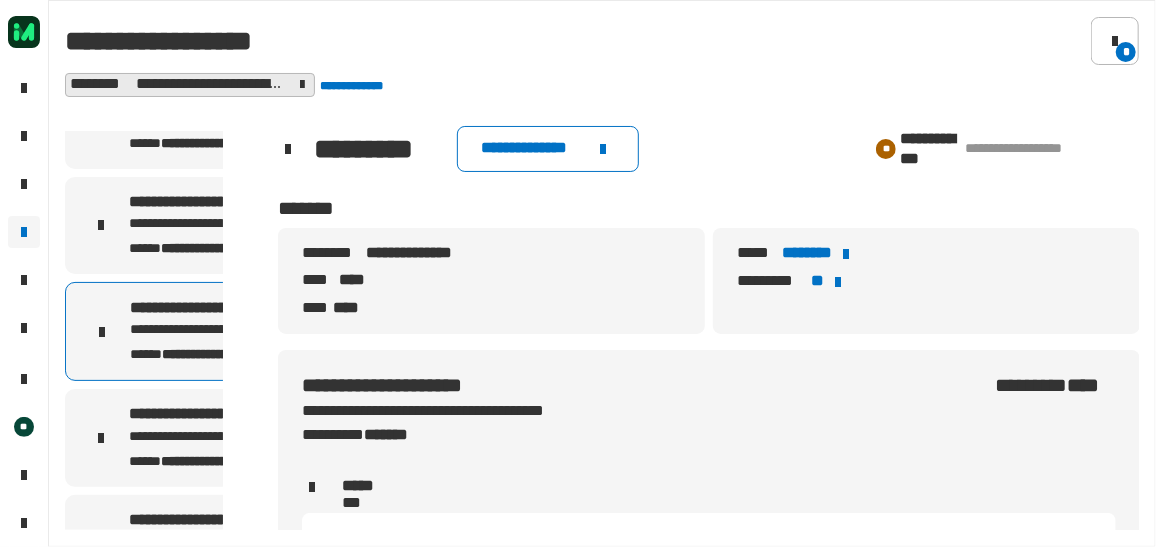 scroll, scrollTop: 0, scrollLeft: 0, axis: both 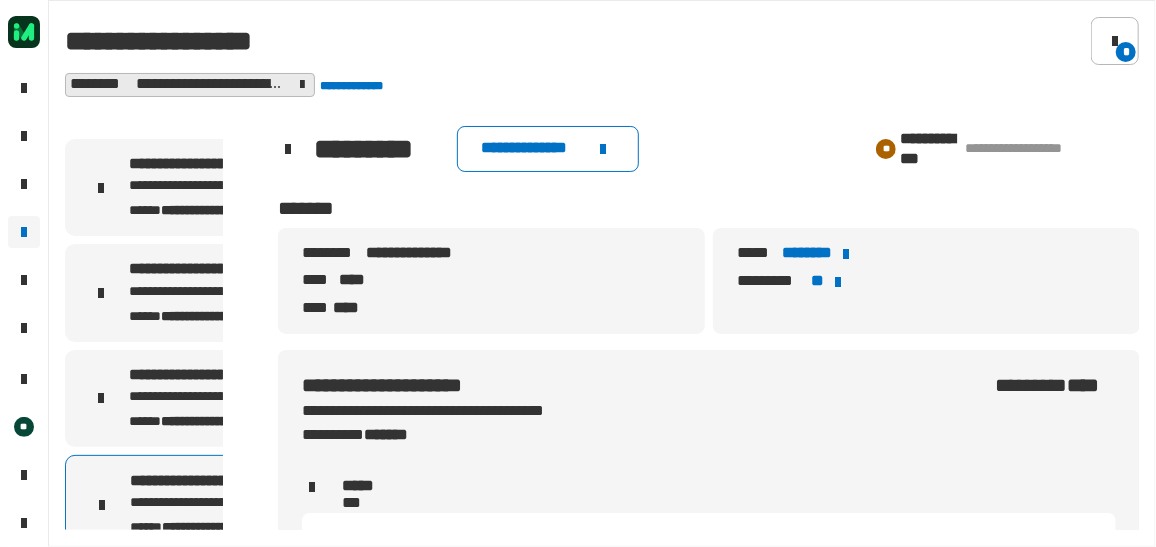 click on "**********" at bounding box center (214, 375) 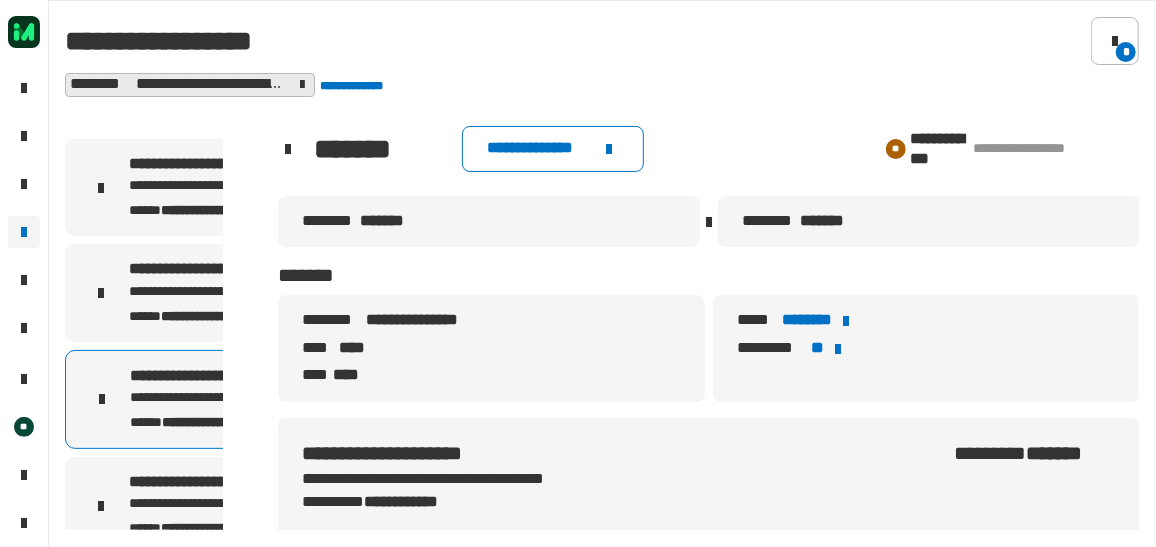 click on "**********" at bounding box center [276, 315] 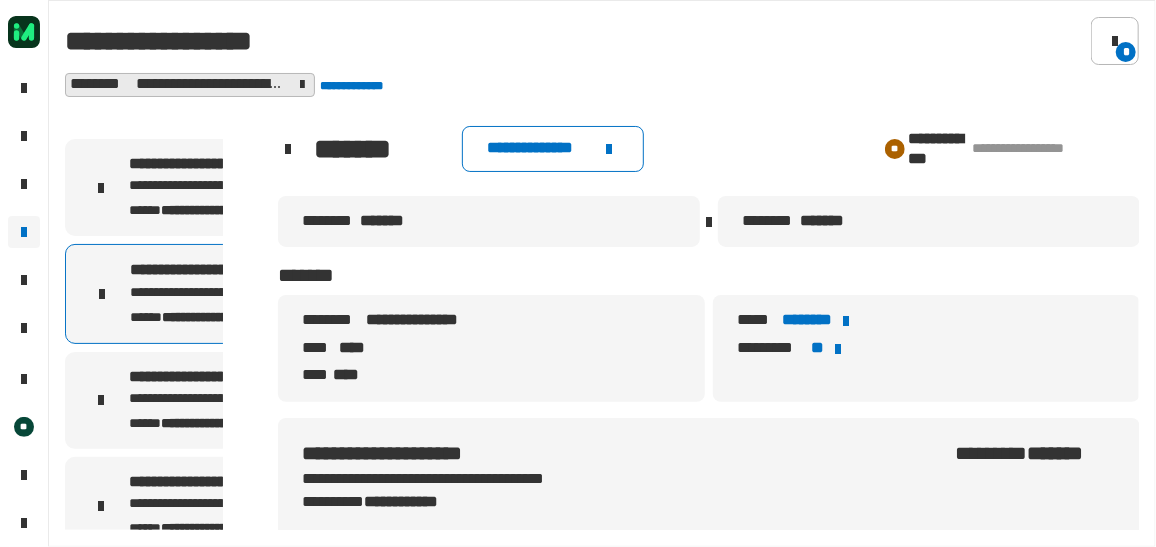 click on "**********" at bounding box center [276, 209] 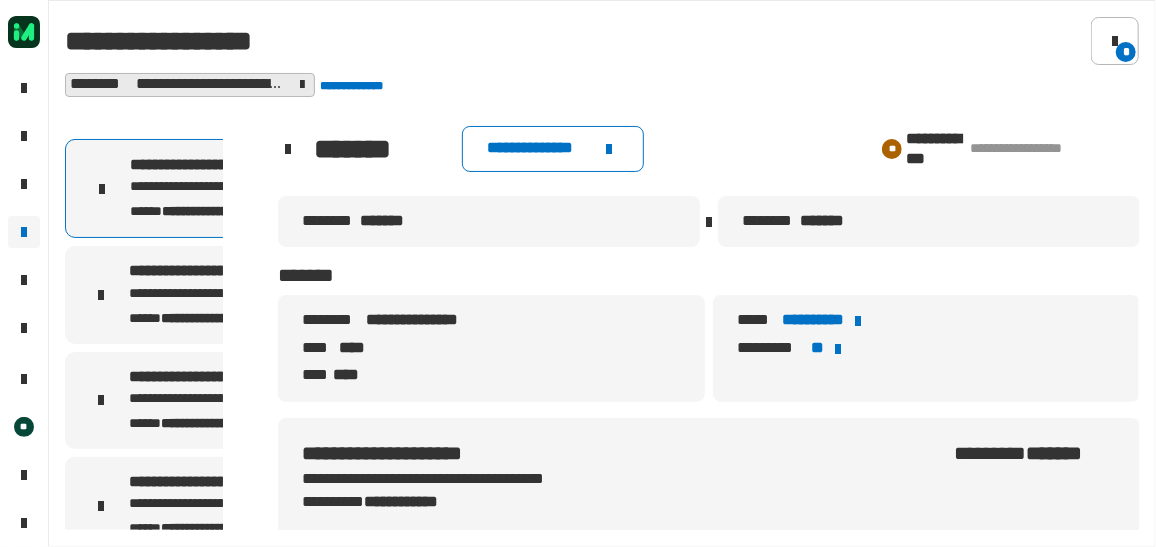 drag, startPoint x: 309, startPoint y: 147, endPoint x: 406, endPoint y: 150, distance: 97.04638 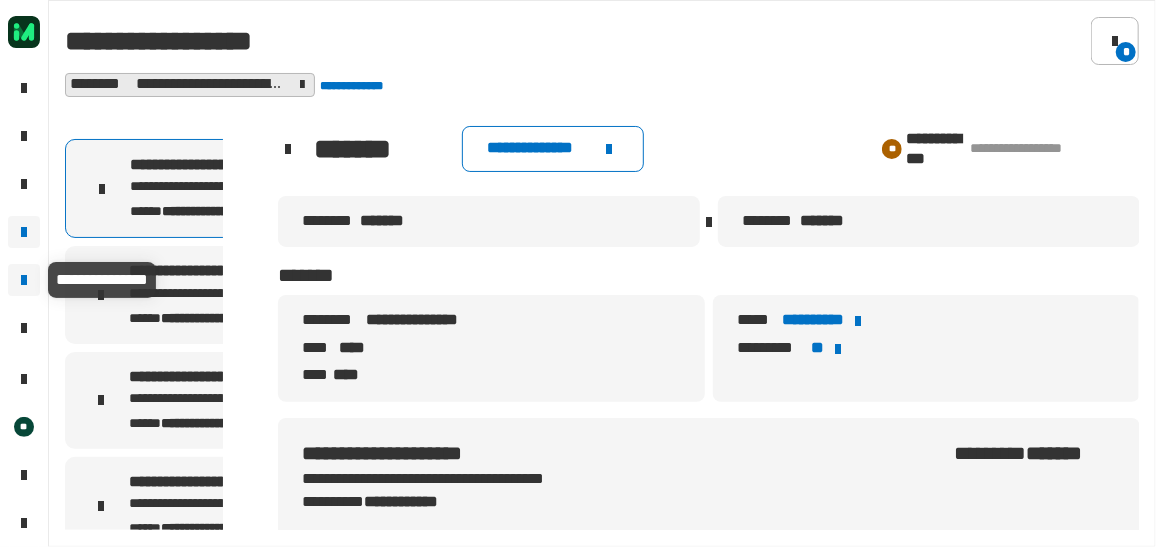 click 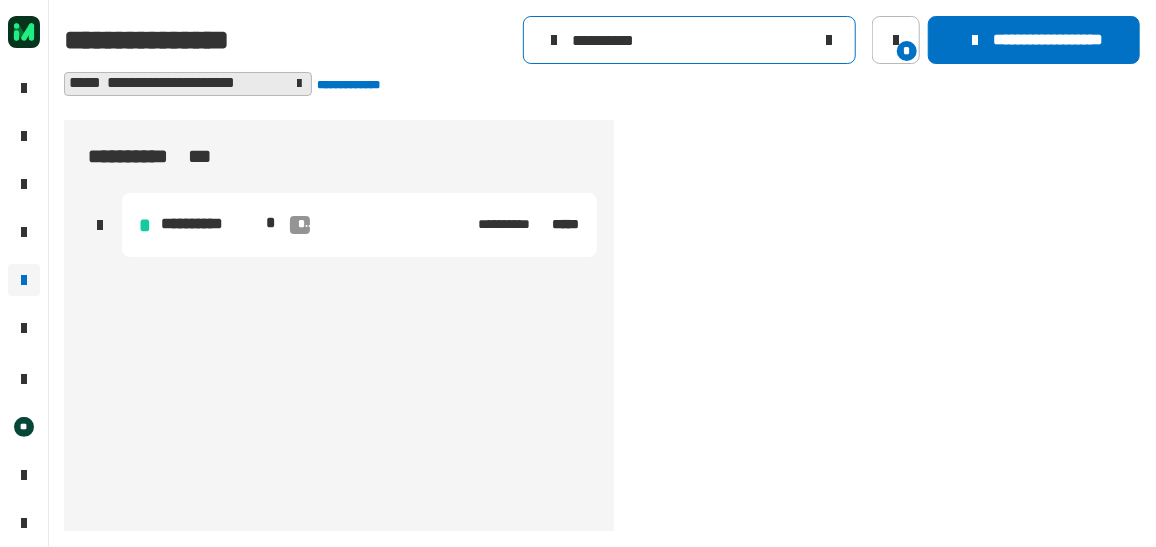 click 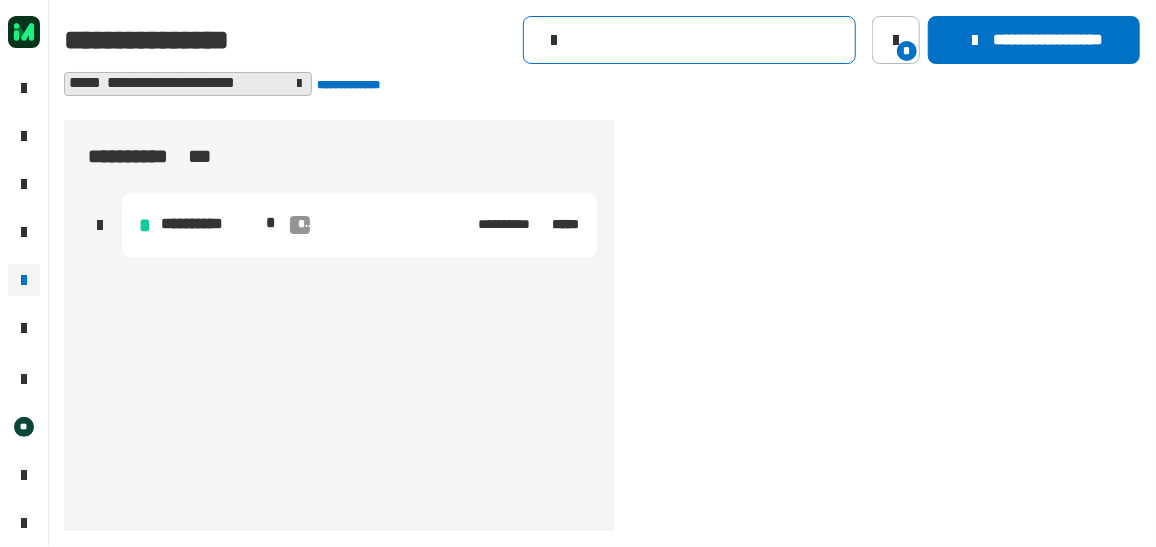 click 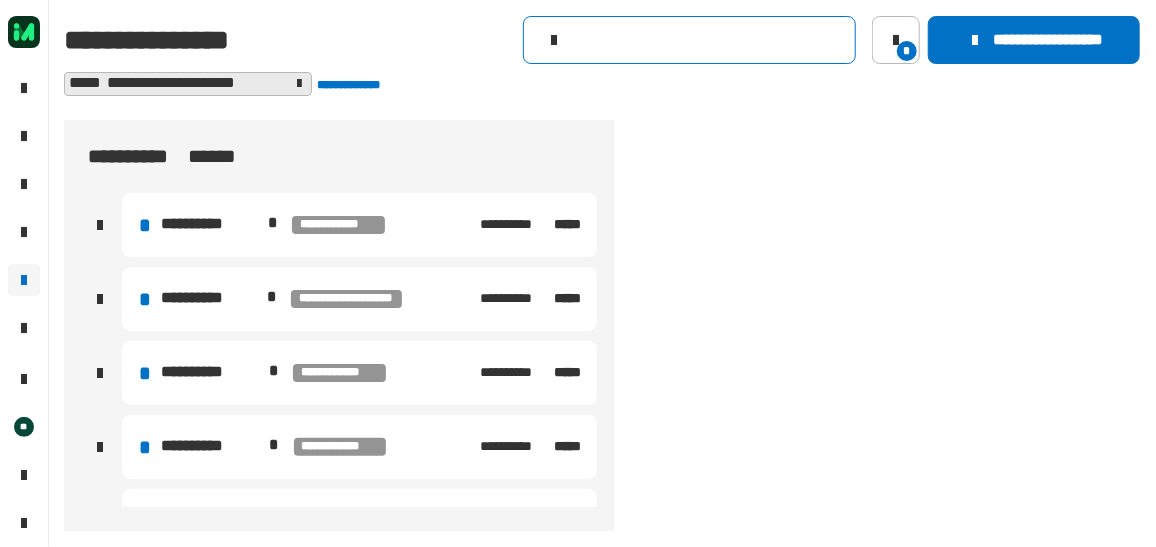 paste on "**********" 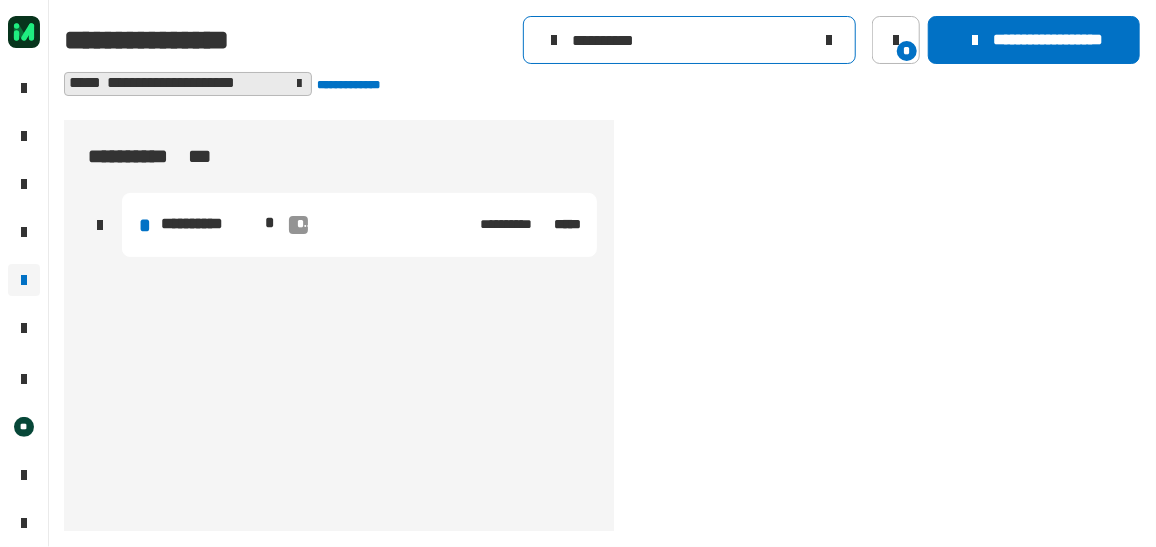 type on "**********" 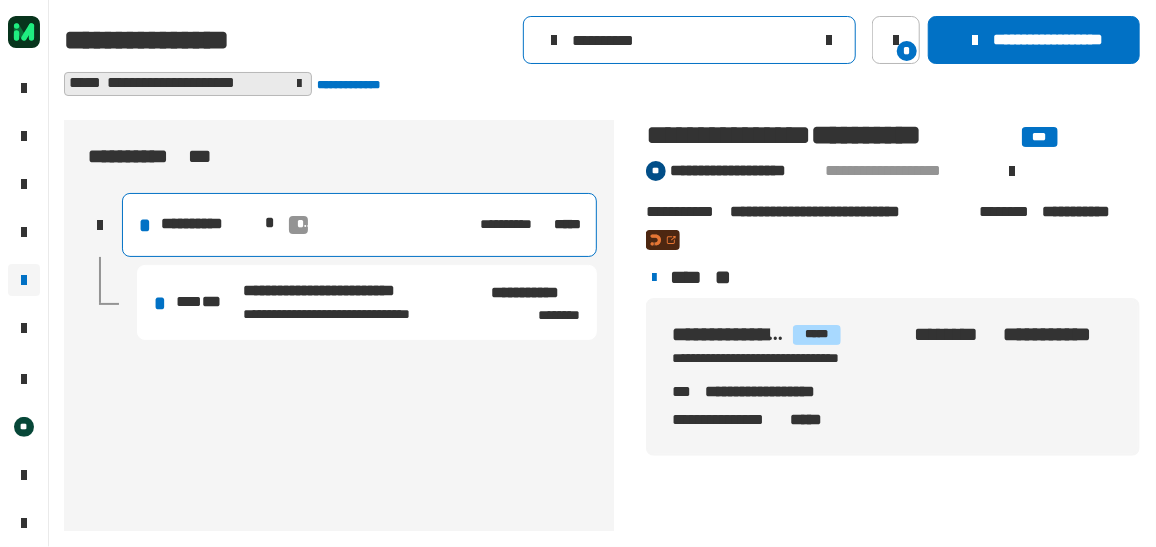 click on "**********" at bounding box center [326, 314] 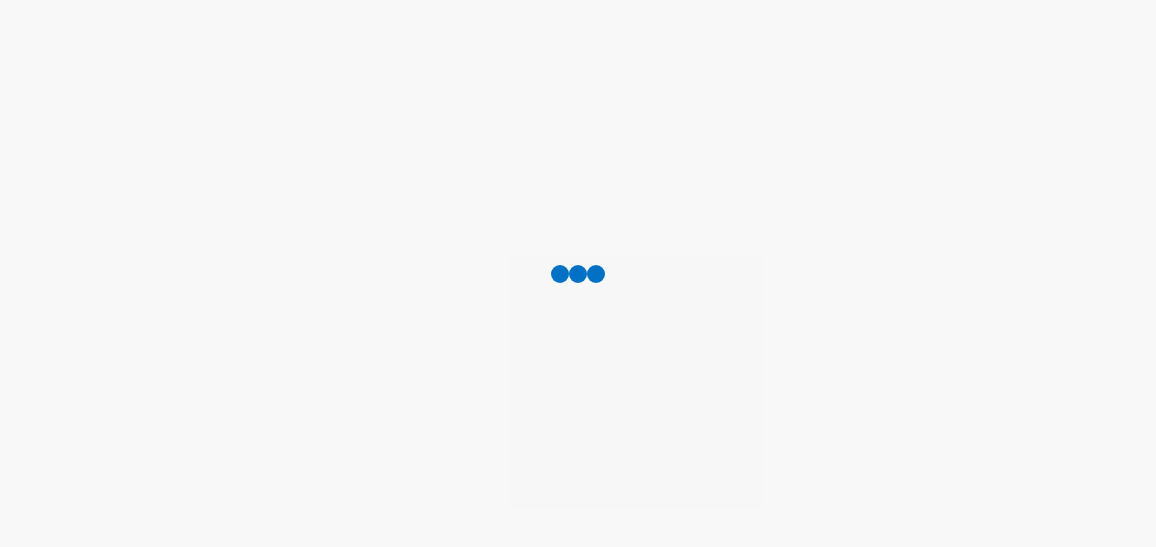 scroll, scrollTop: 0, scrollLeft: 0, axis: both 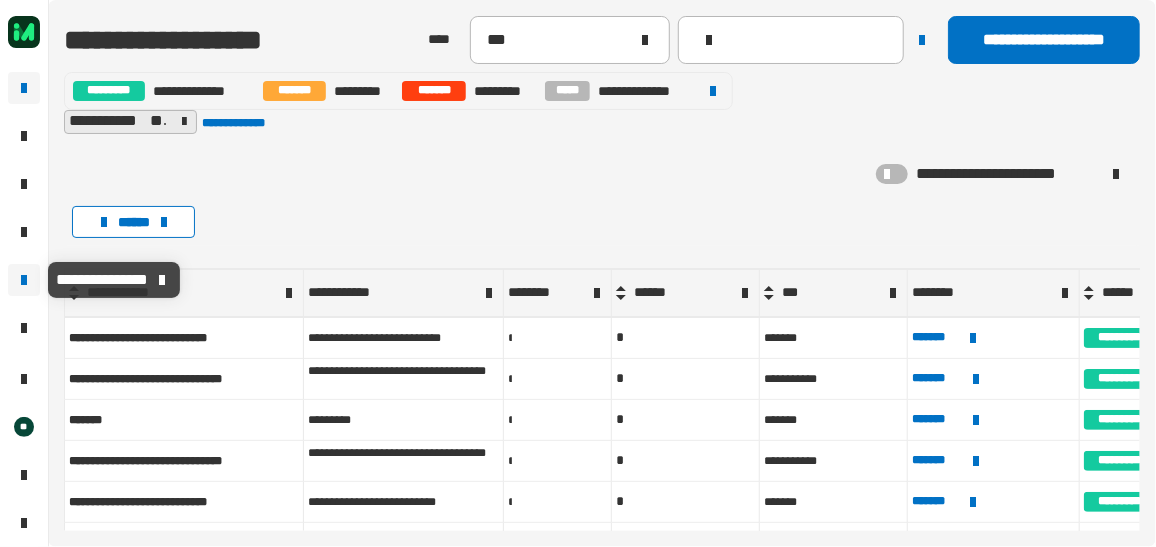 click 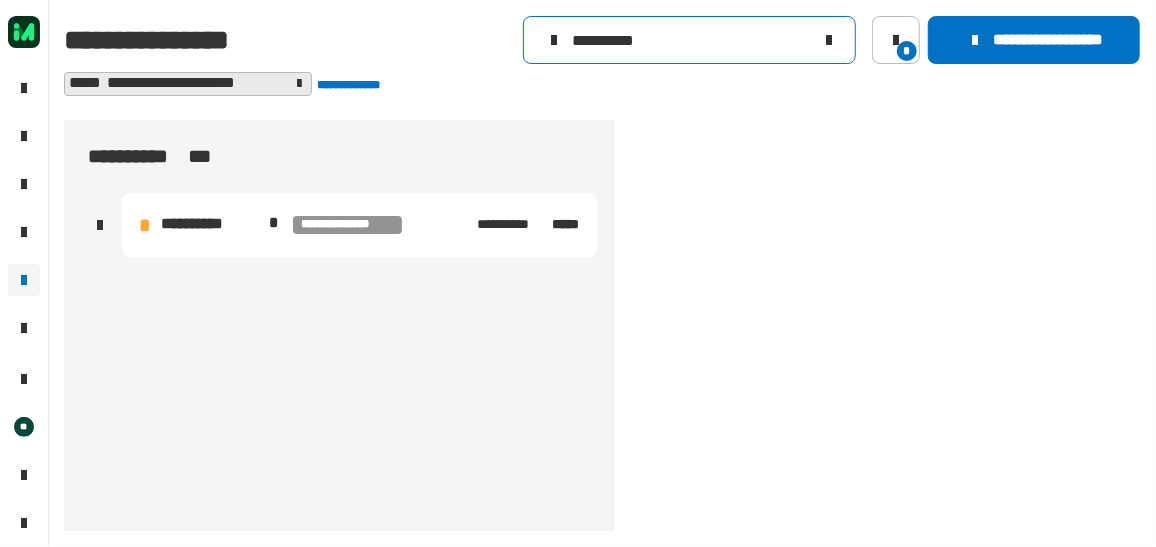 click 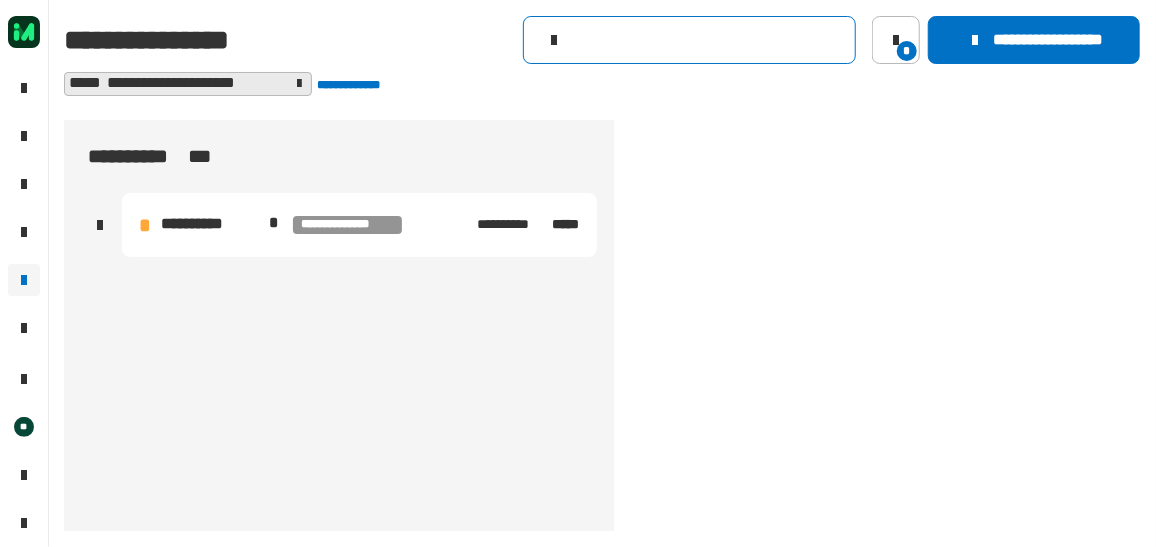 click 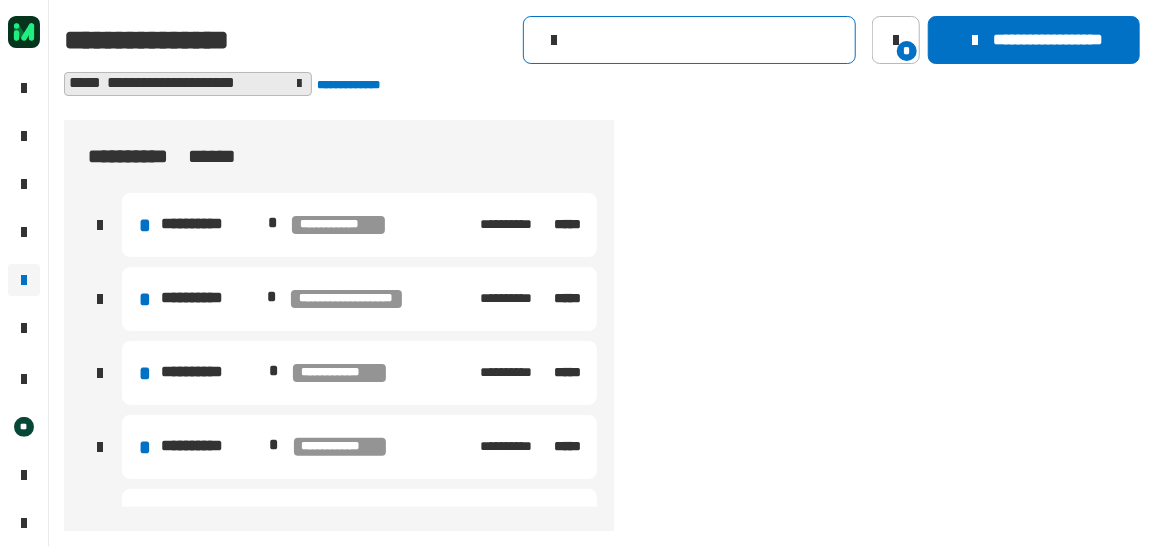 paste on "**********" 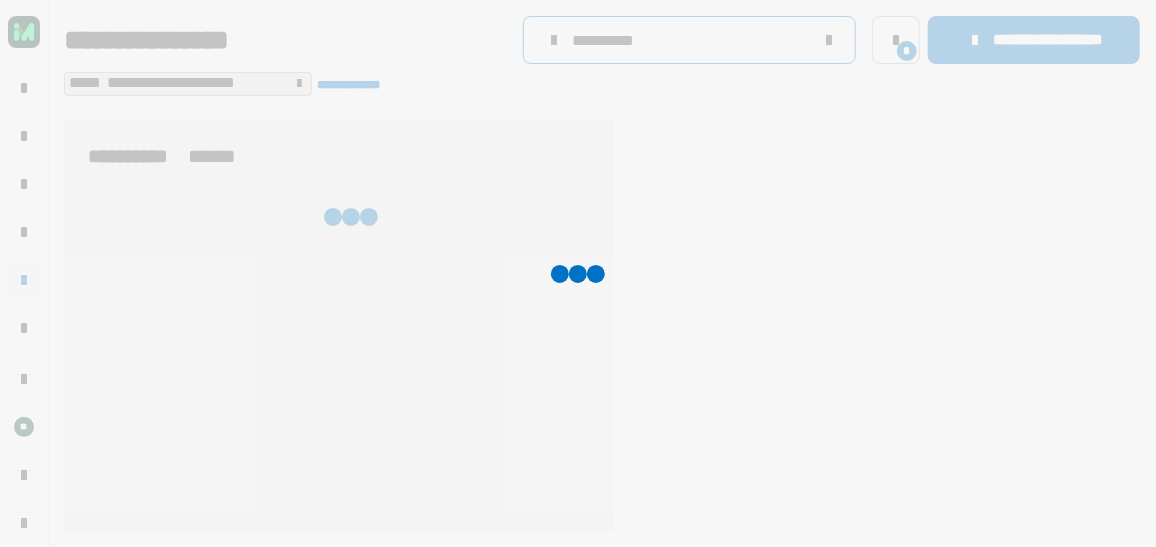 type on "**********" 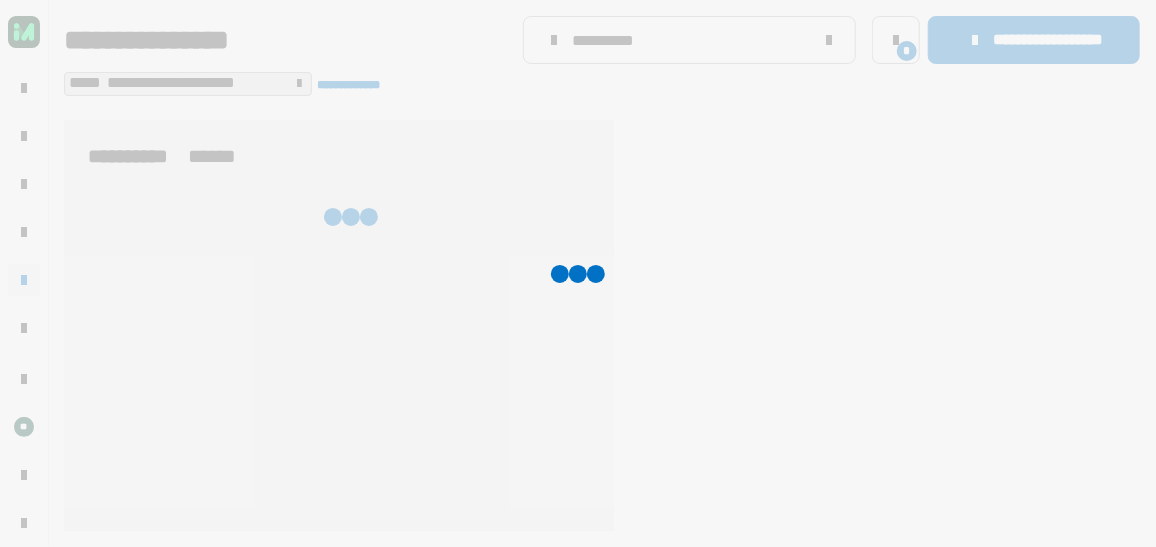 click 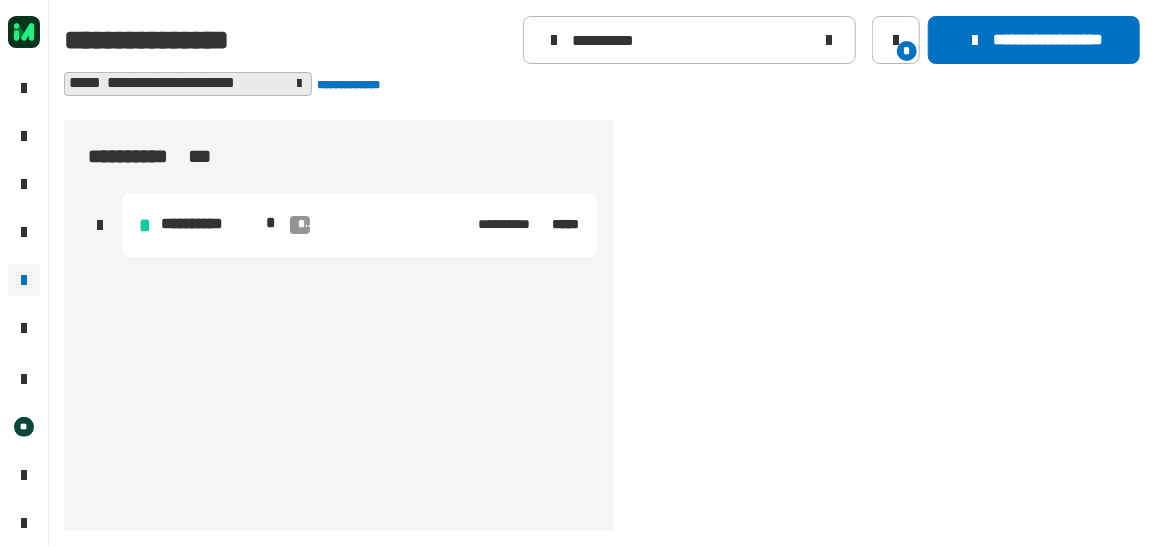 click on "**********" at bounding box center [209, 224] 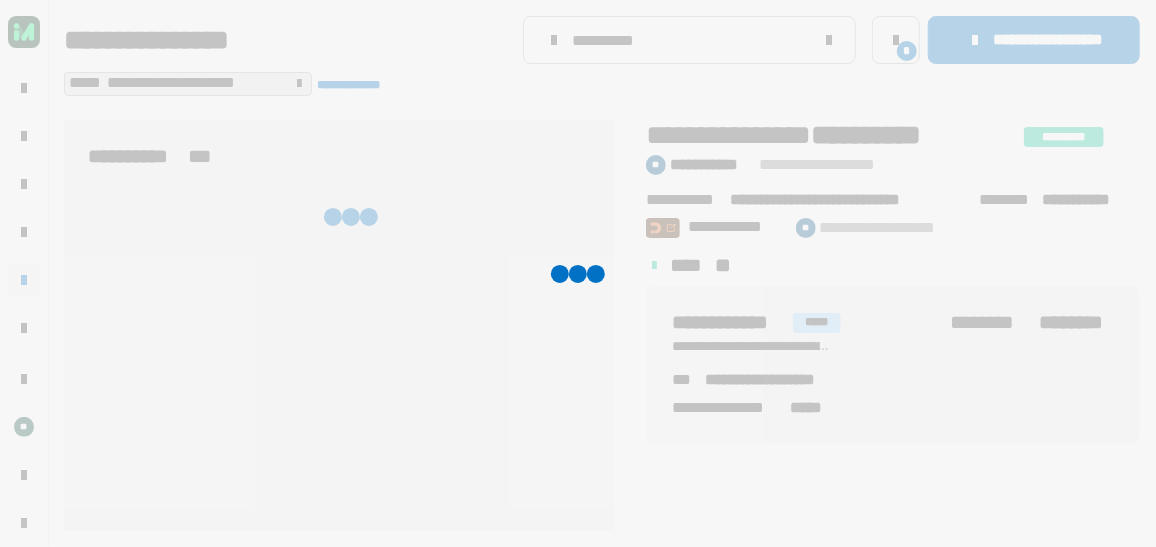 click 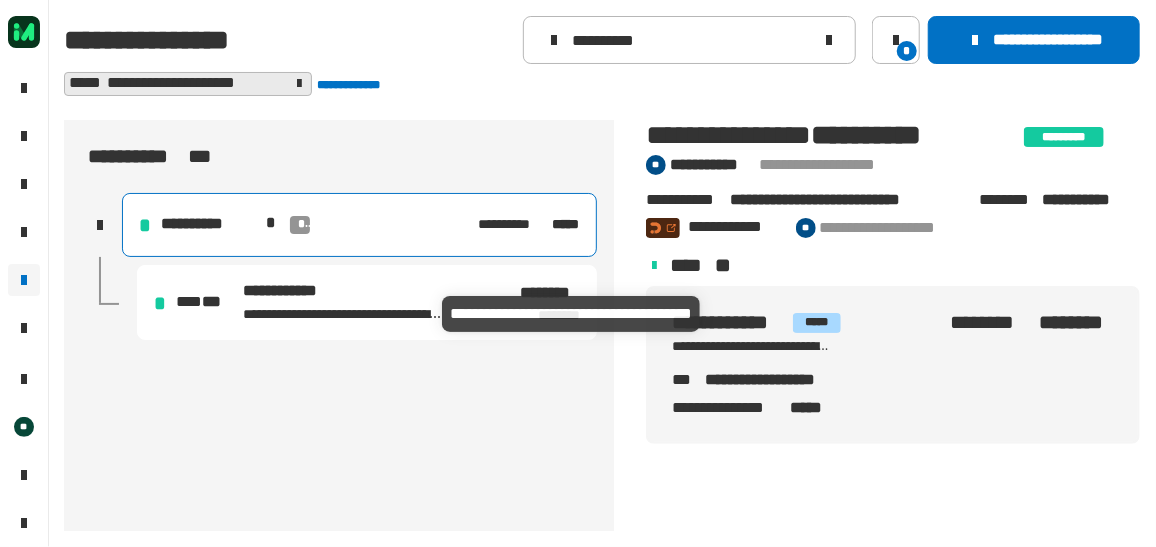 click on "**********" at bounding box center [343, 314] 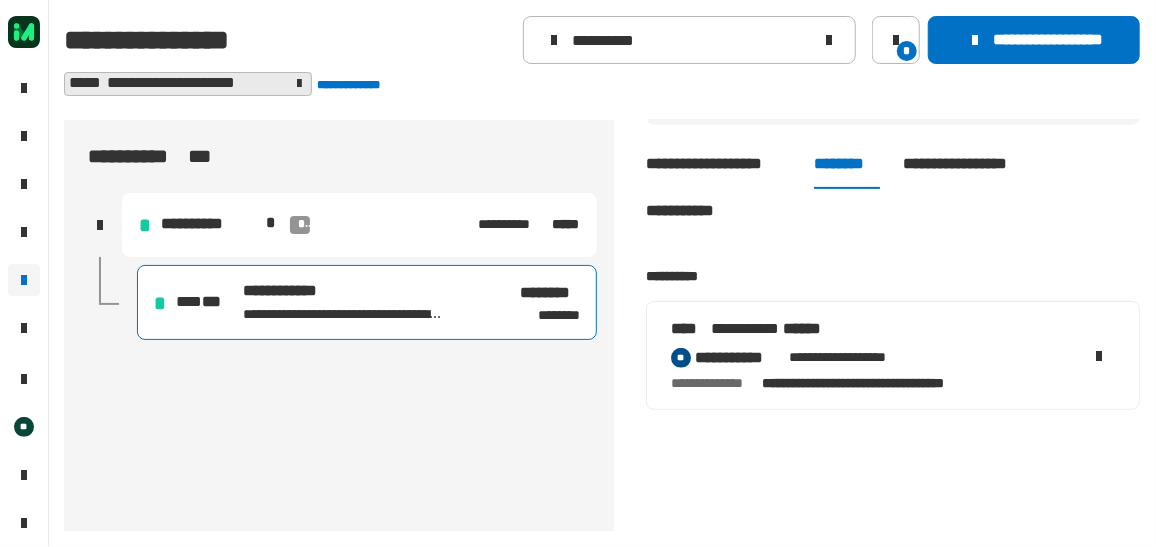 scroll, scrollTop: 308, scrollLeft: 0, axis: vertical 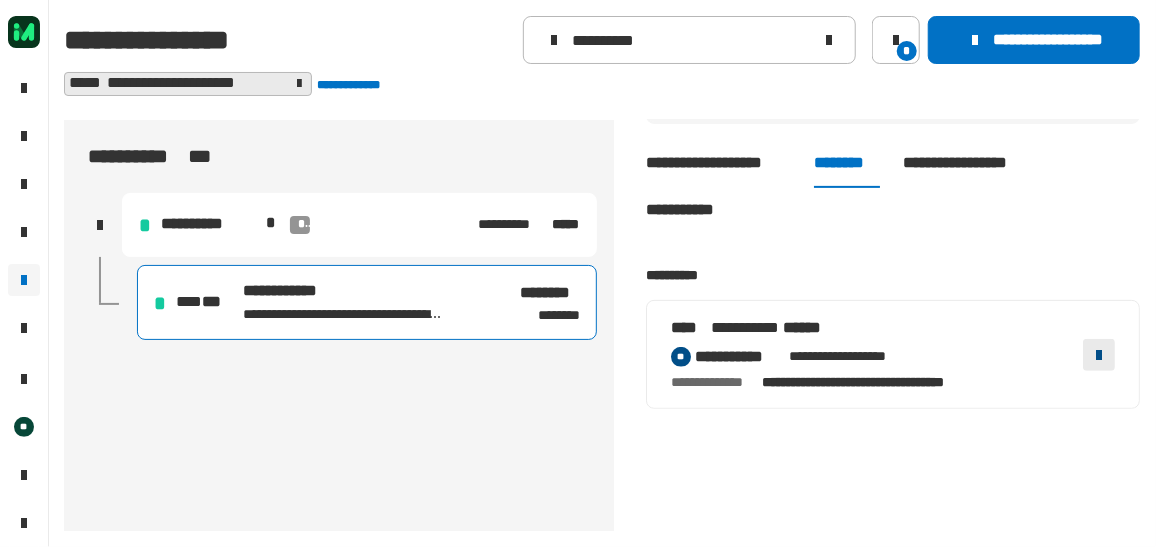 click 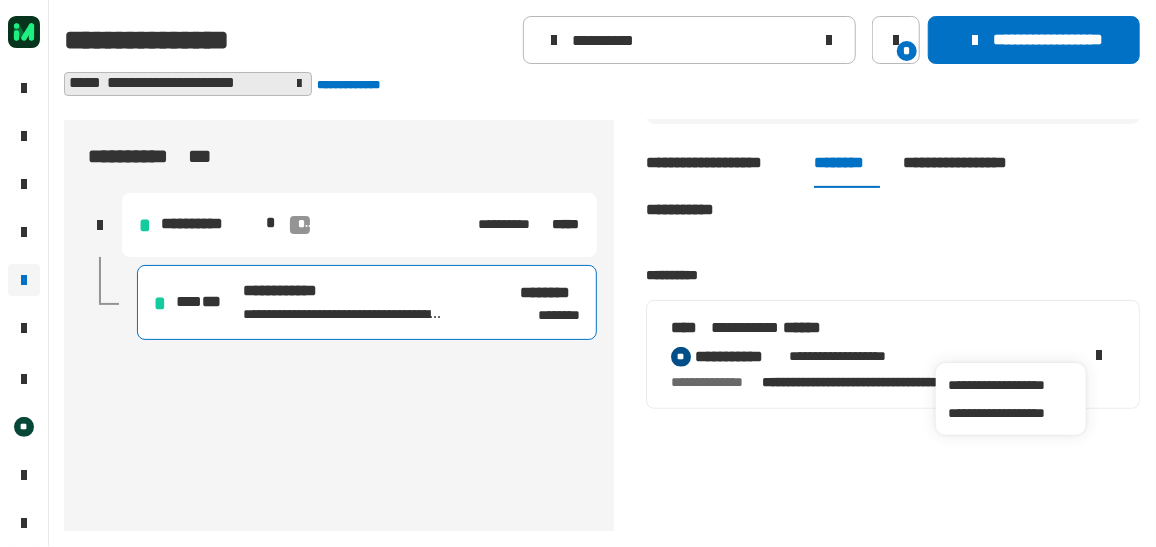 click on "**********" 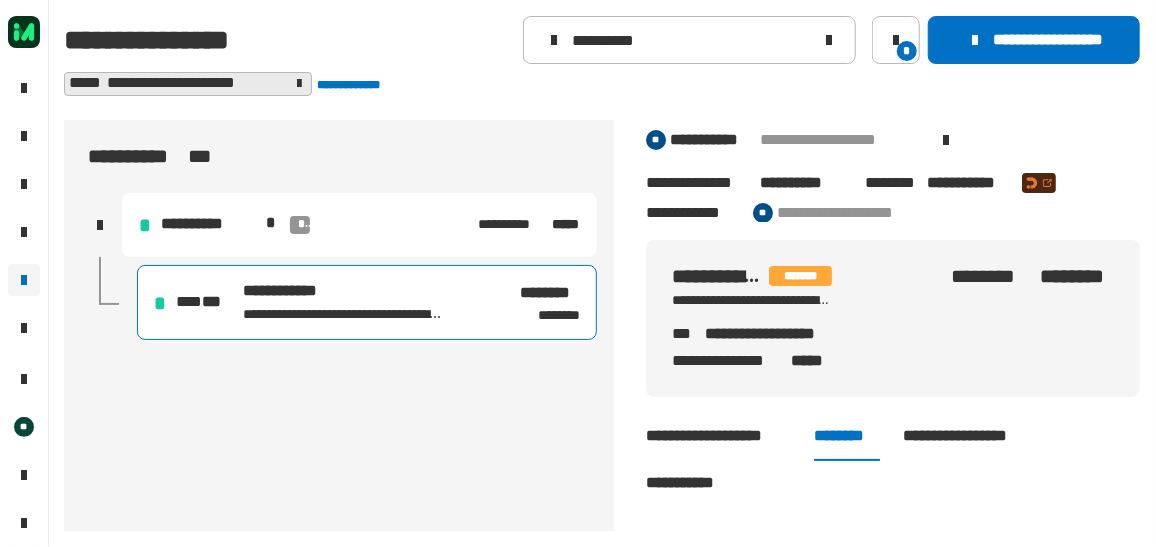 scroll, scrollTop: 0, scrollLeft: 0, axis: both 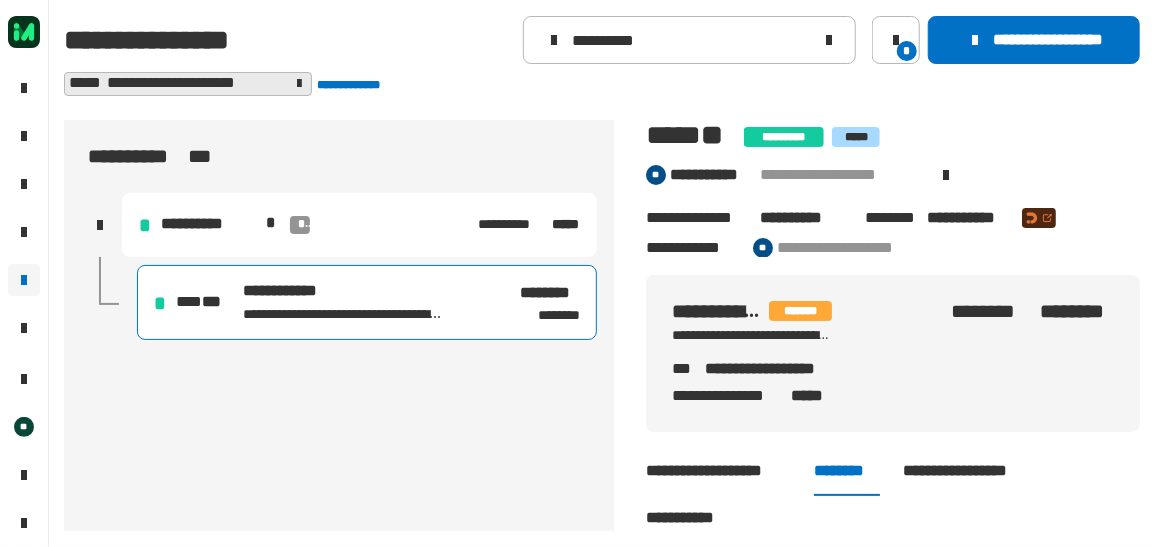 click on "**********" 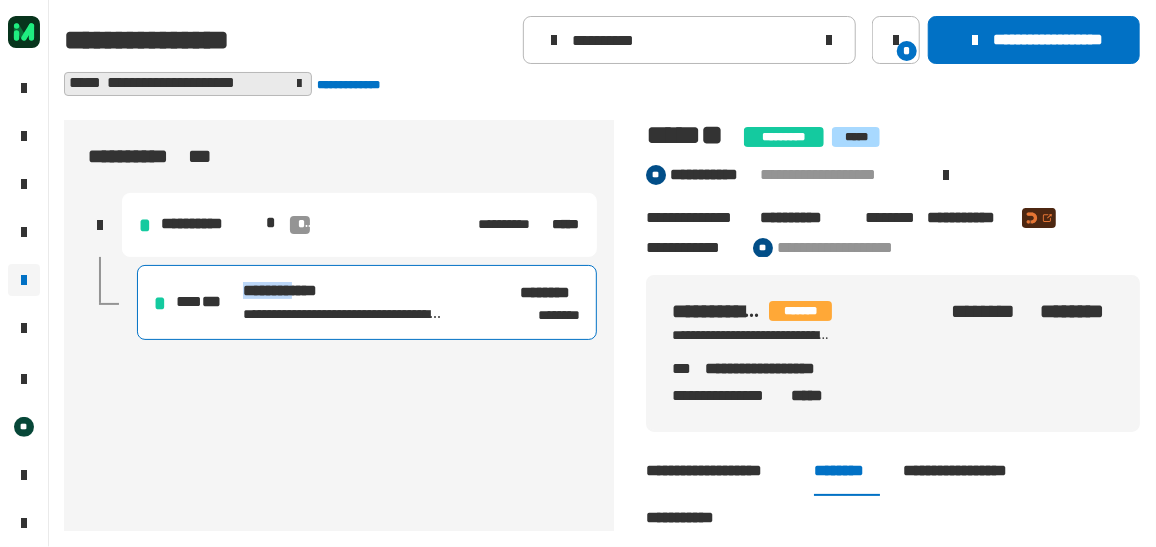 drag, startPoint x: 240, startPoint y: 289, endPoint x: 317, endPoint y: 293, distance: 77.10383 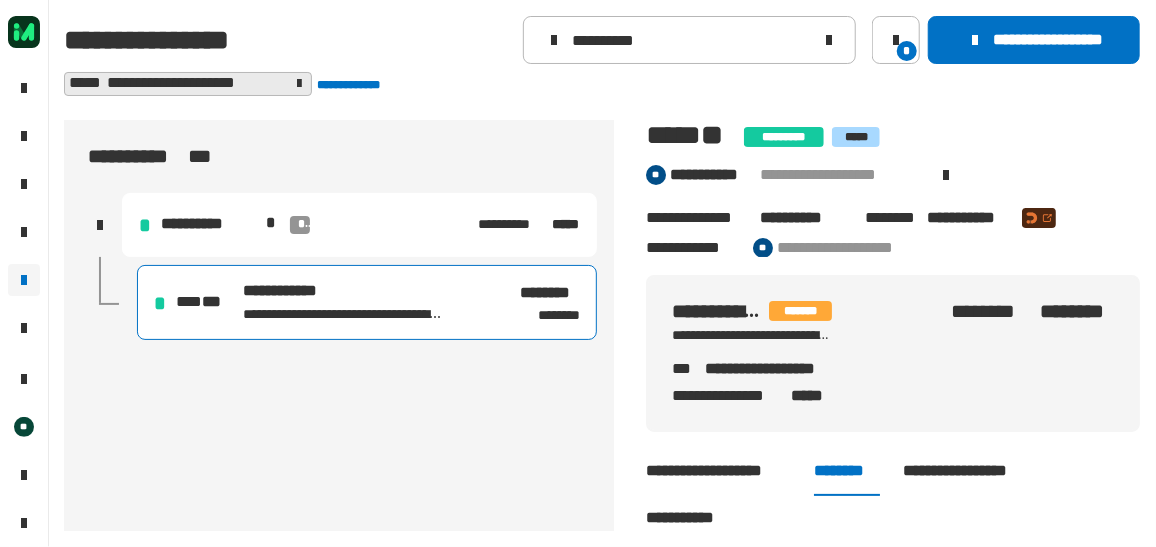 click on "**********" at bounding box center (351, 349) 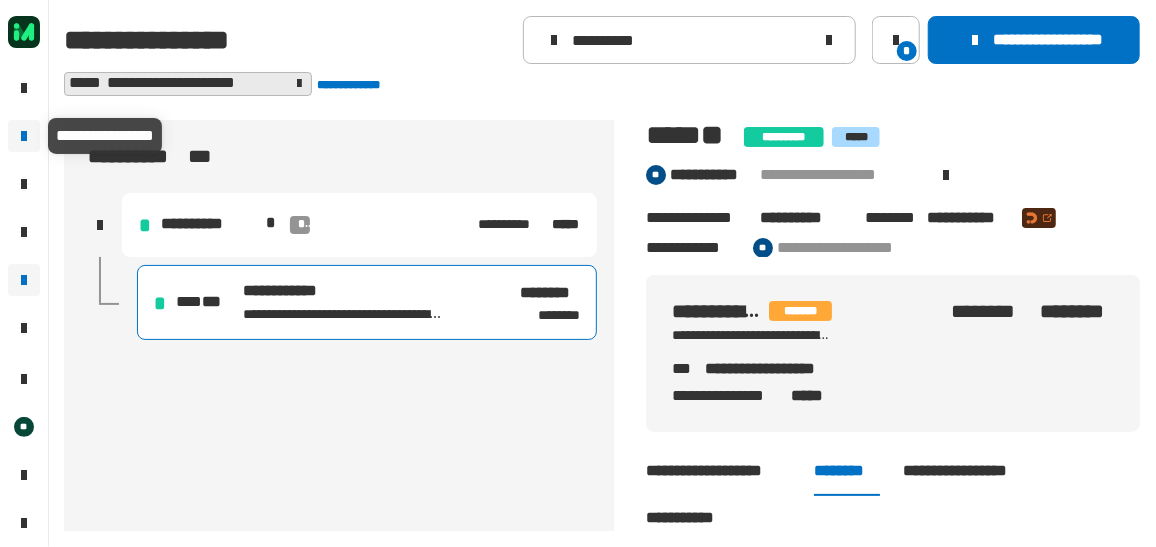 click 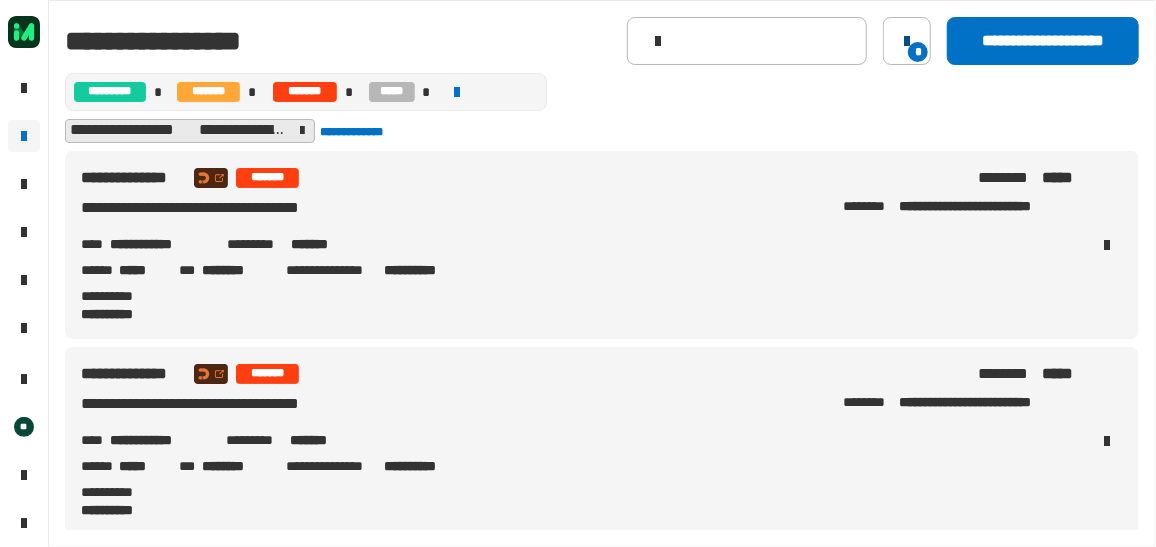 click on "*" 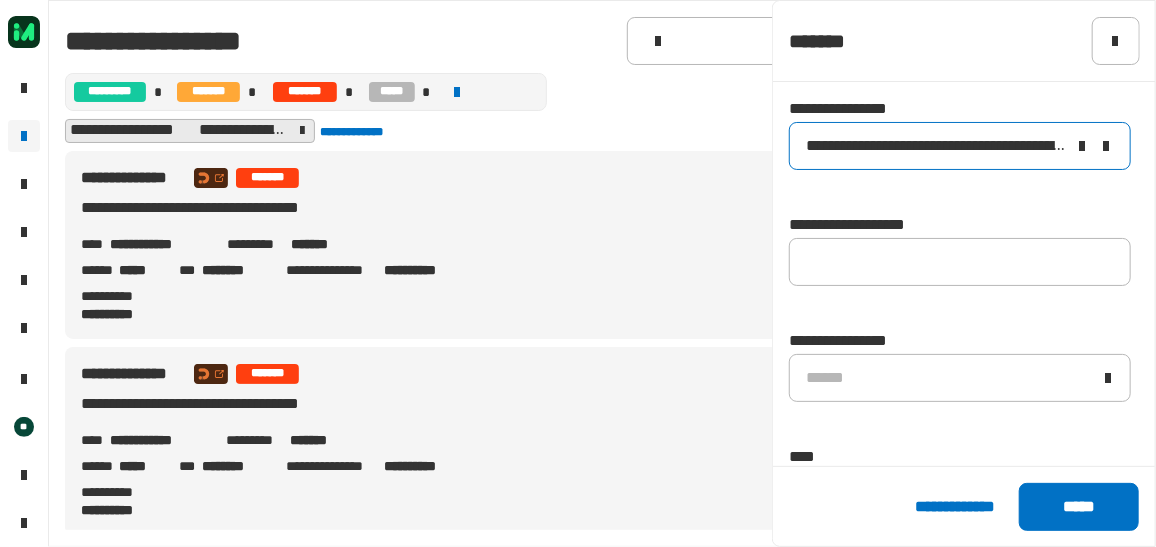 click 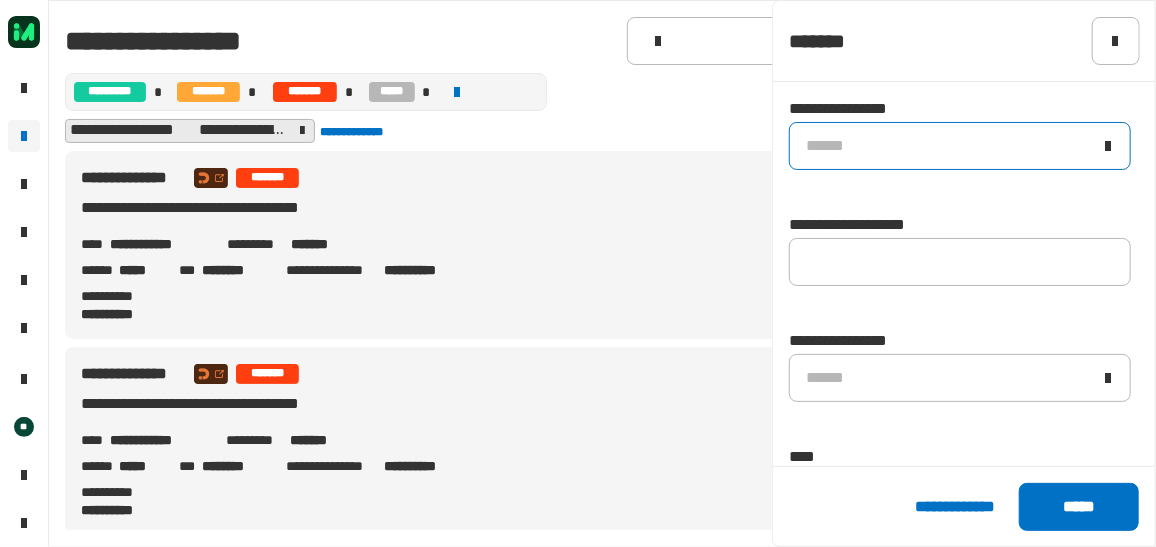 click on "******" 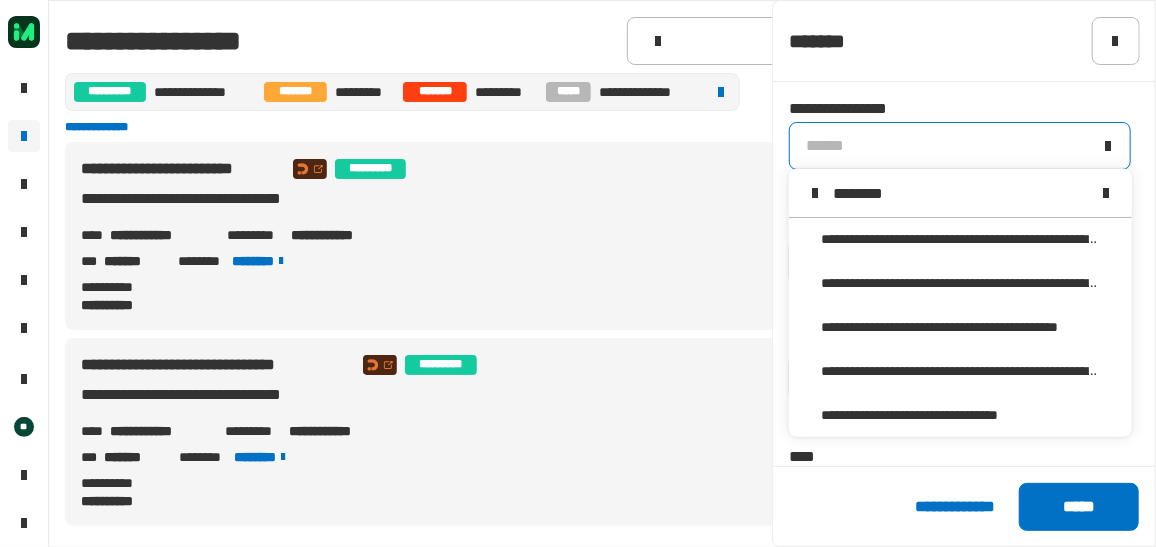 scroll, scrollTop: 0, scrollLeft: 0, axis: both 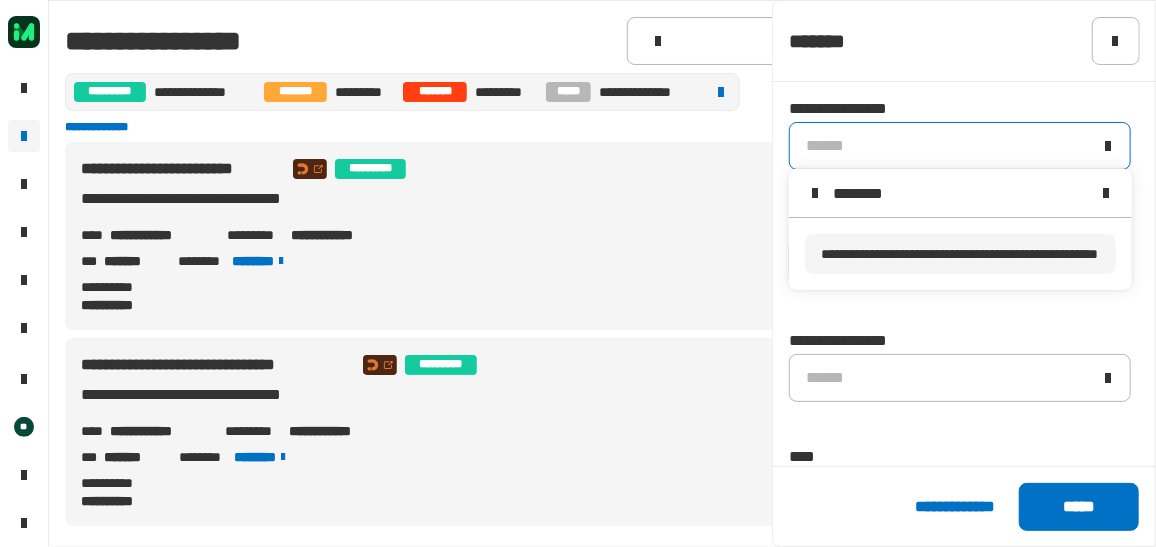 type on "********" 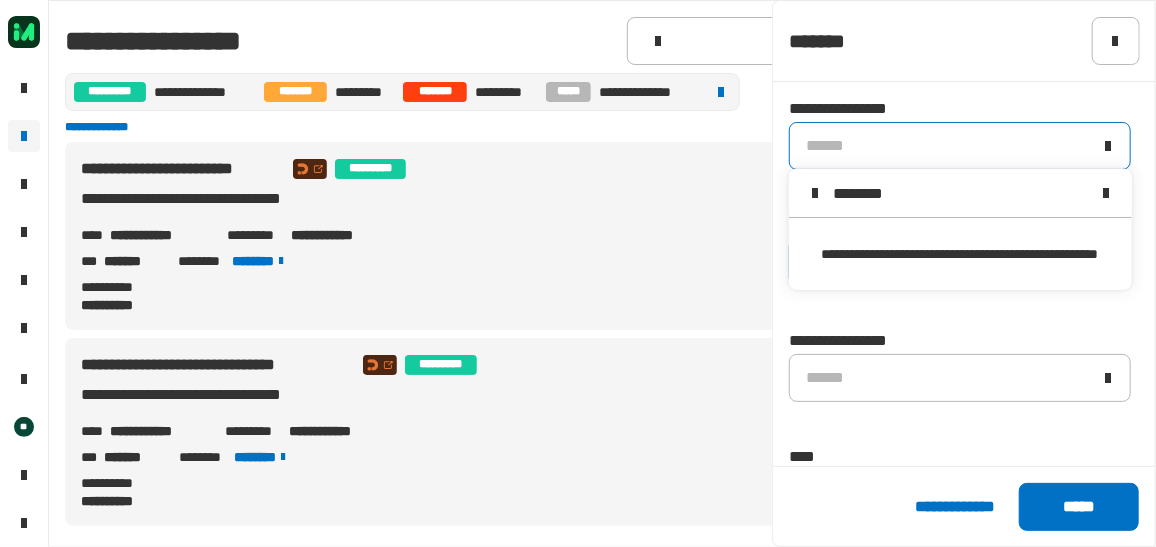 click on "**********" at bounding box center (959, 254) 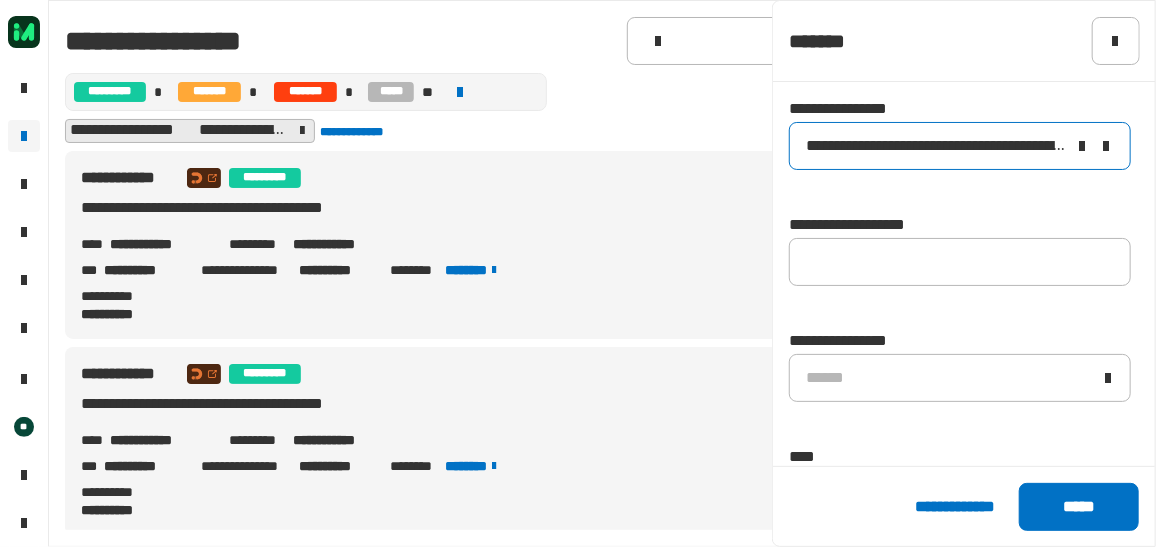 click on "**********" at bounding box center [526, 178] 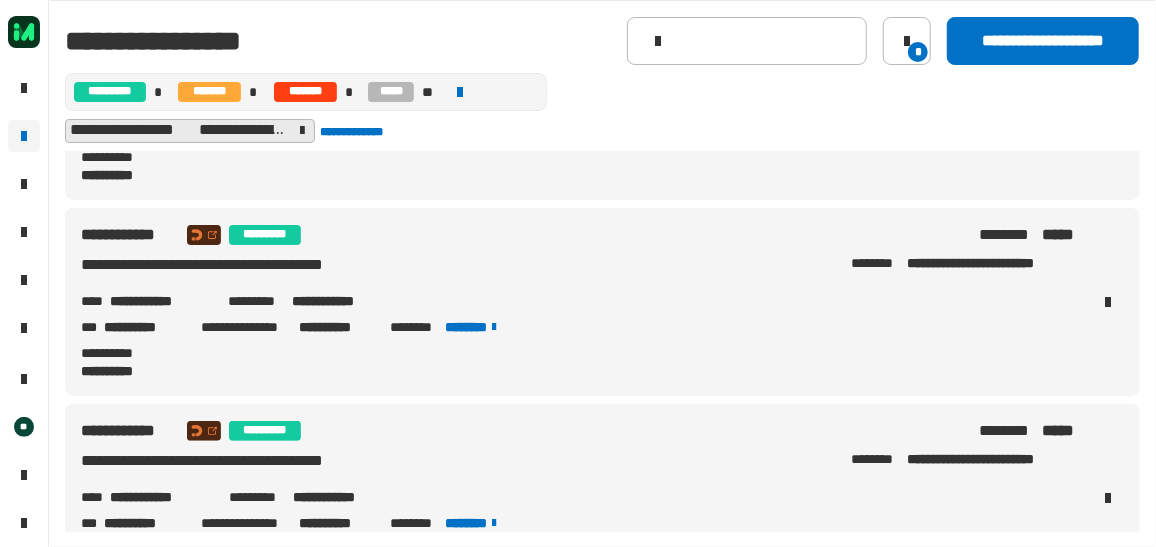 scroll, scrollTop: 990, scrollLeft: 0, axis: vertical 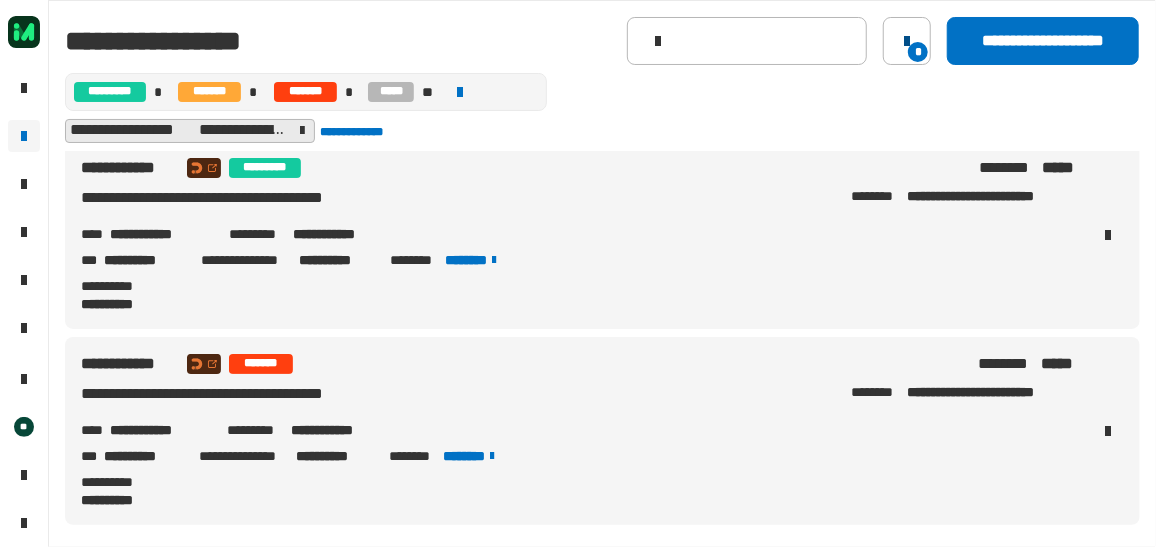click on "*" 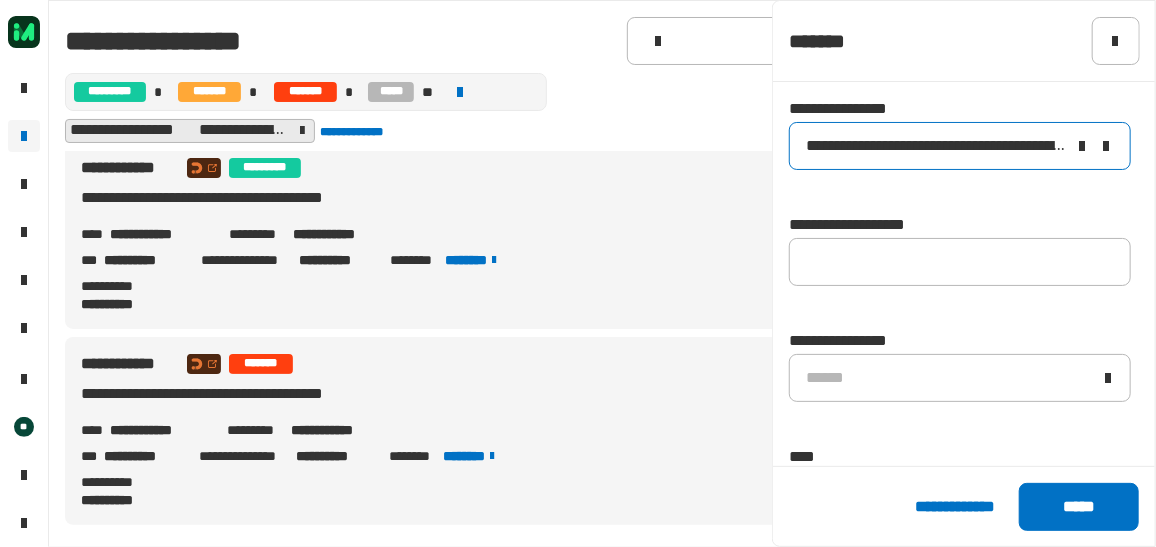 click 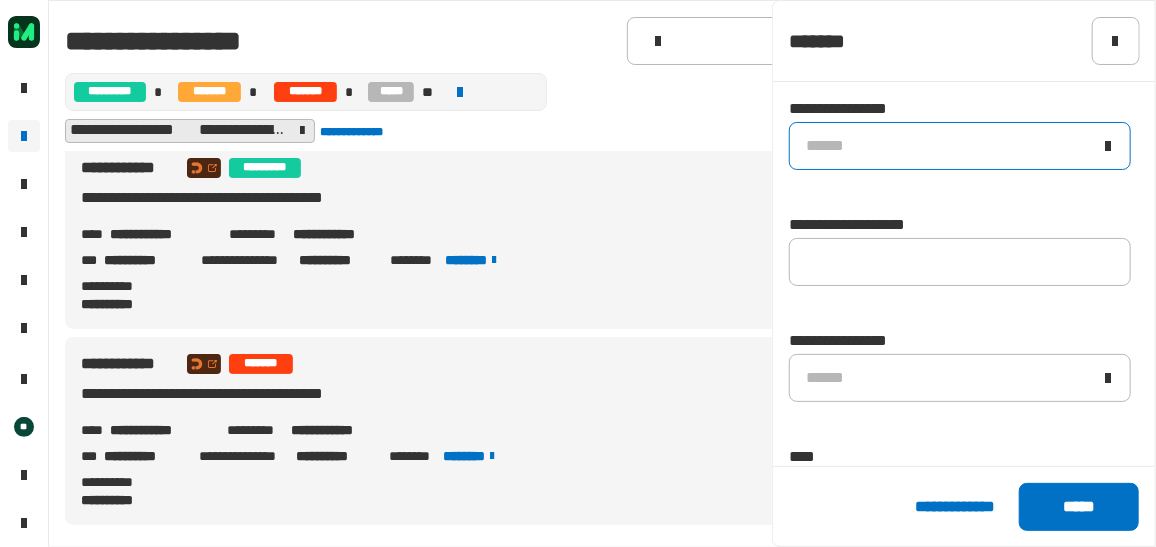 click on "******" 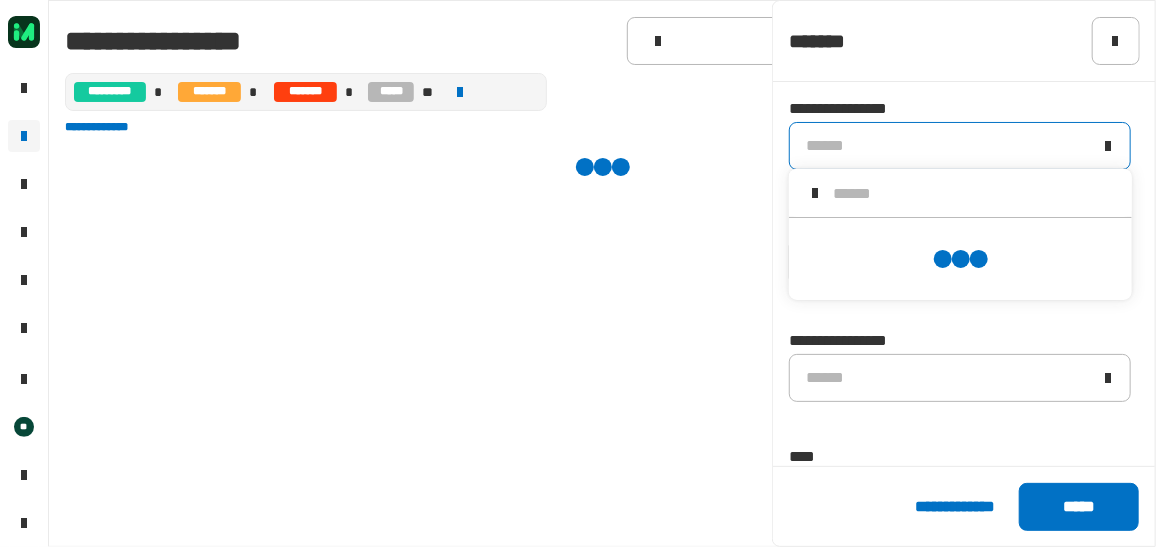 scroll, scrollTop: 0, scrollLeft: 0, axis: both 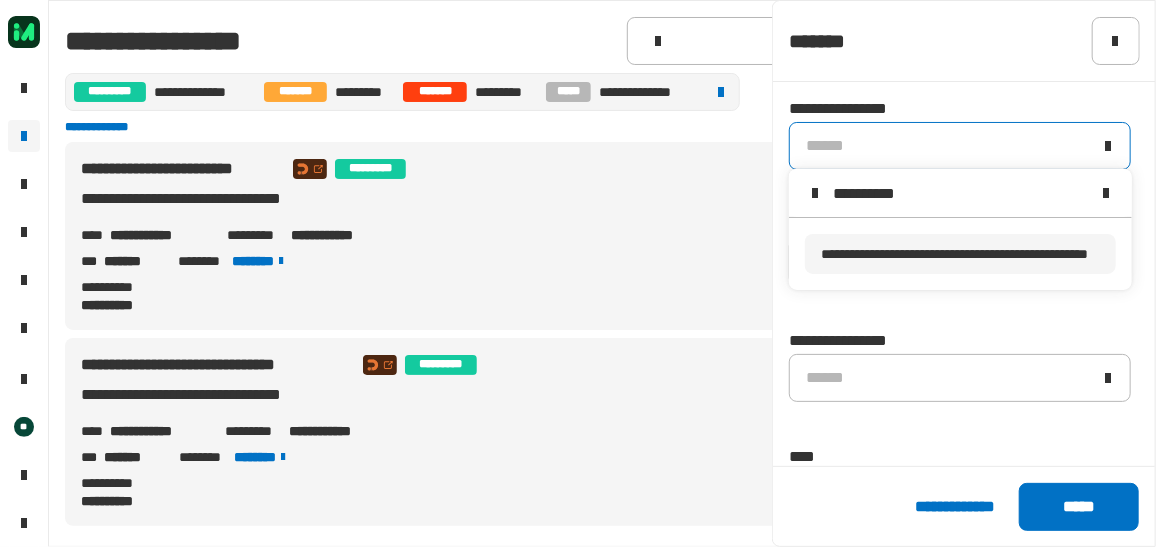 type on "**********" 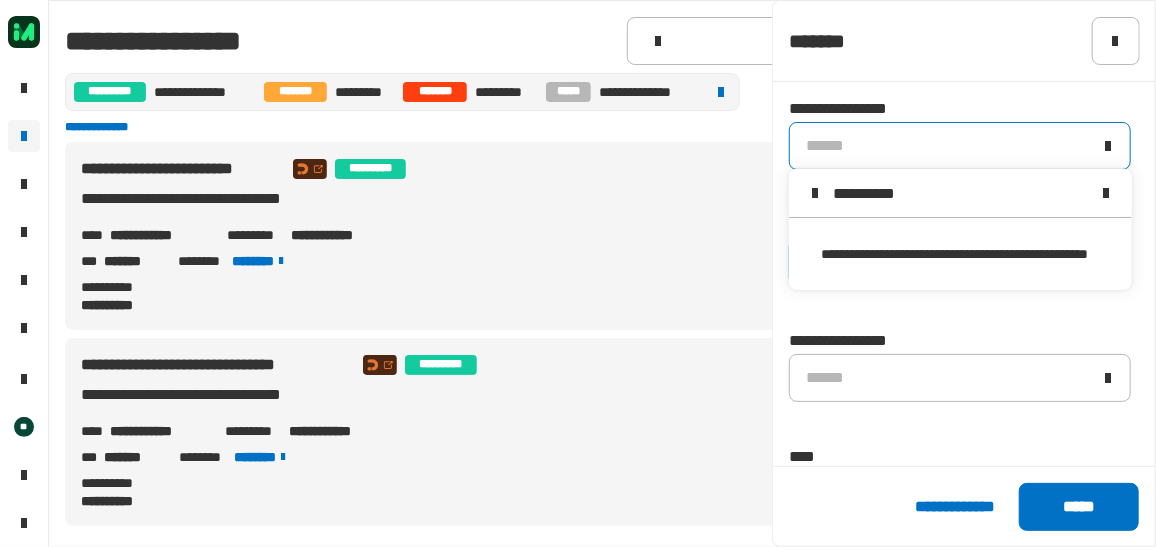 click on "**********" at bounding box center (954, 254) 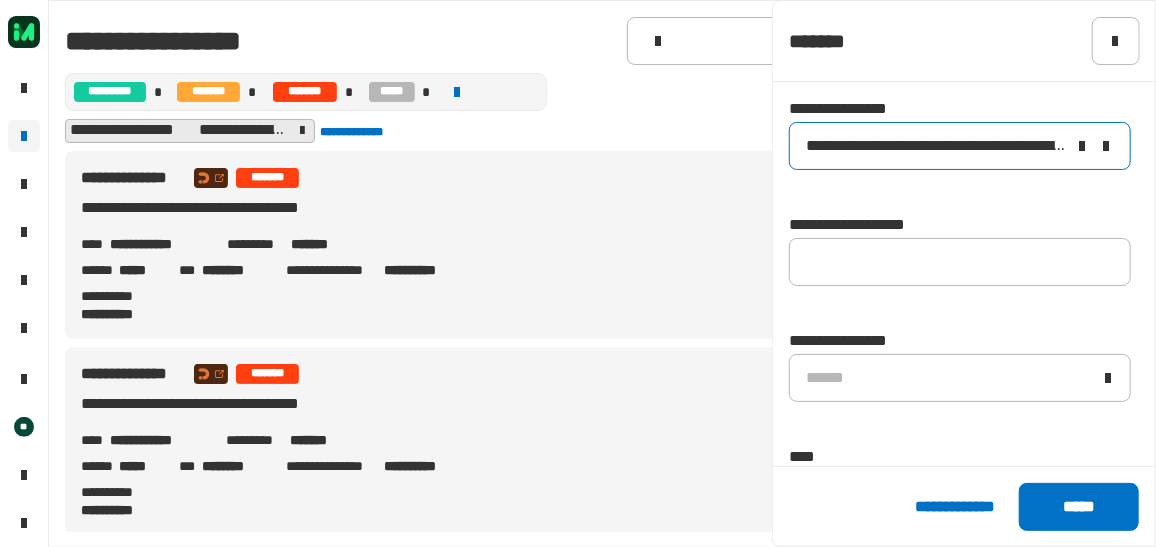 click on "**********" at bounding box center [602, 245] 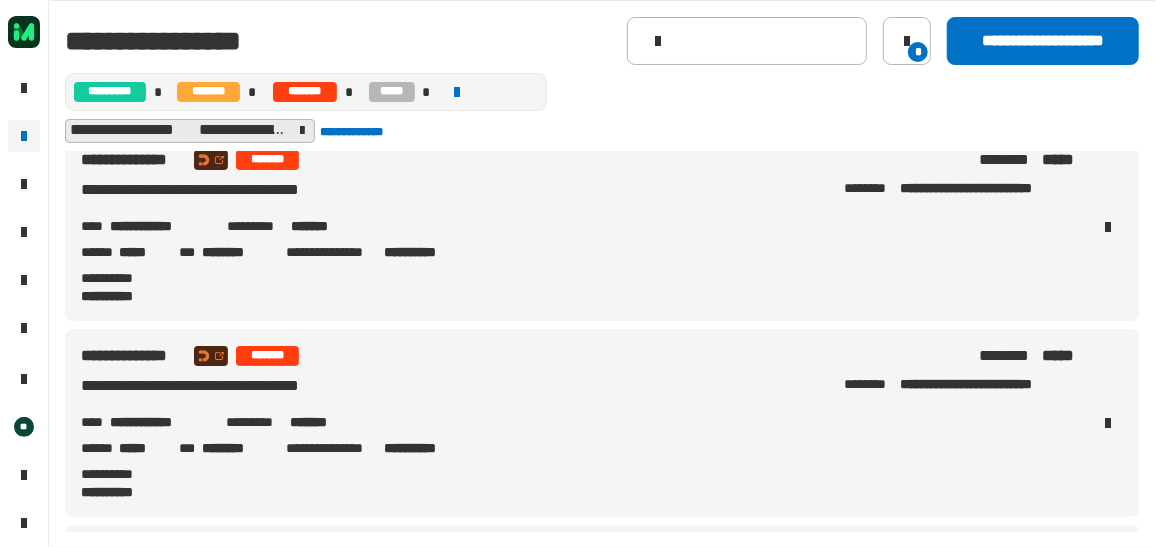 scroll, scrollTop: 0, scrollLeft: 0, axis: both 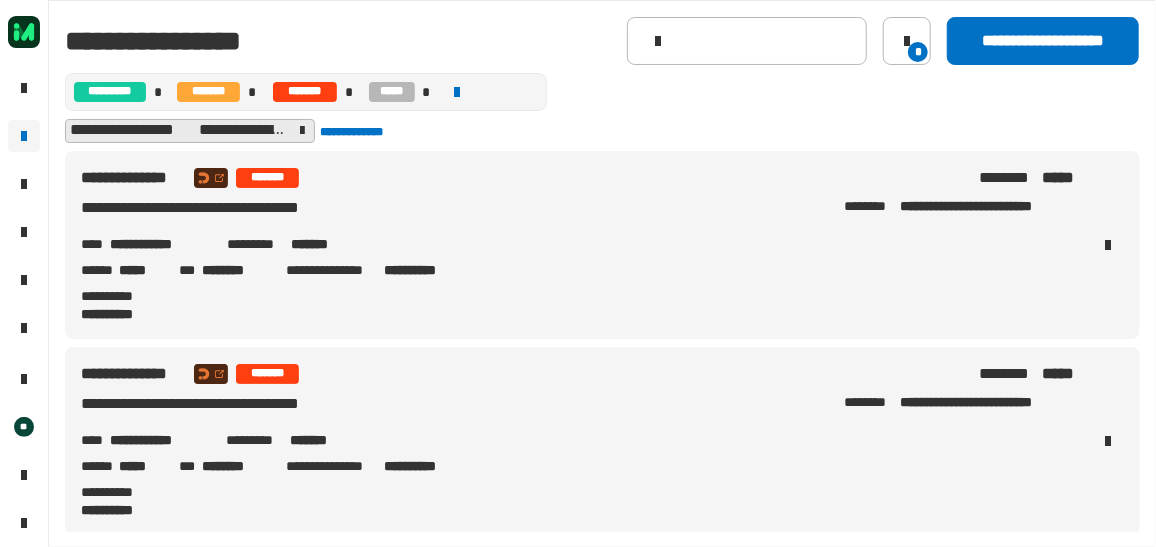 click on "**********" at bounding box center [160, 440] 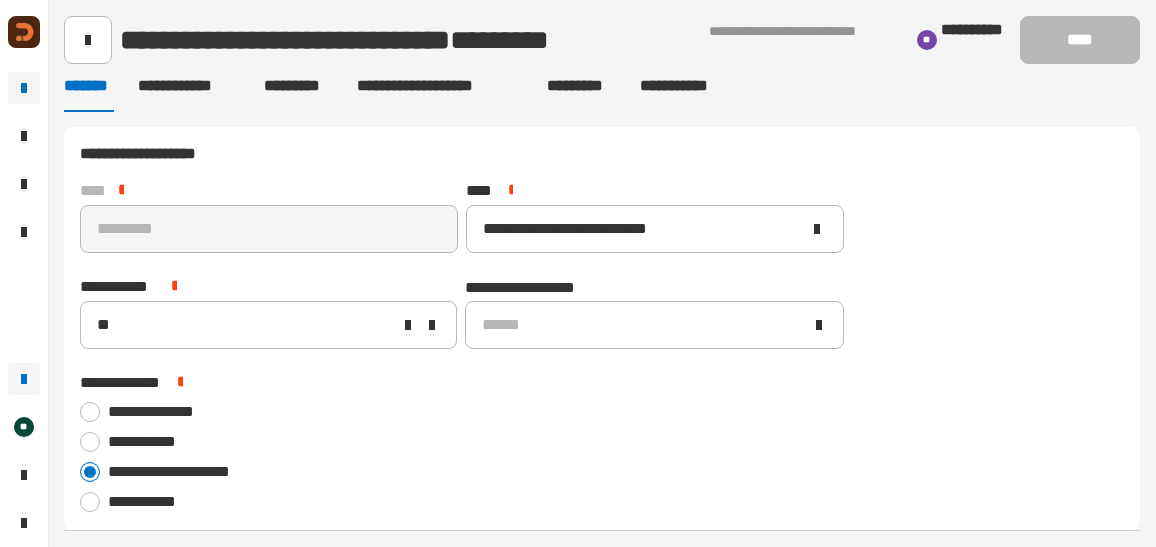 scroll, scrollTop: 0, scrollLeft: 0, axis: both 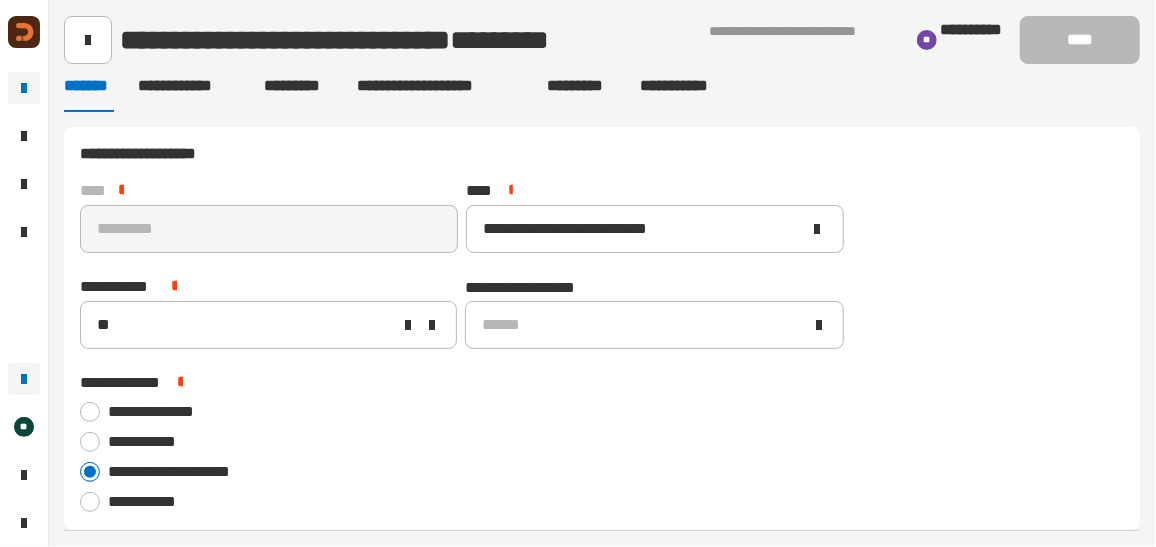 click 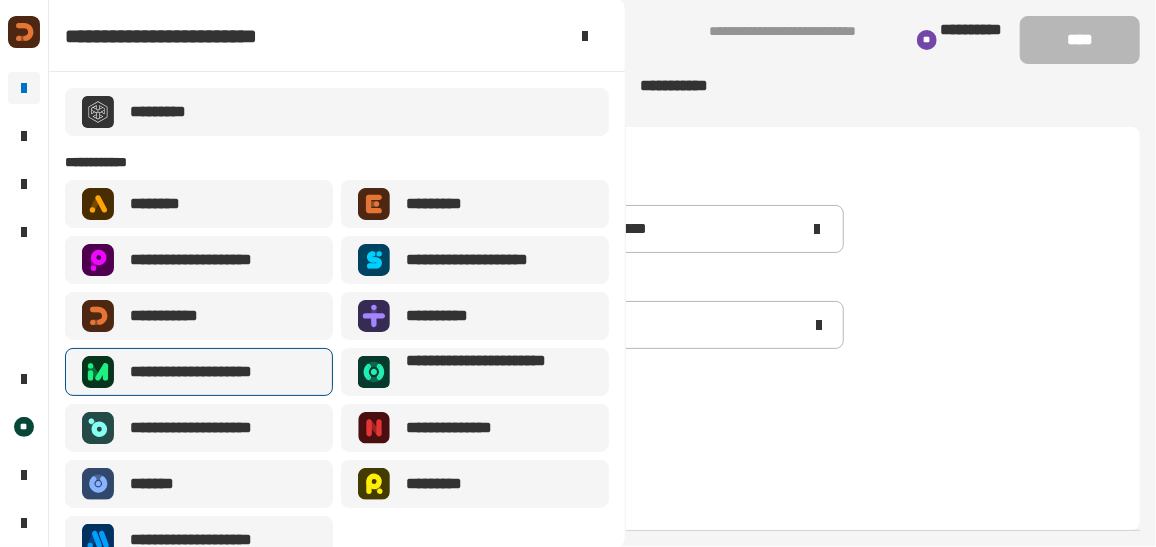 click on "**********" at bounding box center [214, 372] 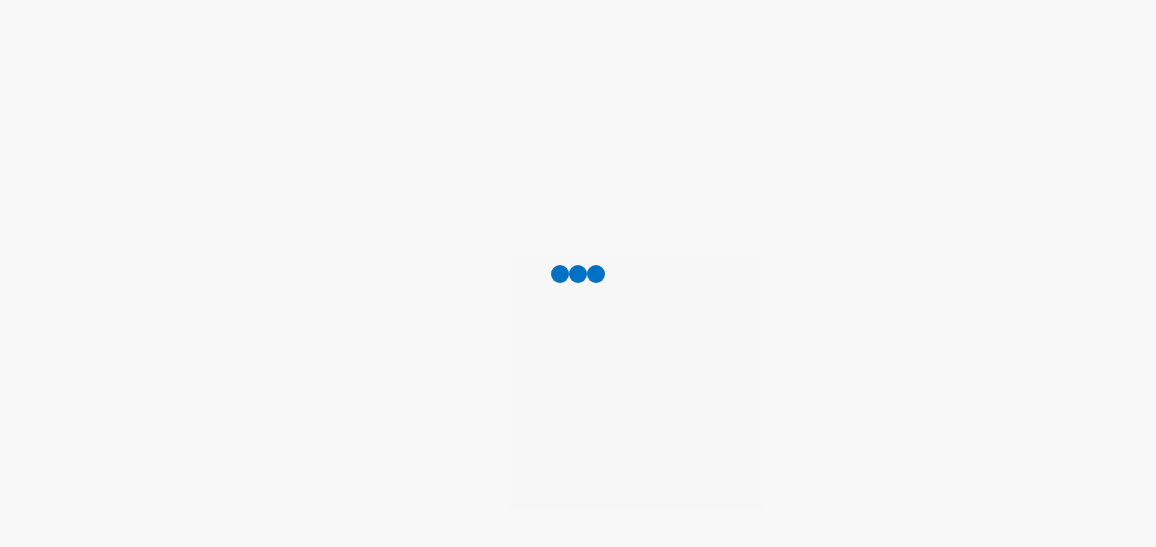 scroll, scrollTop: 0, scrollLeft: 0, axis: both 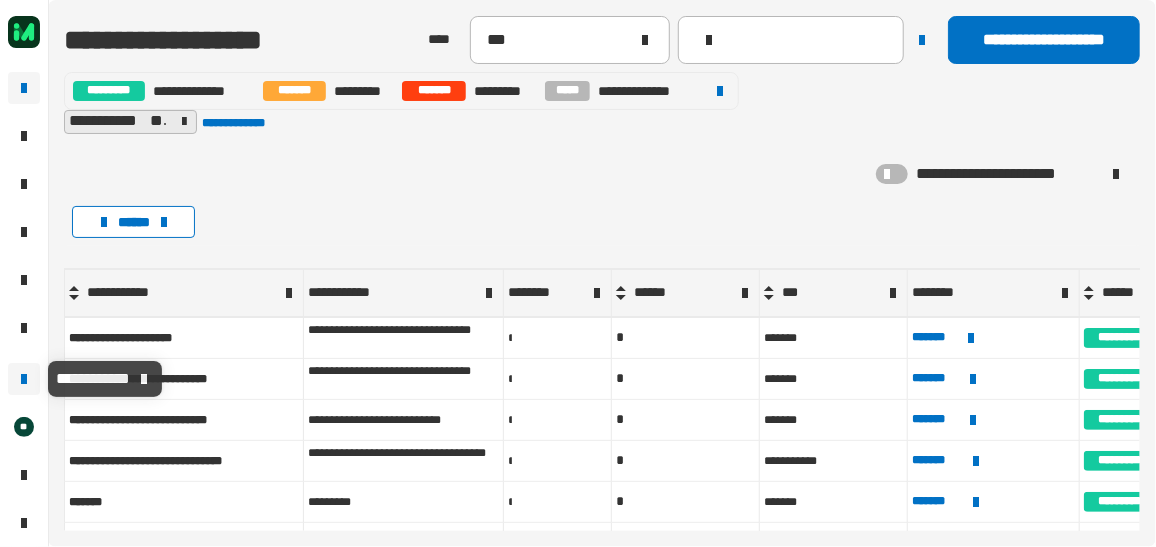 click 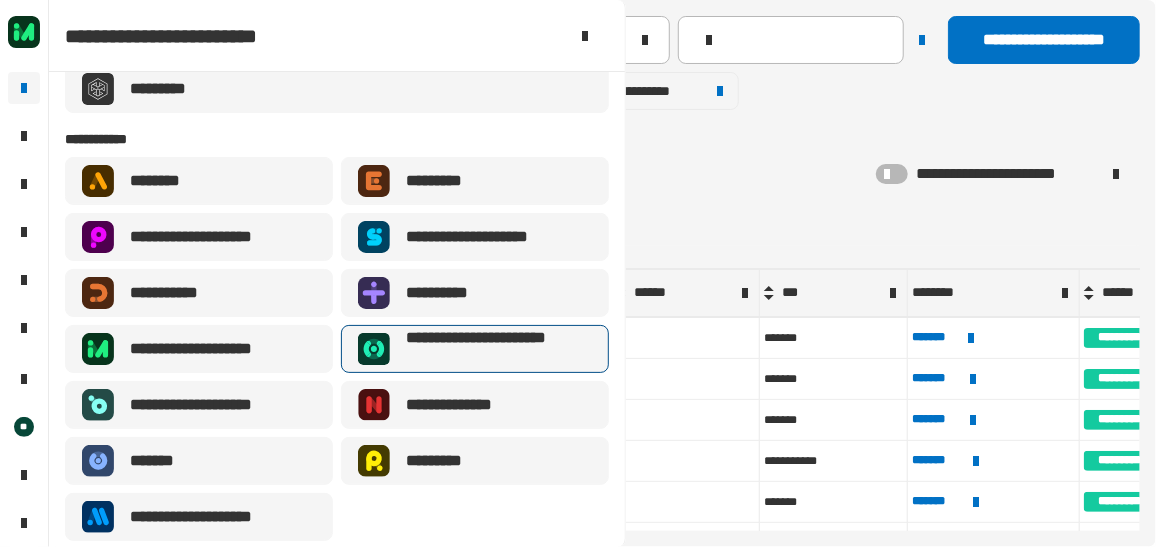 scroll, scrollTop: 32, scrollLeft: 0, axis: vertical 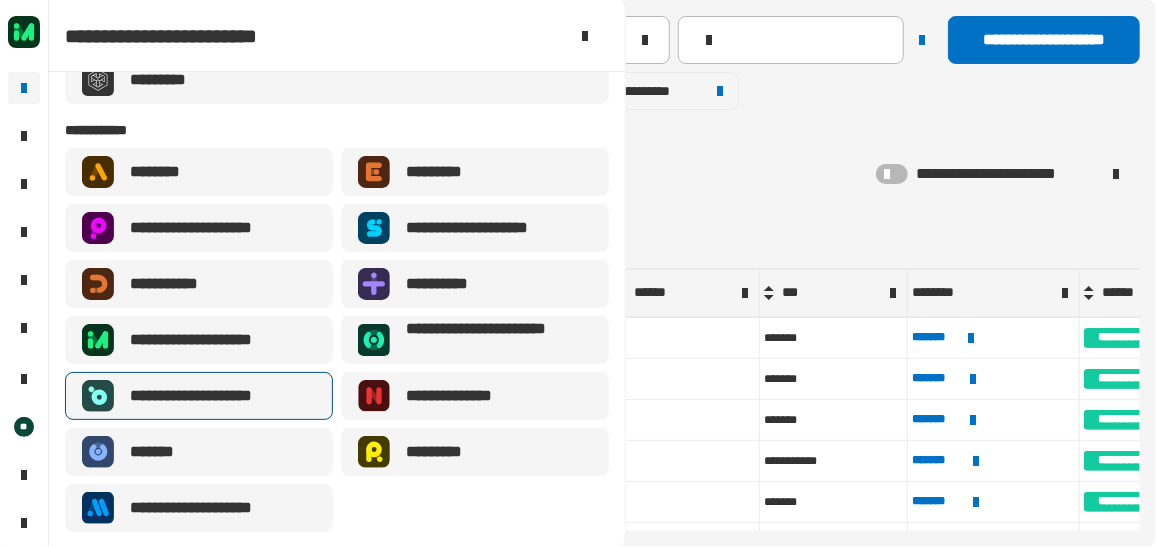 click on "**********" at bounding box center (206, 396) 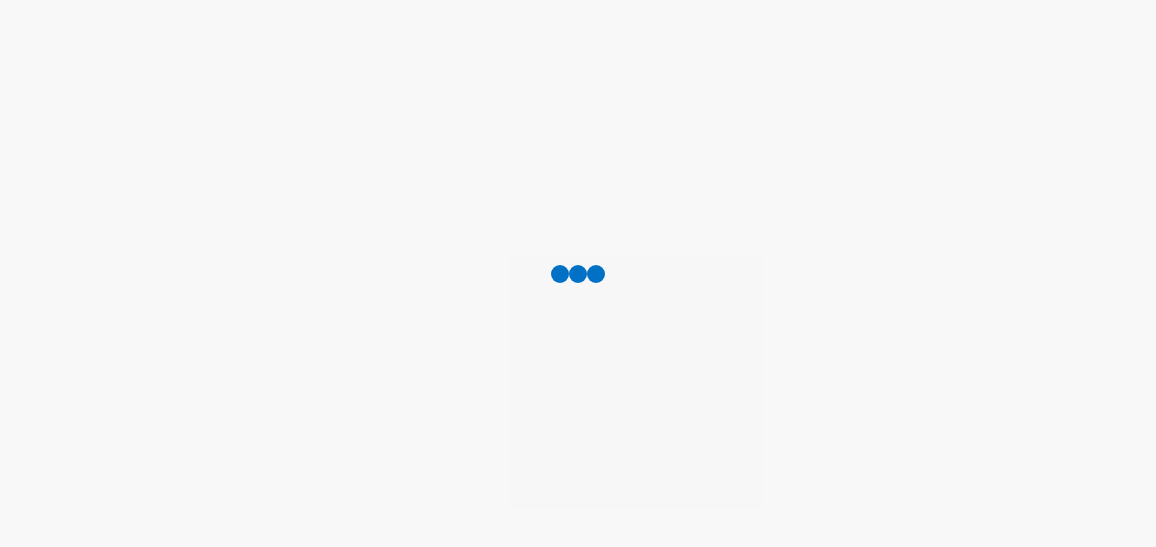 scroll, scrollTop: 0, scrollLeft: 0, axis: both 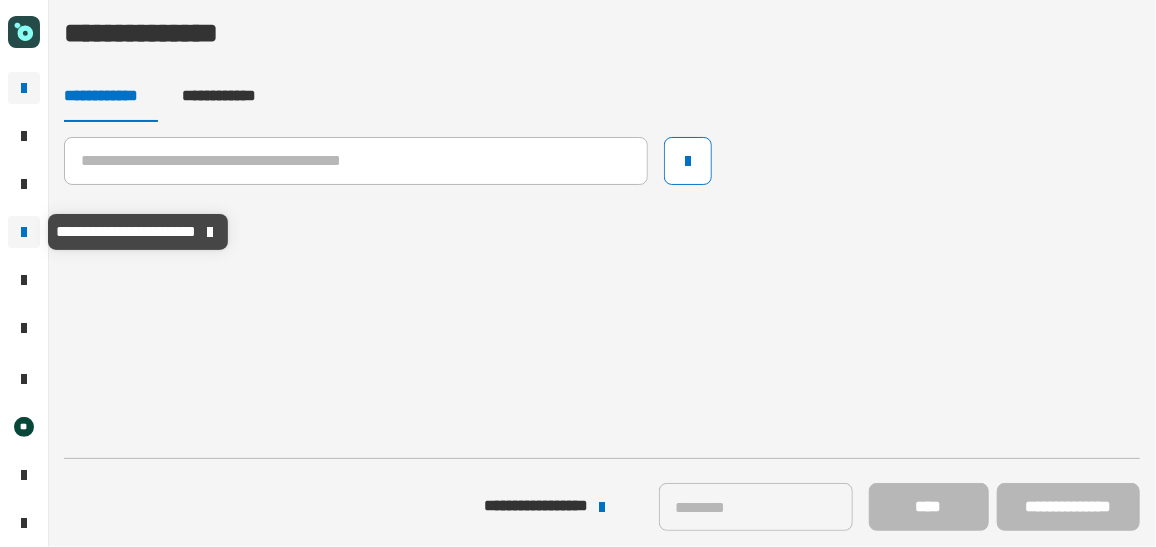 click 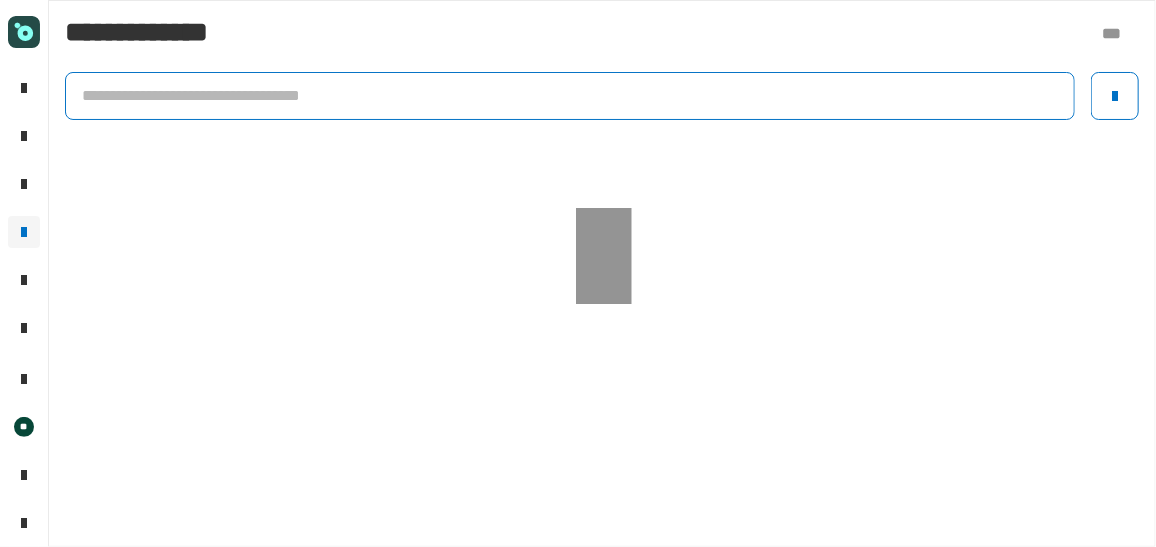 click 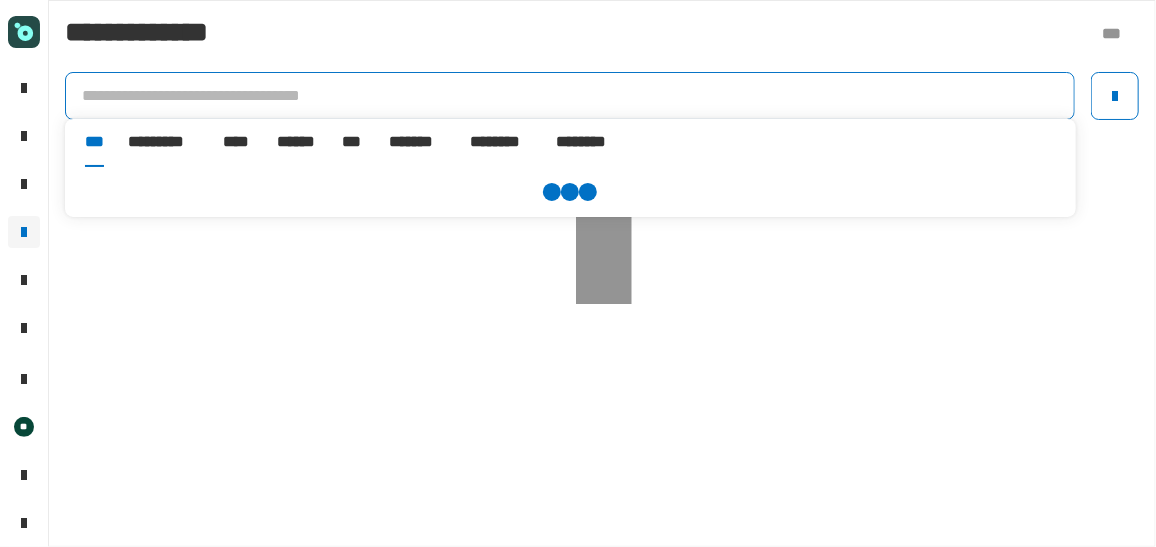 paste on "**********" 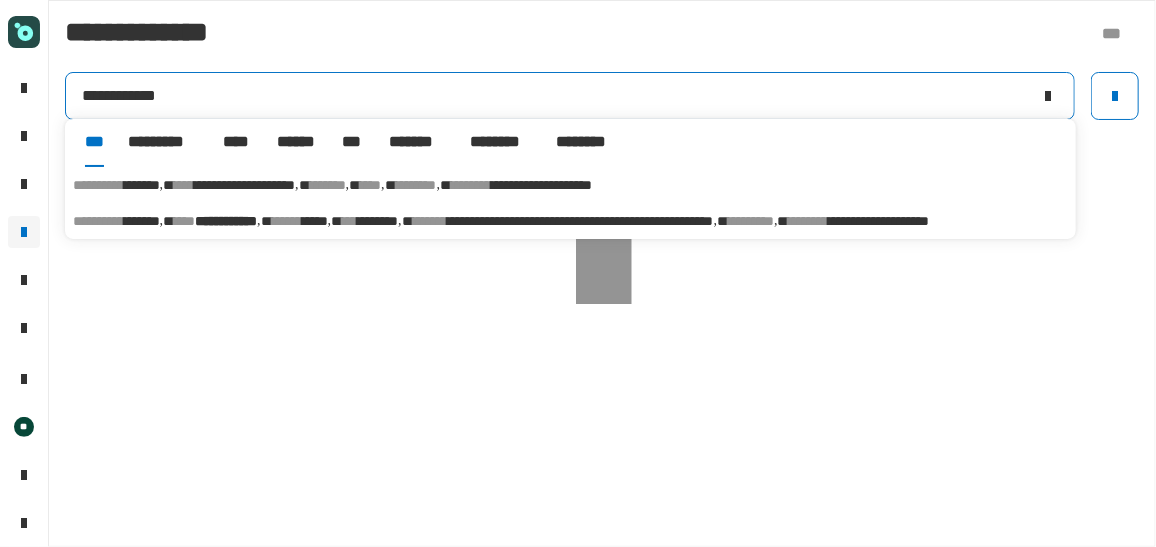 type on "**********" 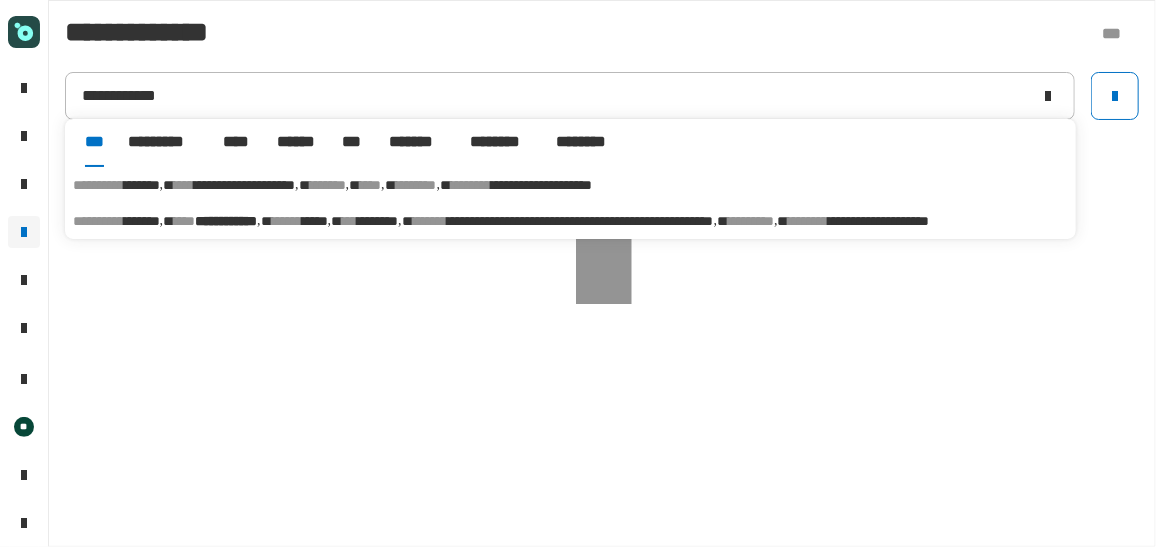 click on "**********" at bounding box center (226, 221) 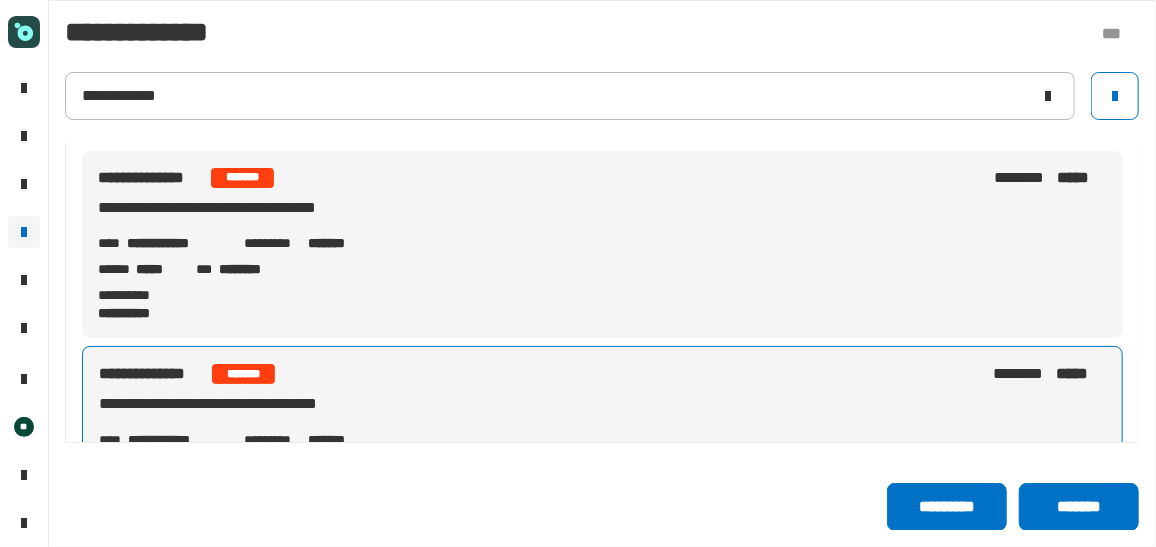 scroll, scrollTop: 207, scrollLeft: 0, axis: vertical 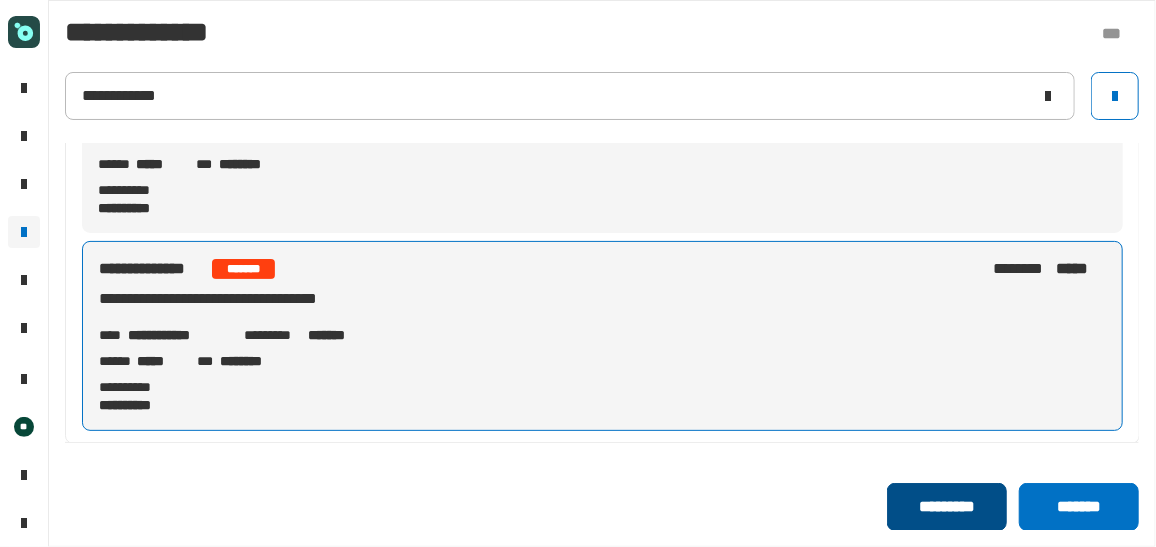 click on "*********" 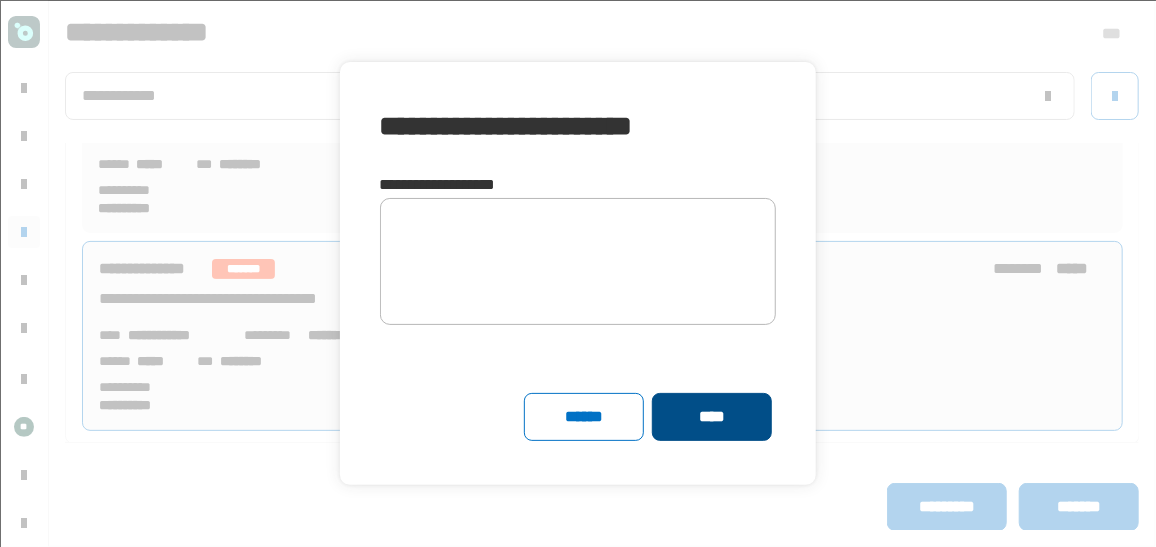 click on "****" 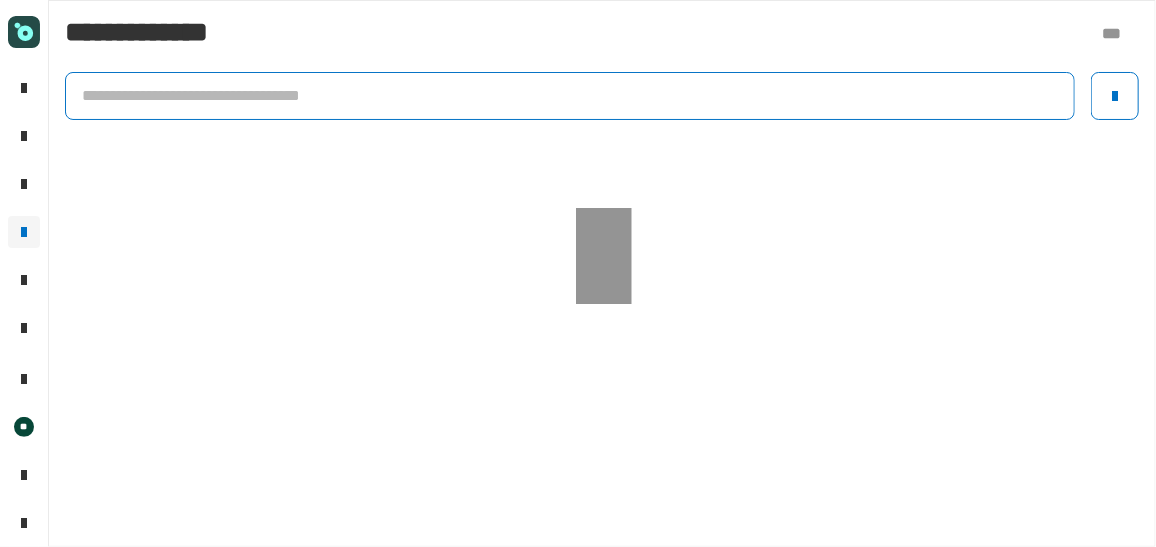 click 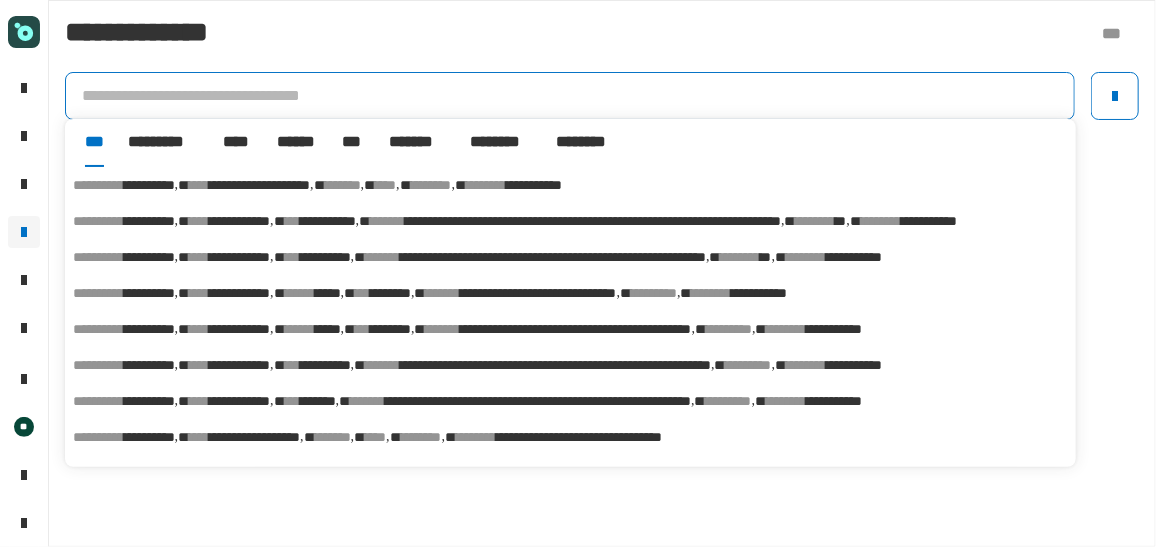 paste on "**********" 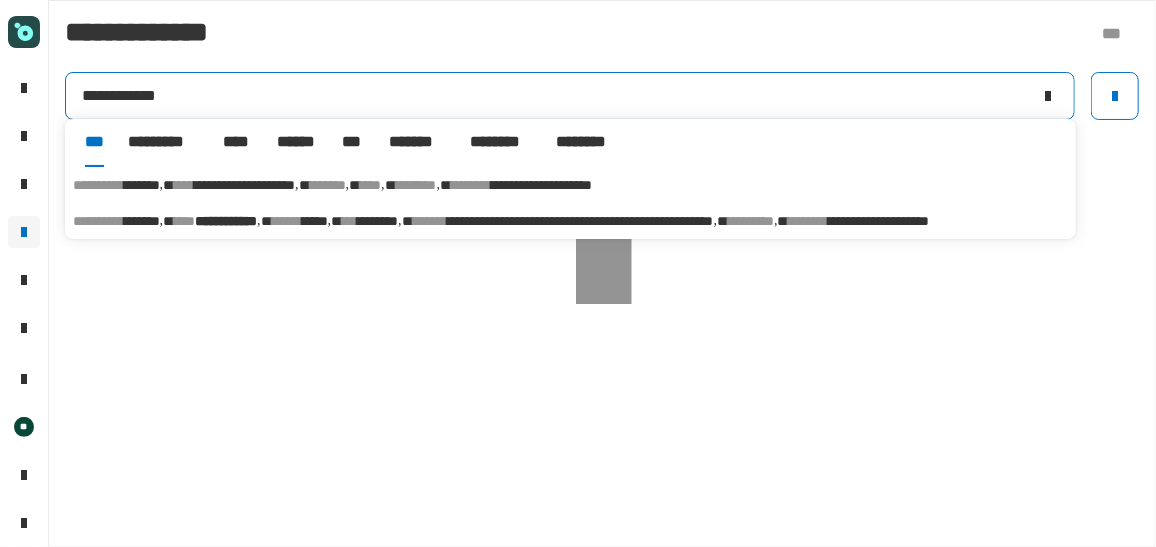 type on "**********" 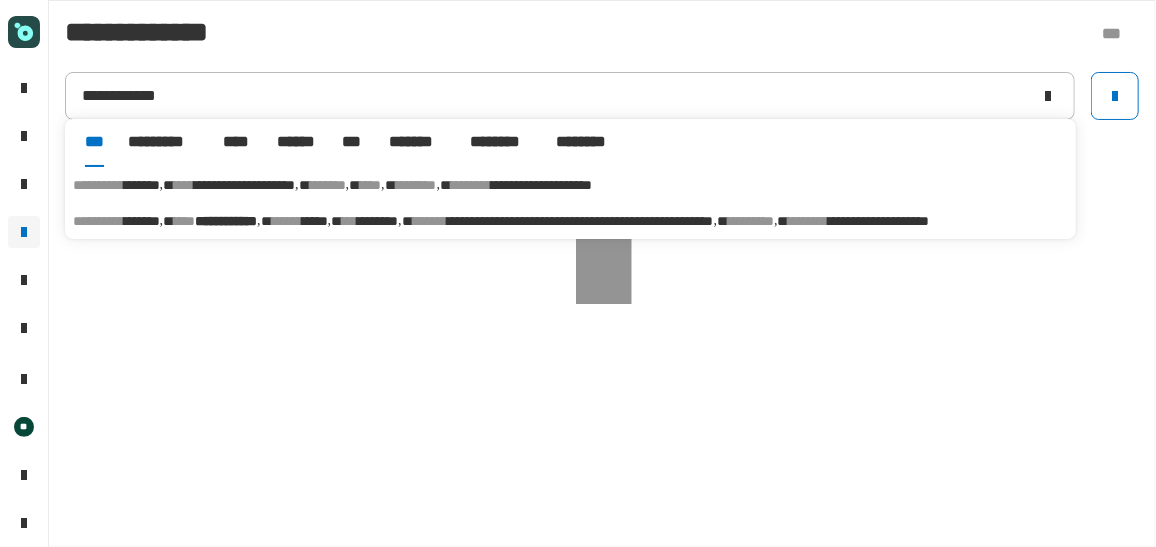 click on "**********" at bounding box center [570, 221] 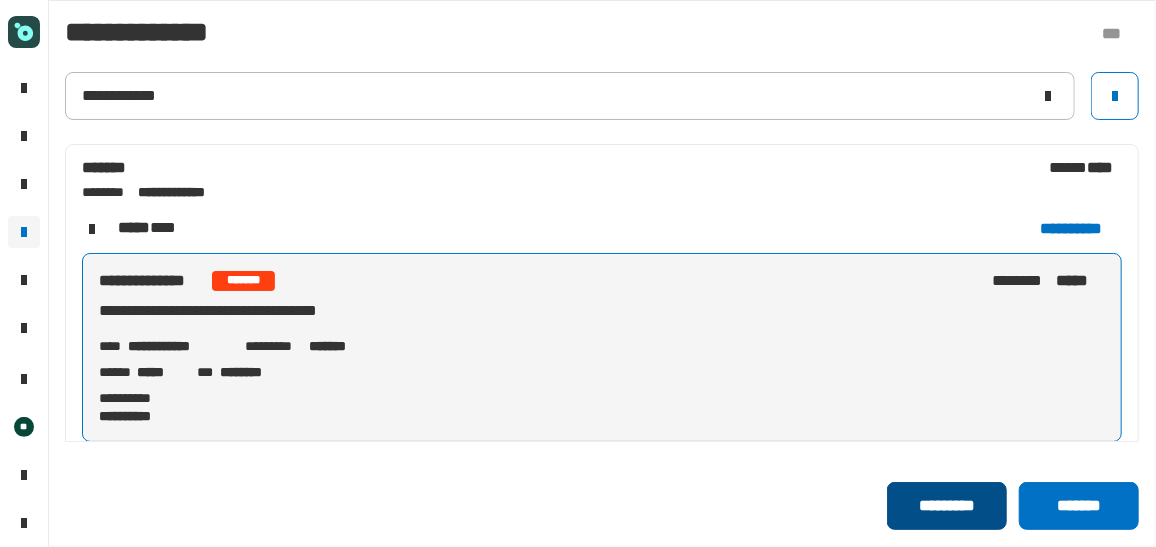 click on "*********" 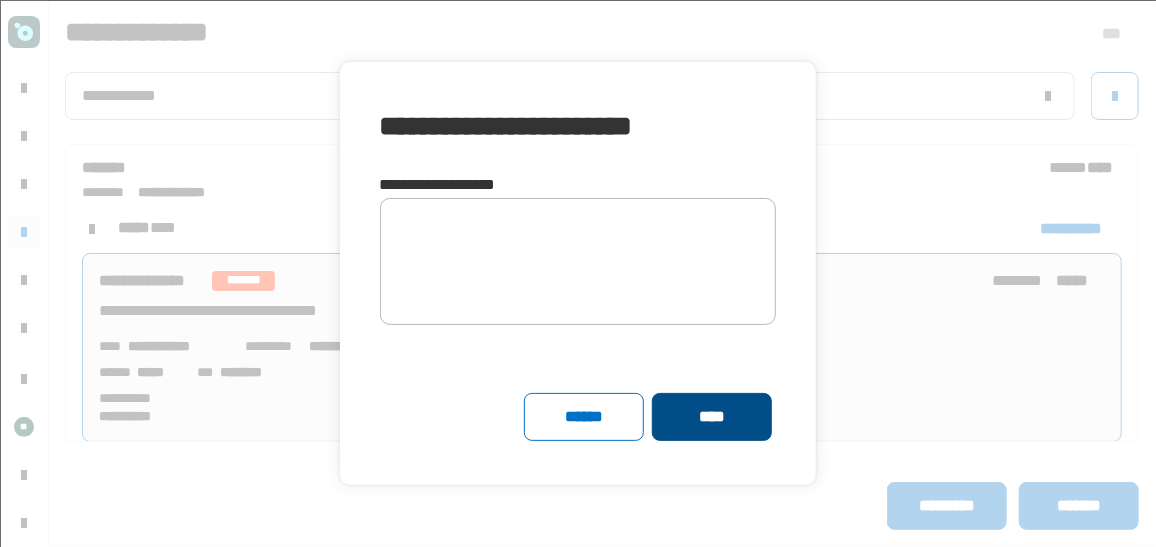 click on "****" 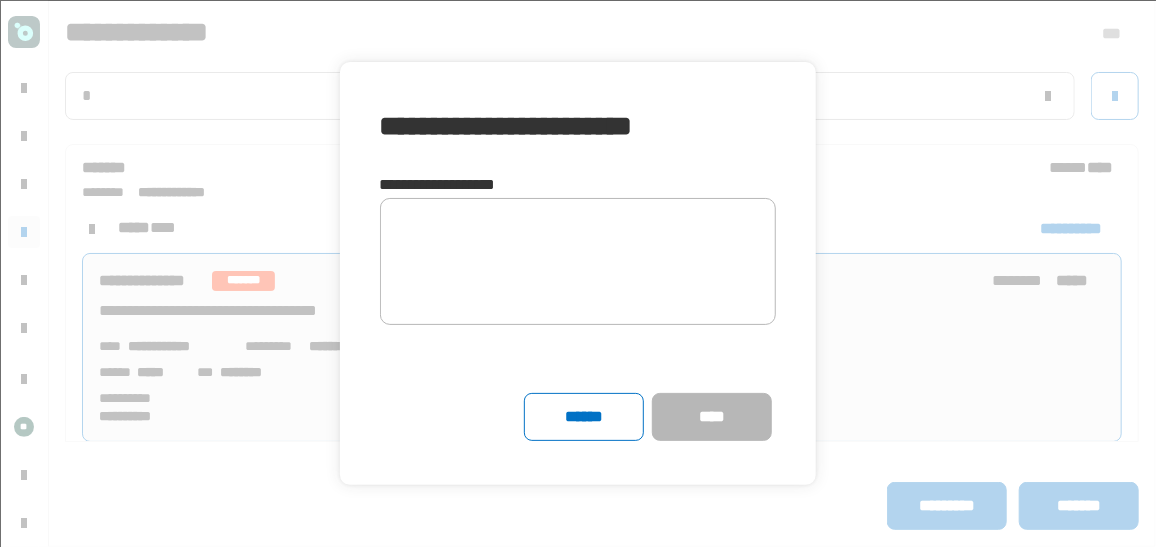 type 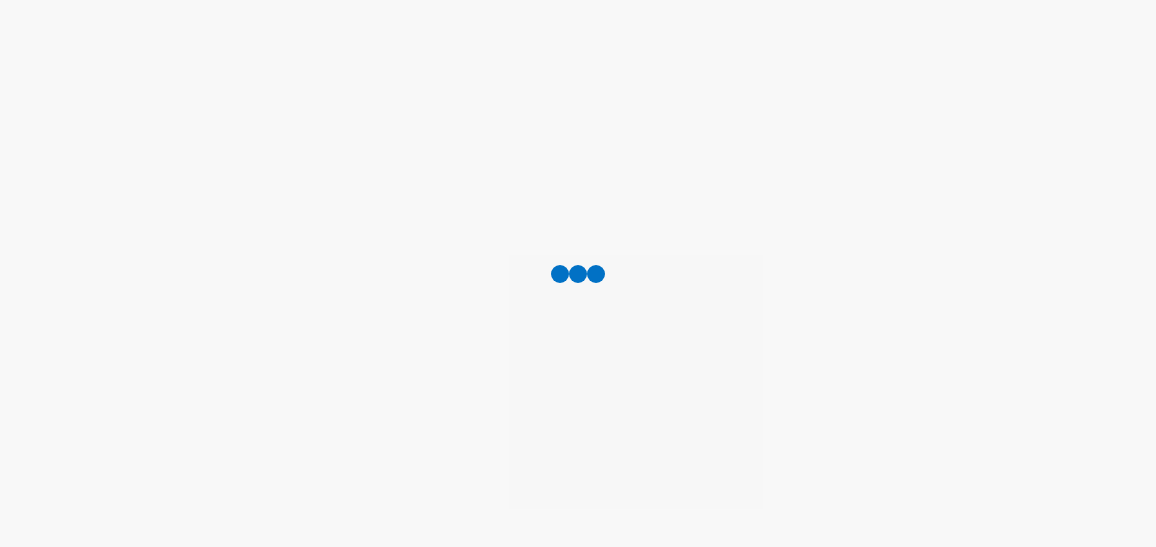 scroll, scrollTop: 0, scrollLeft: 0, axis: both 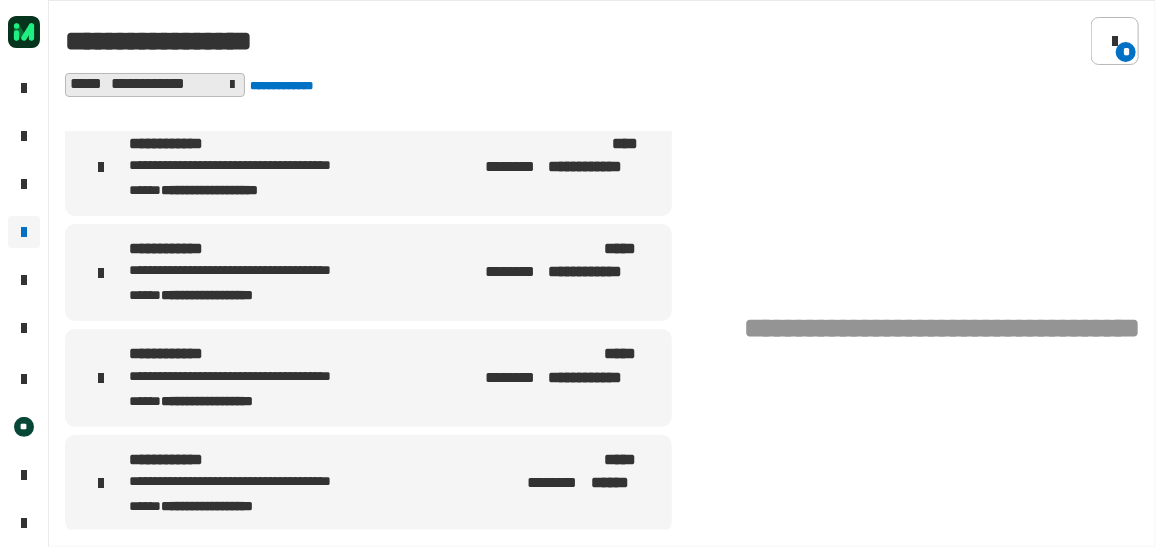 click on "**********" at bounding box center (267, 482) 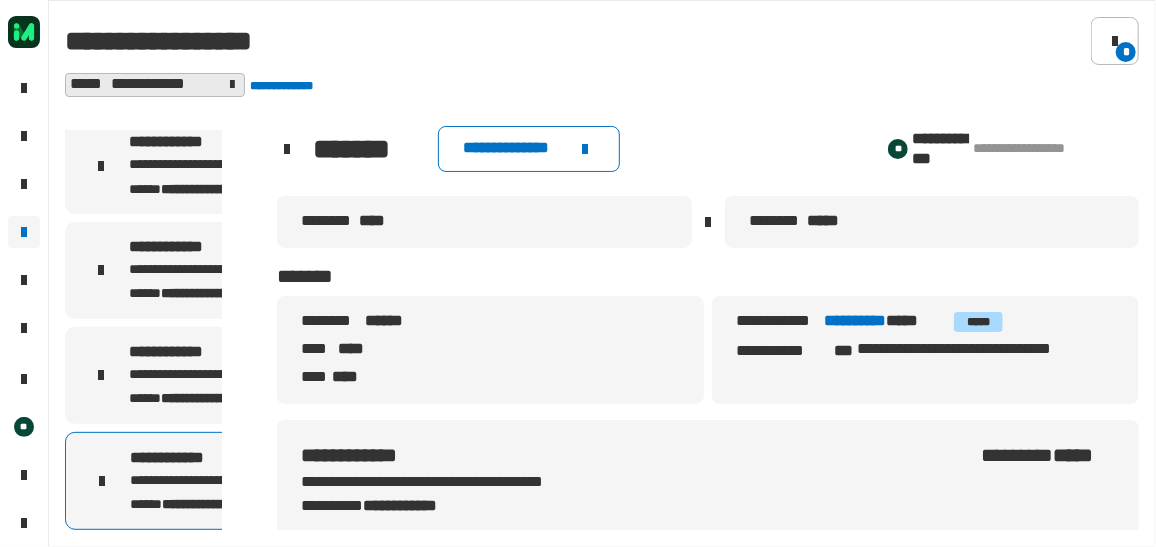 scroll, scrollTop: 232, scrollLeft: 0, axis: vertical 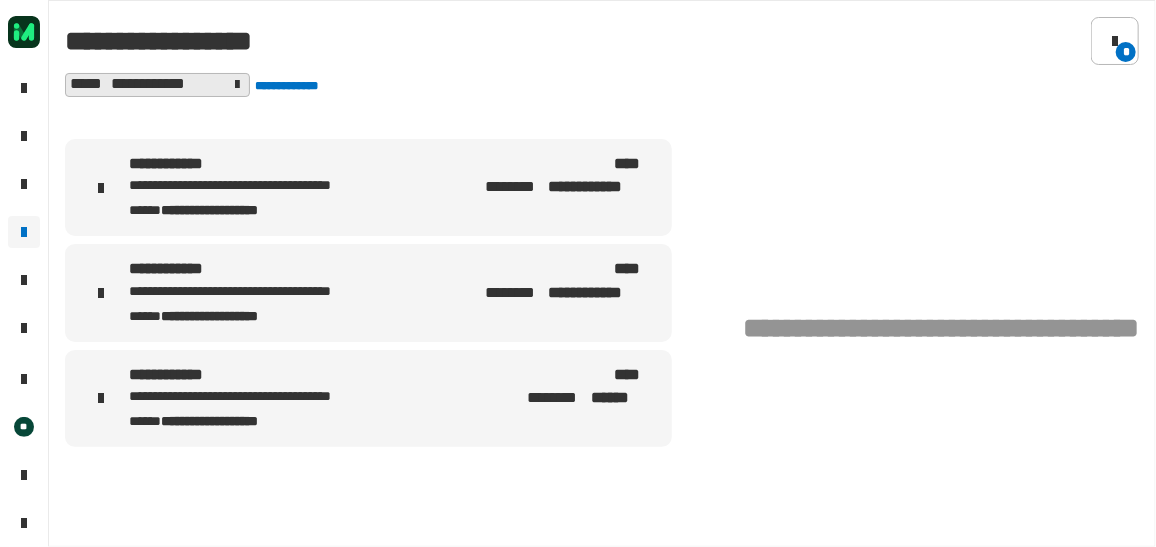 click on "**********" at bounding box center [368, 398] 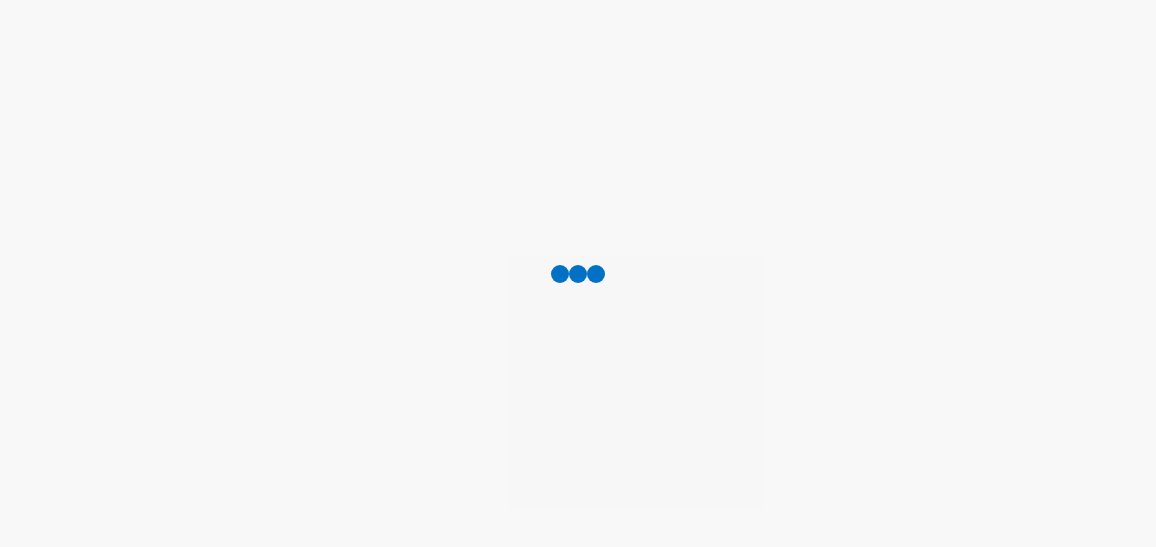 scroll, scrollTop: 0, scrollLeft: 0, axis: both 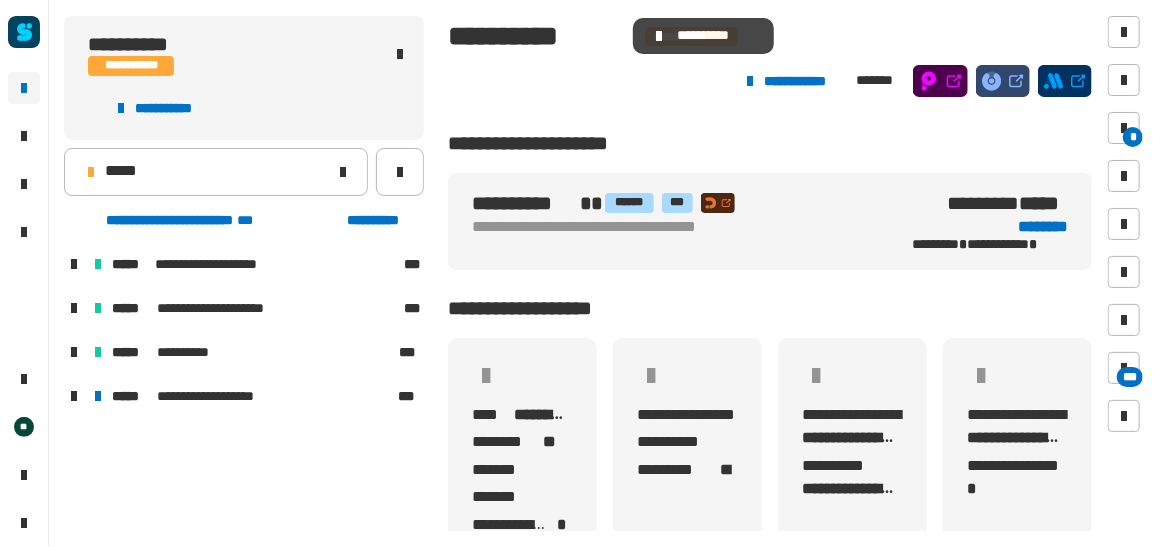 click on "**********" 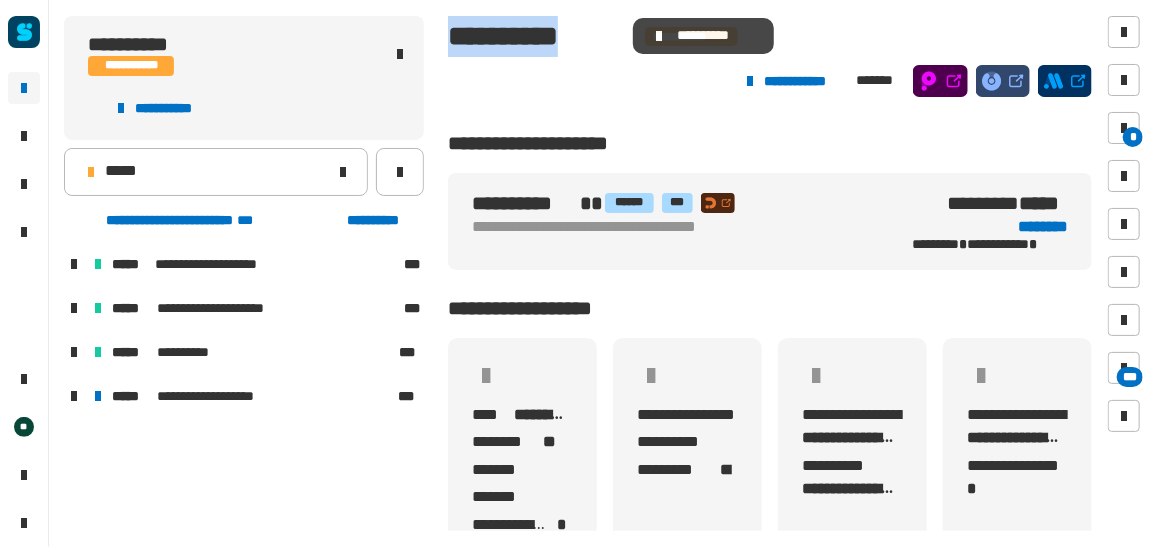 click on "**********" 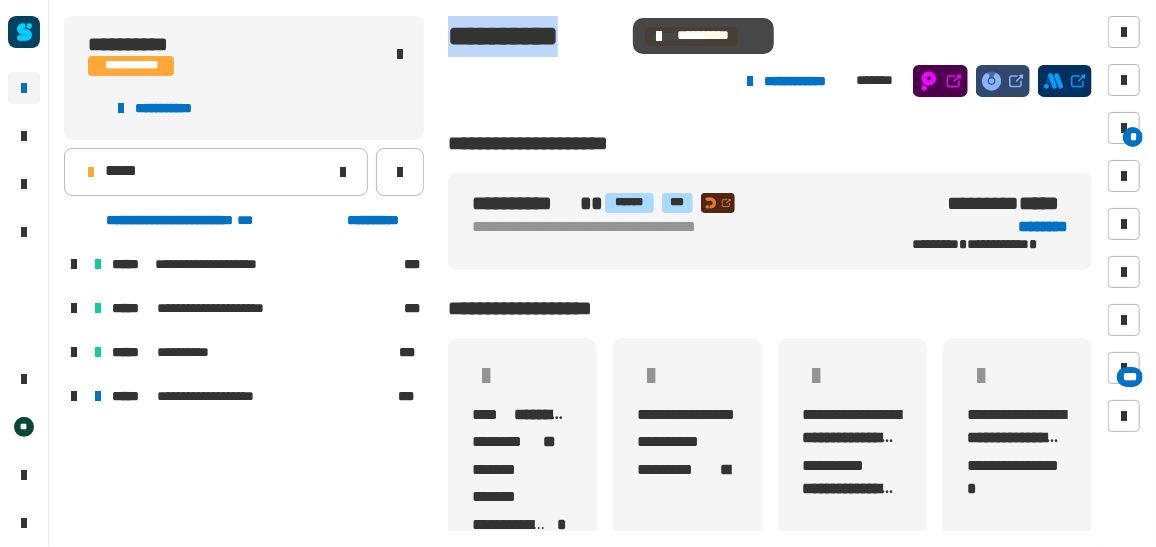 copy on "**********" 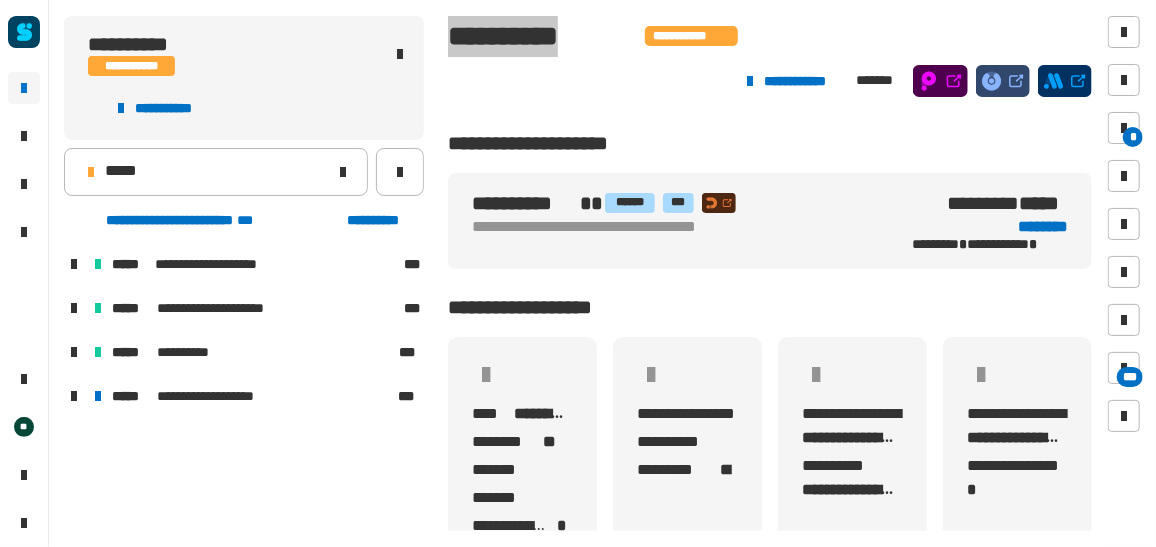 scroll, scrollTop: 0, scrollLeft: 12, axis: horizontal 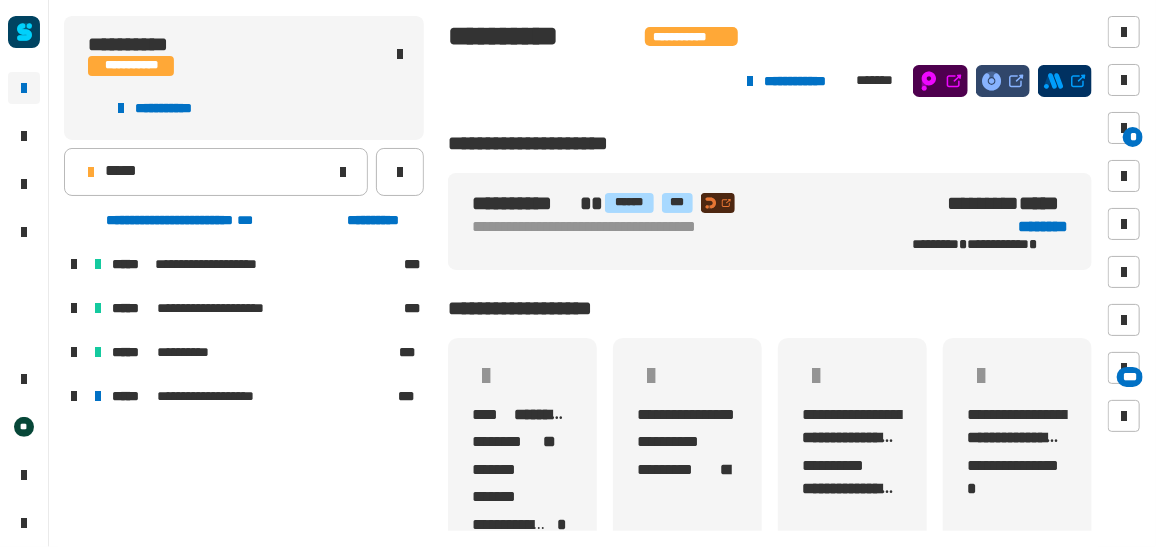 click on "**********" 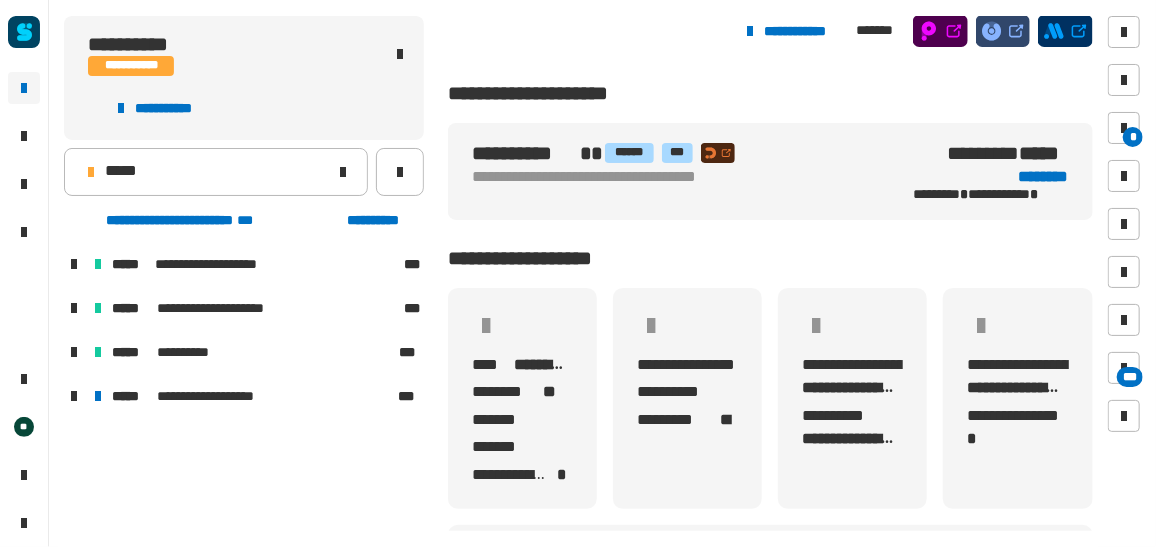 scroll, scrollTop: 90, scrollLeft: 0, axis: vertical 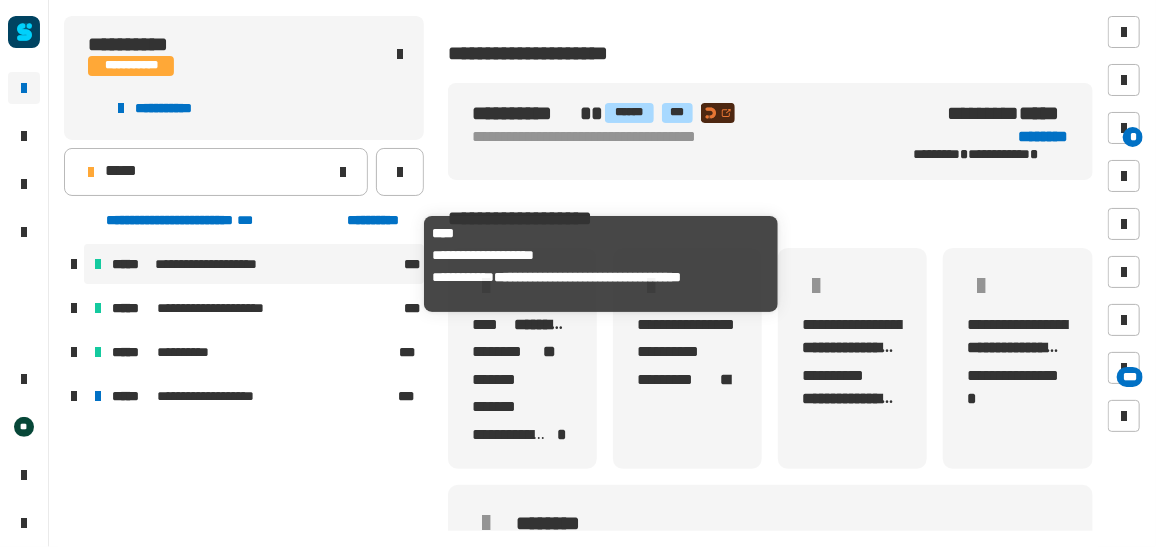 click on "**********" at bounding box center [223, 264] 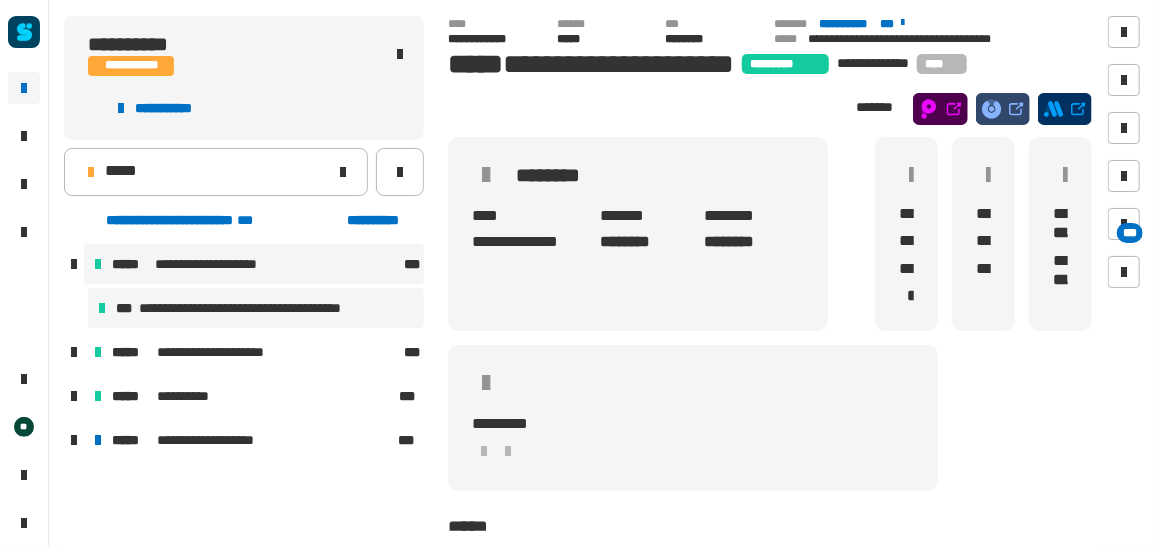 click on "**********" at bounding box center [259, 308] 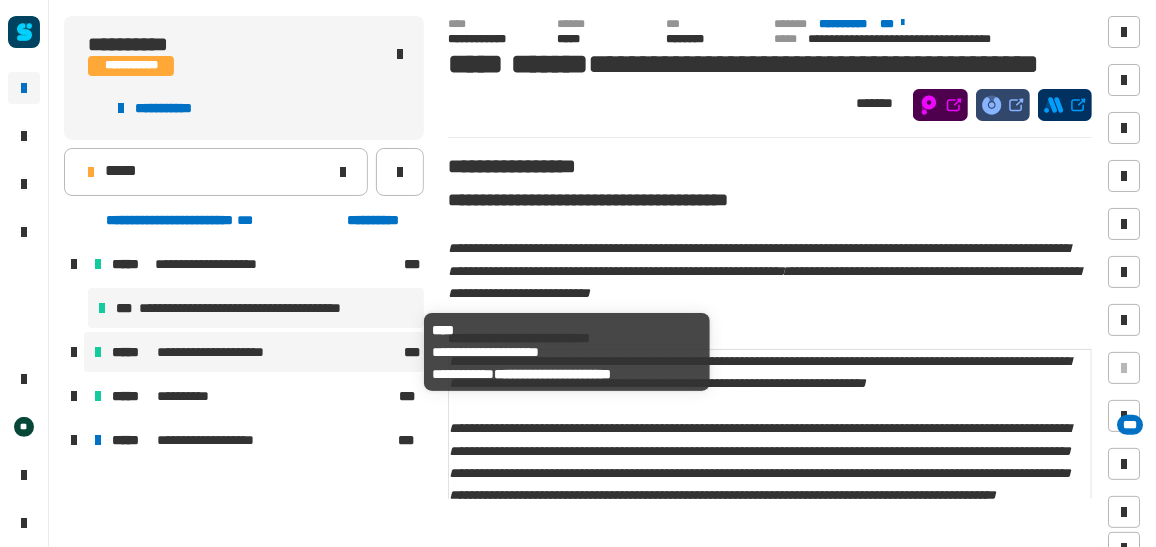click on "**********" at bounding box center (231, 352) 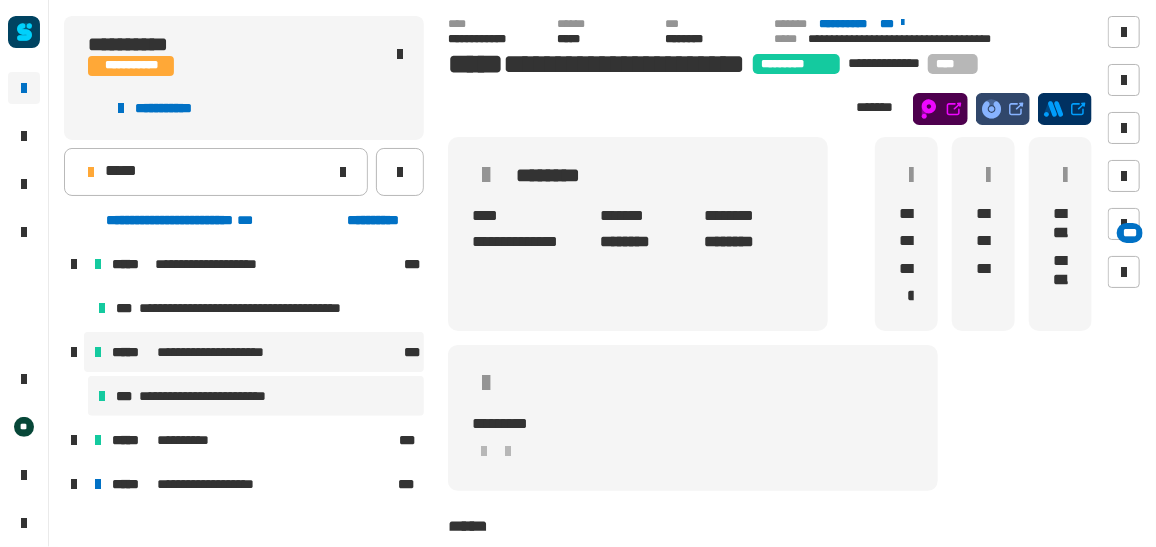 click on "**********" at bounding box center (221, 396) 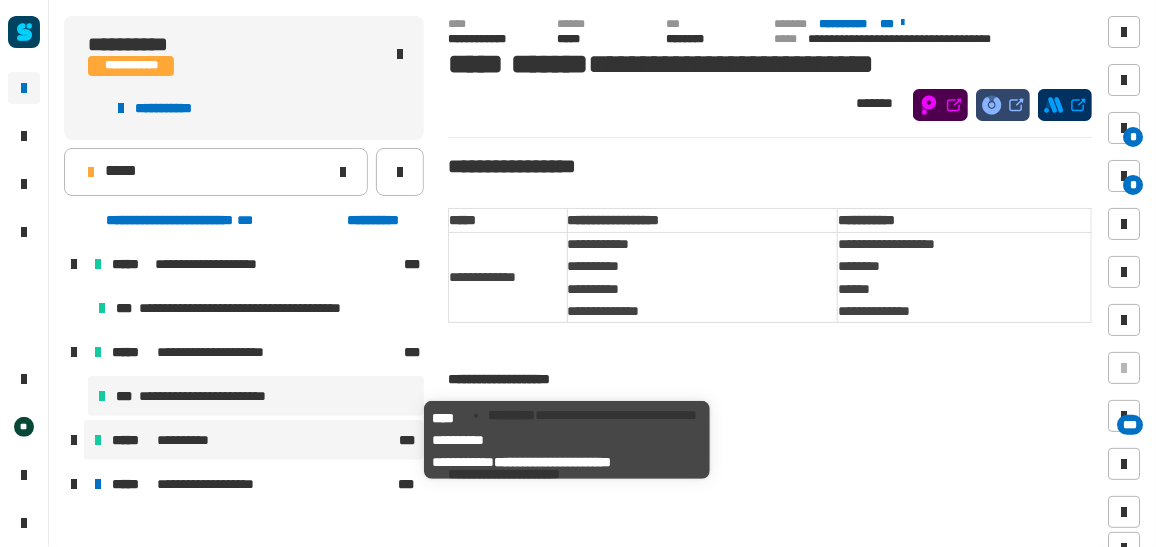 click on "**********" at bounding box center (190, 440) 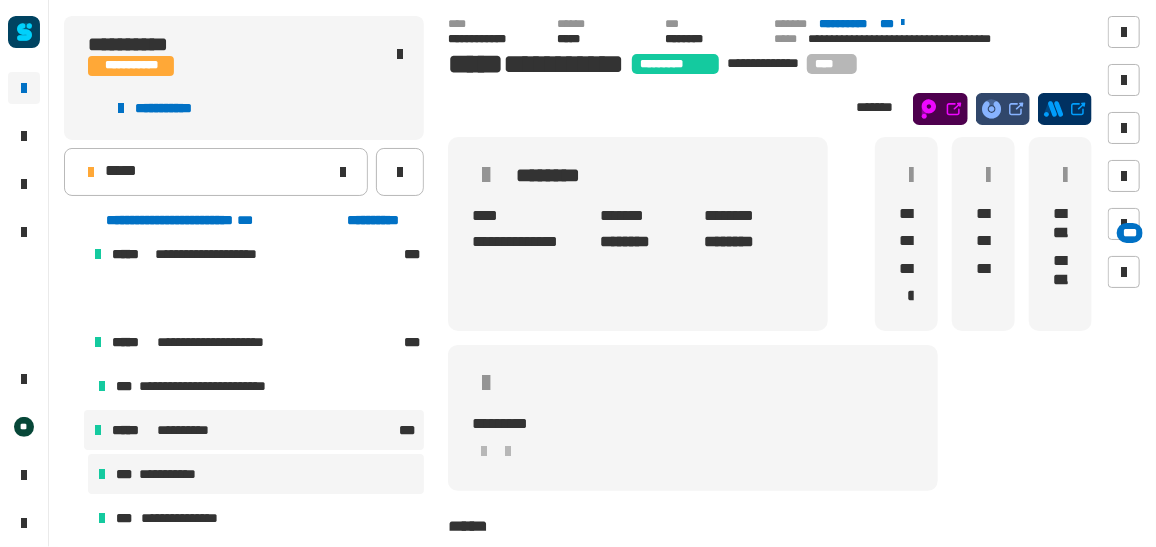 scroll, scrollTop: 0, scrollLeft: 0, axis: both 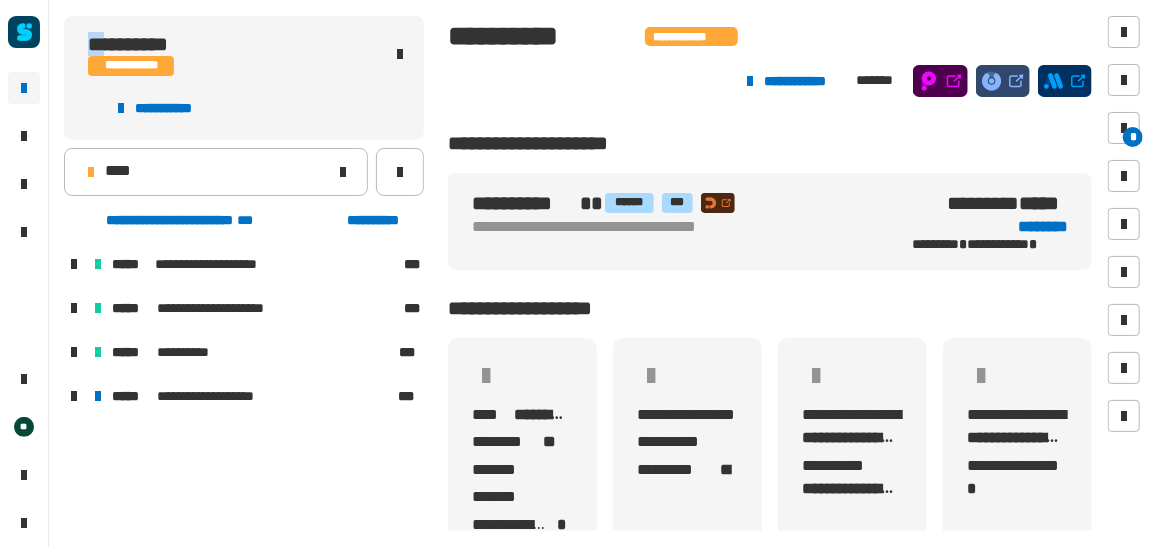 drag, startPoint x: 87, startPoint y: 44, endPoint x: 118, endPoint y: 39, distance: 31.400637 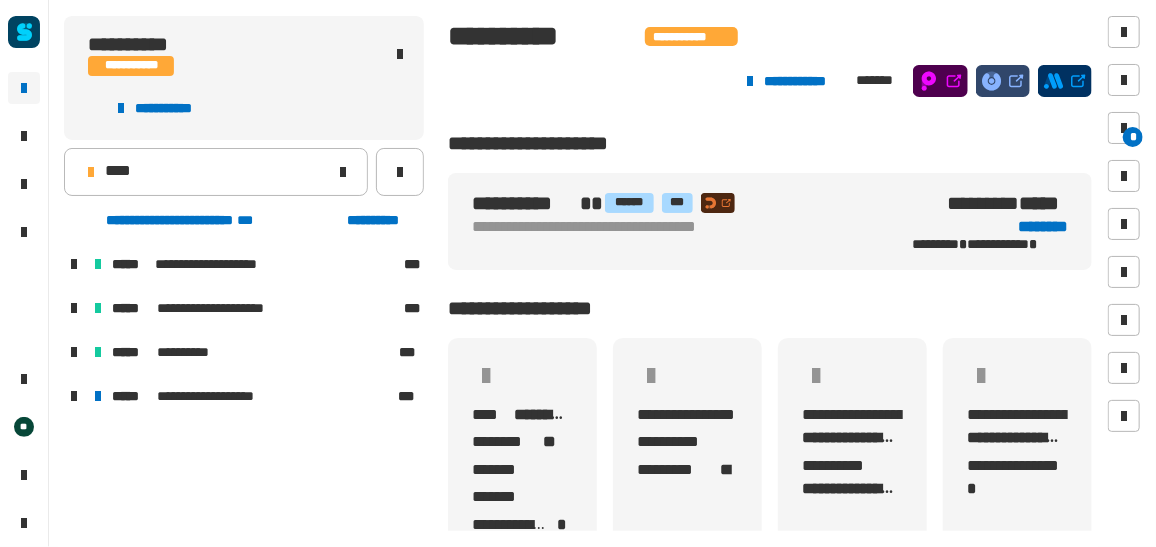 drag, startPoint x: 118, startPoint y: 39, endPoint x: 333, endPoint y: 83, distance: 219.45615 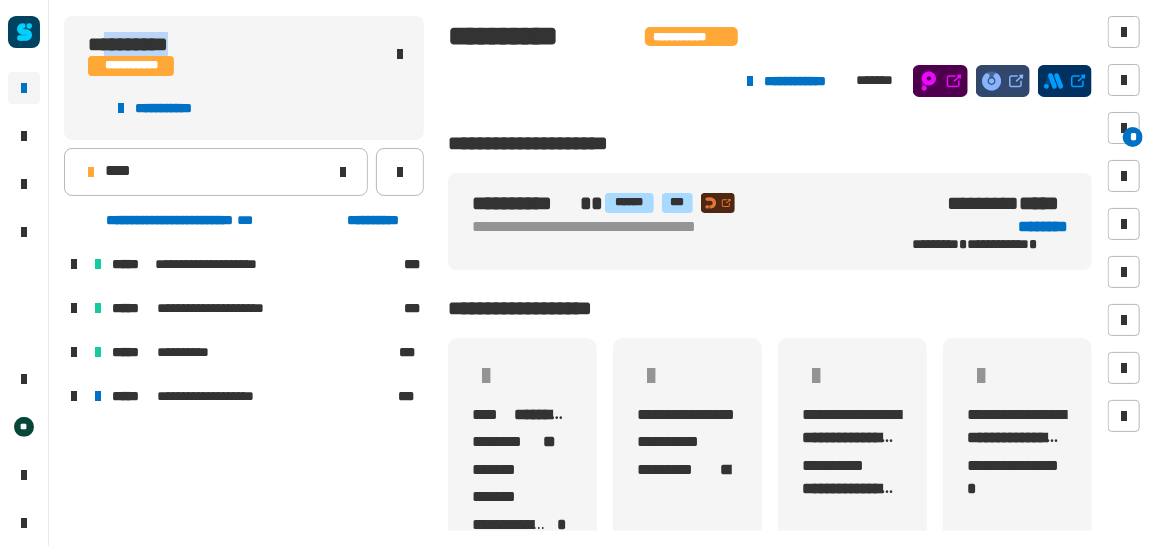 drag, startPoint x: 221, startPoint y: 43, endPoint x: 126, endPoint y: 51, distance: 95.33625 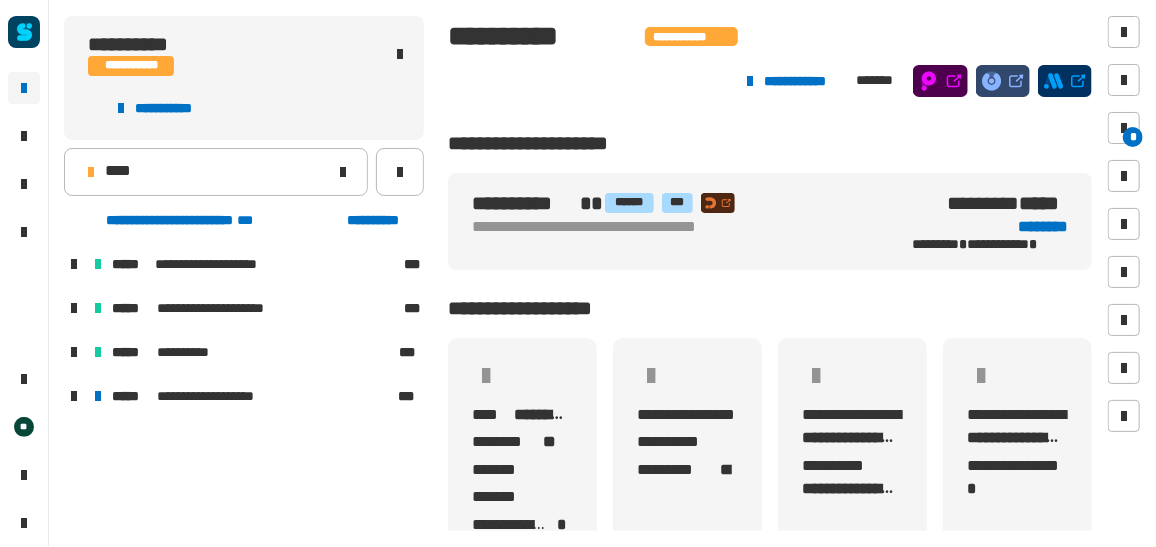 drag, startPoint x: 126, startPoint y: 51, endPoint x: 102, endPoint y: 44, distance: 25 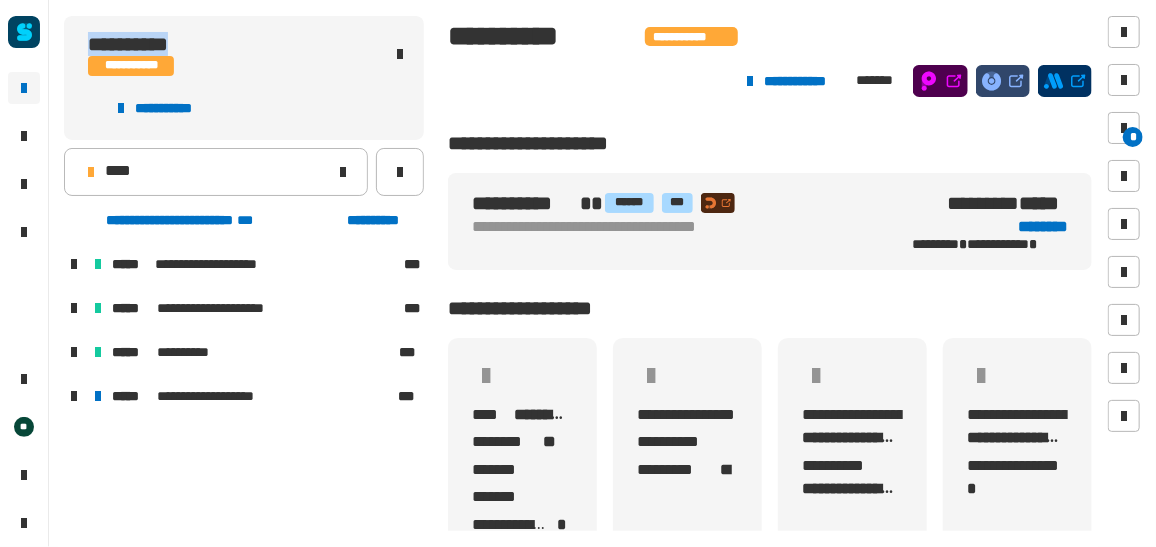 drag, startPoint x: 91, startPoint y: 47, endPoint x: 215, endPoint y: 39, distance: 124.2578 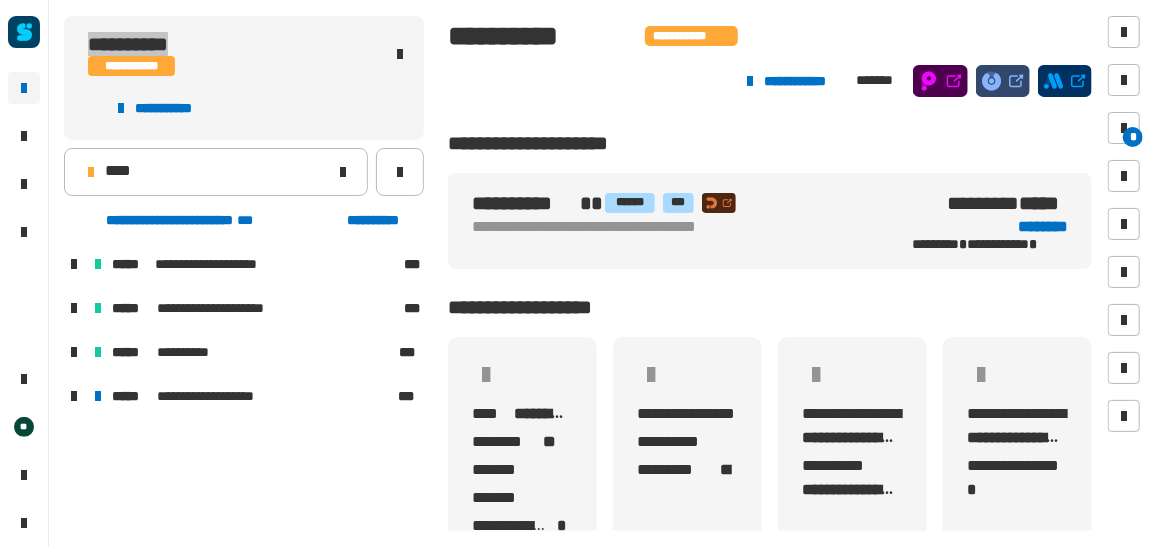 scroll, scrollTop: 0, scrollLeft: 12, axis: horizontal 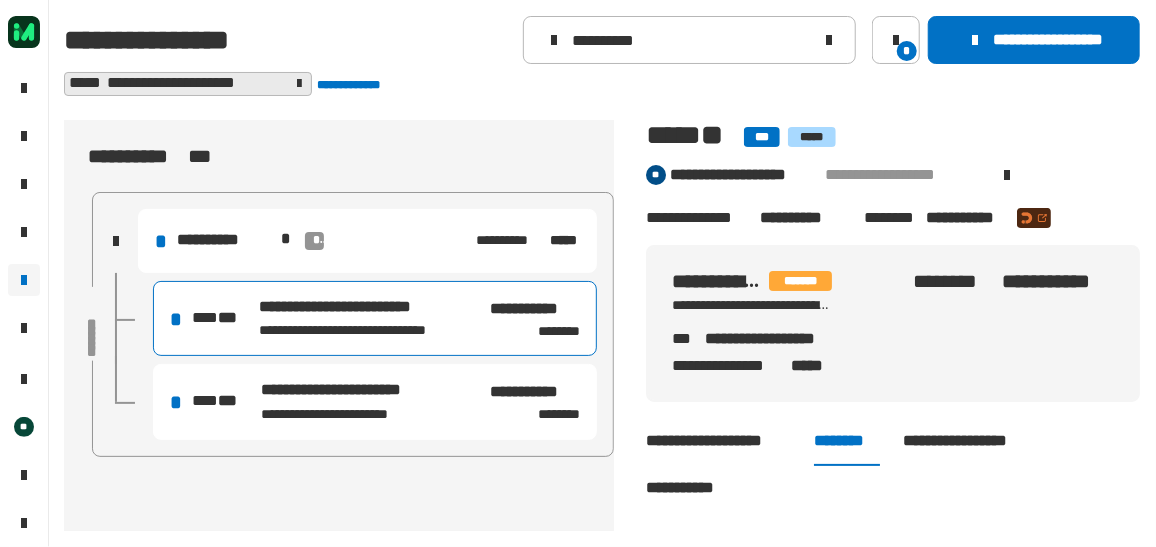 click on "**********" 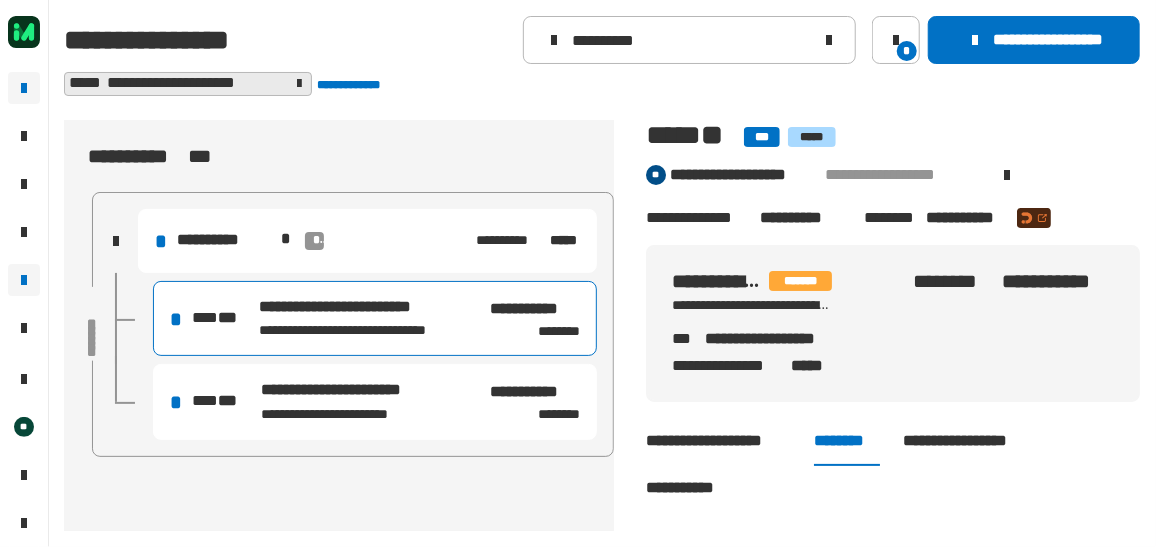 click 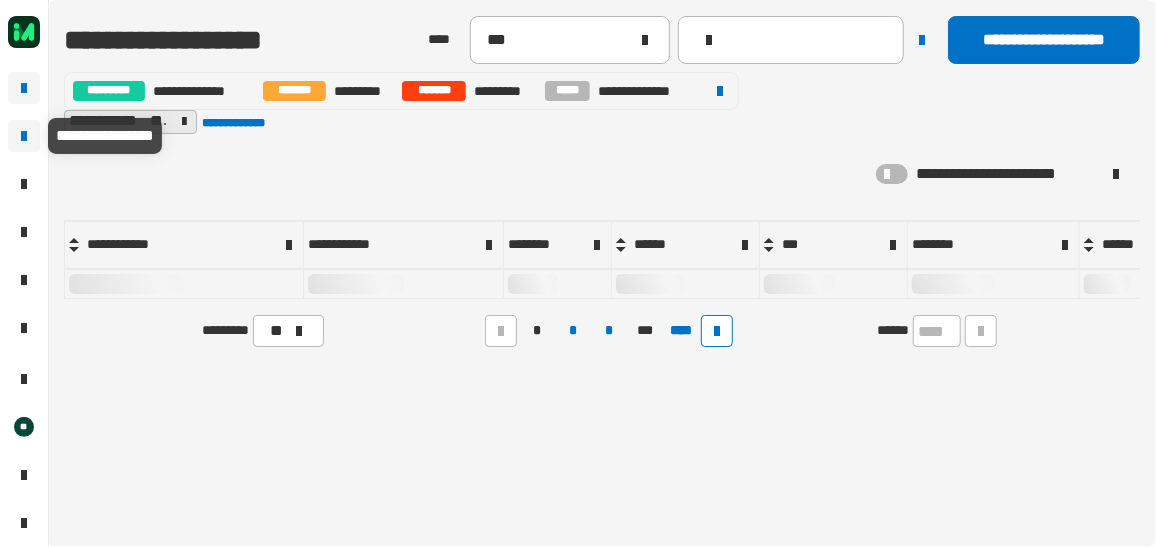 click 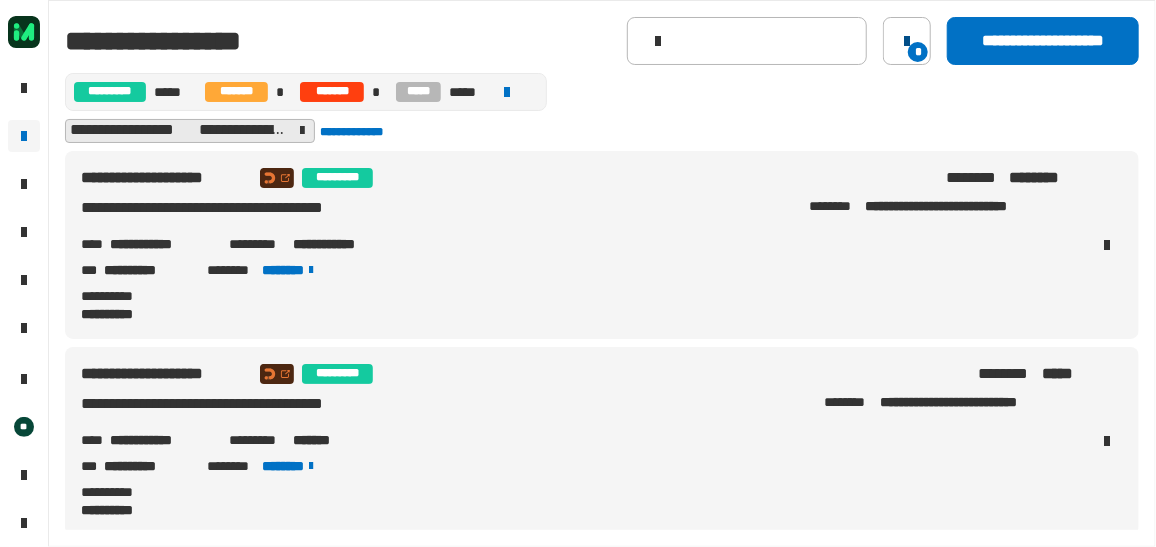 click 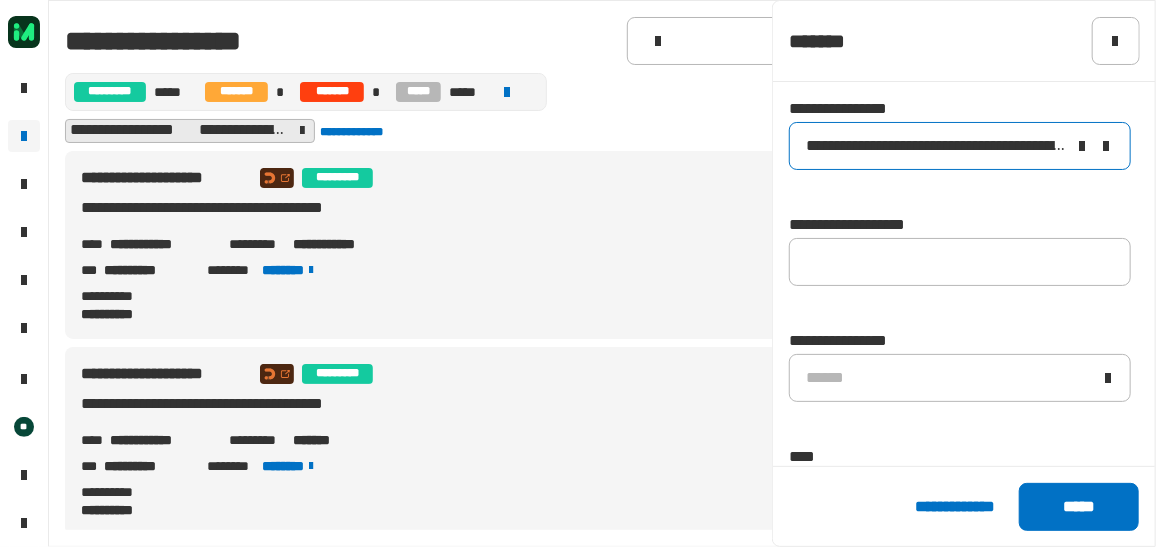 click 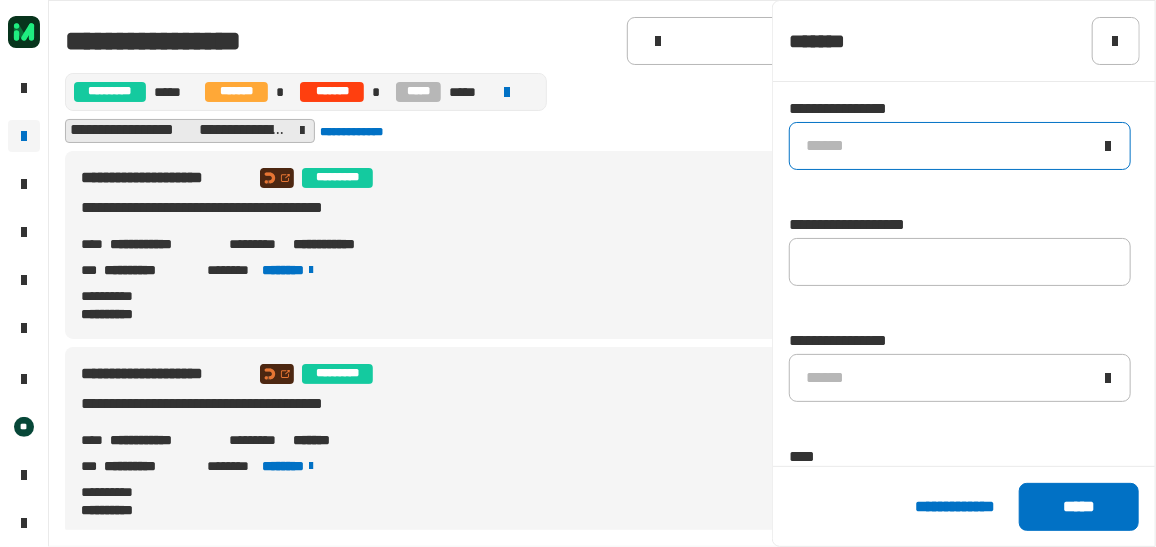 click on "******" 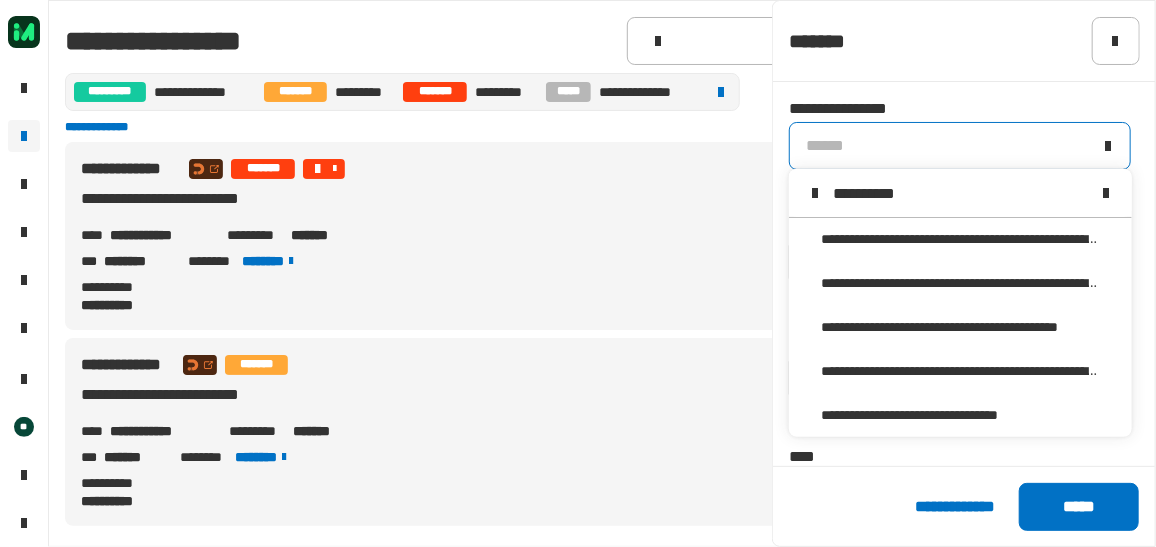 scroll, scrollTop: 0, scrollLeft: 0, axis: both 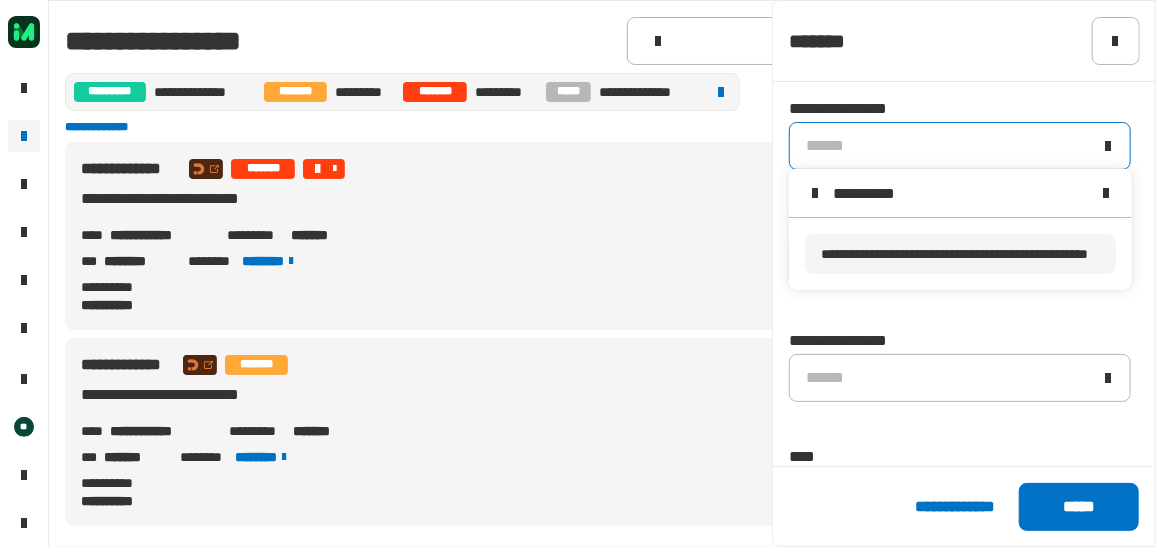 type on "**********" 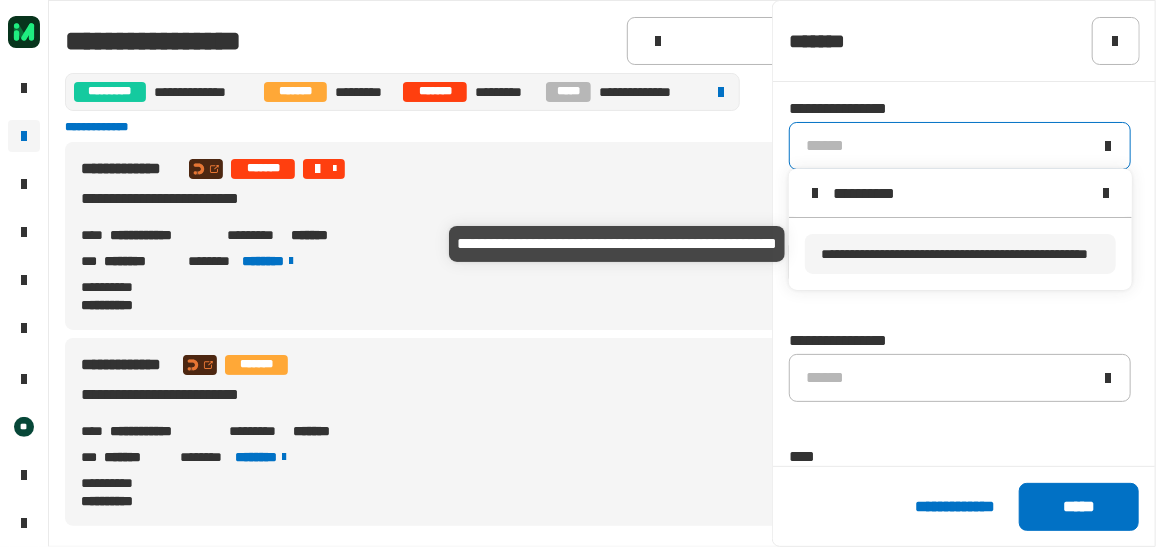 click on "**********" at bounding box center [954, 254] 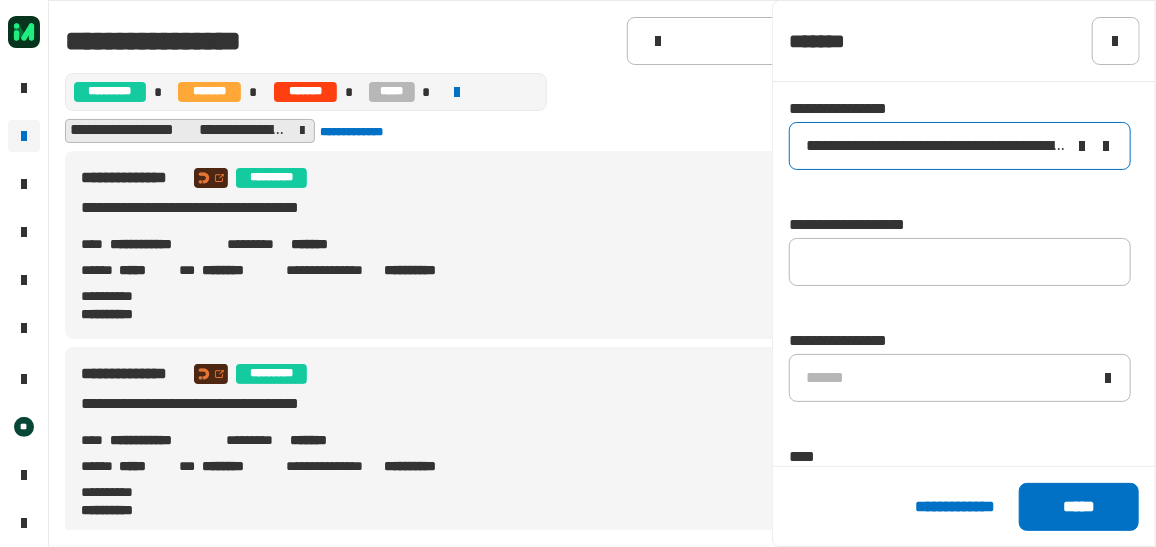 click on "**********" at bounding box center [326, 296] 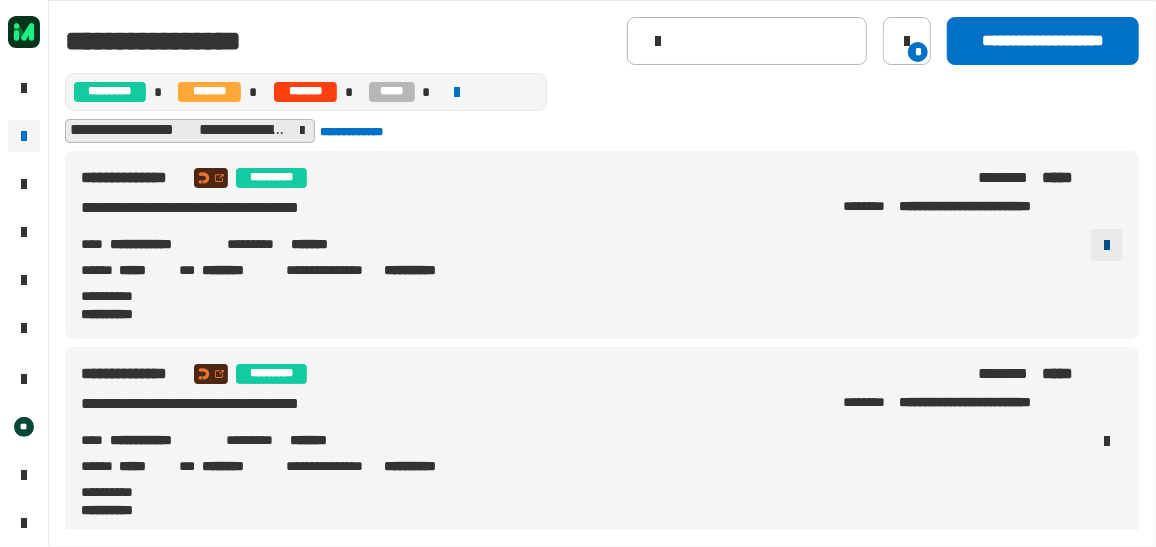 click at bounding box center (1107, 245) 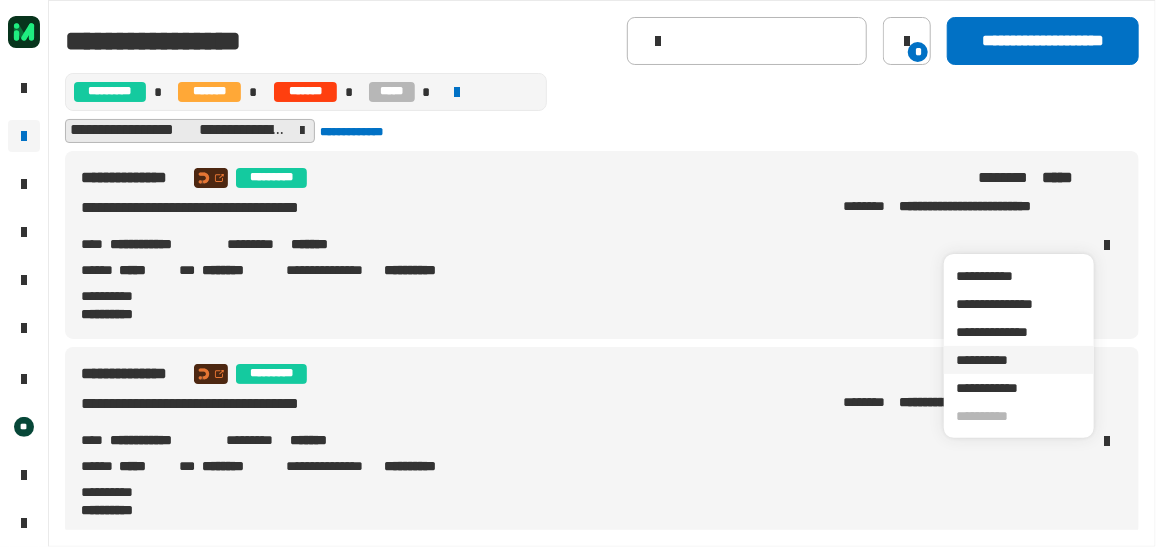 click on "**********" at bounding box center (1019, 360) 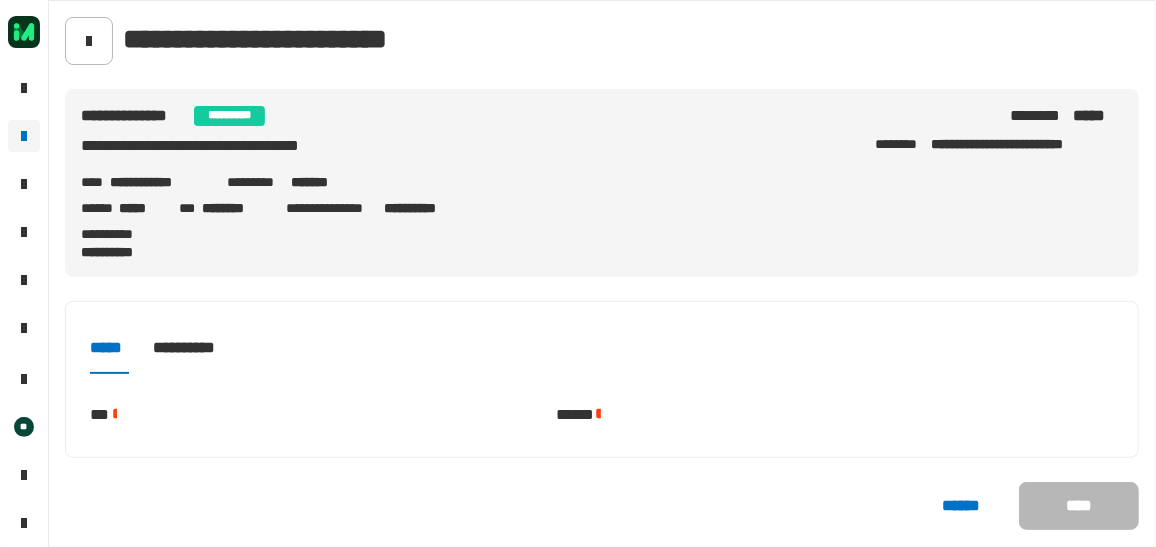 click on "**********" 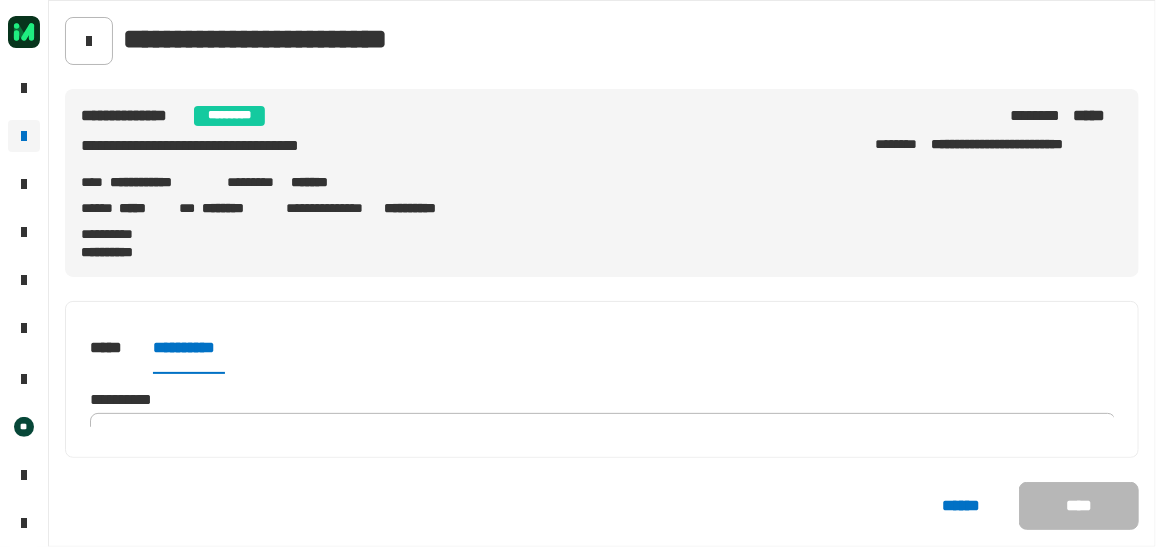 scroll, scrollTop: 56, scrollLeft: 0, axis: vertical 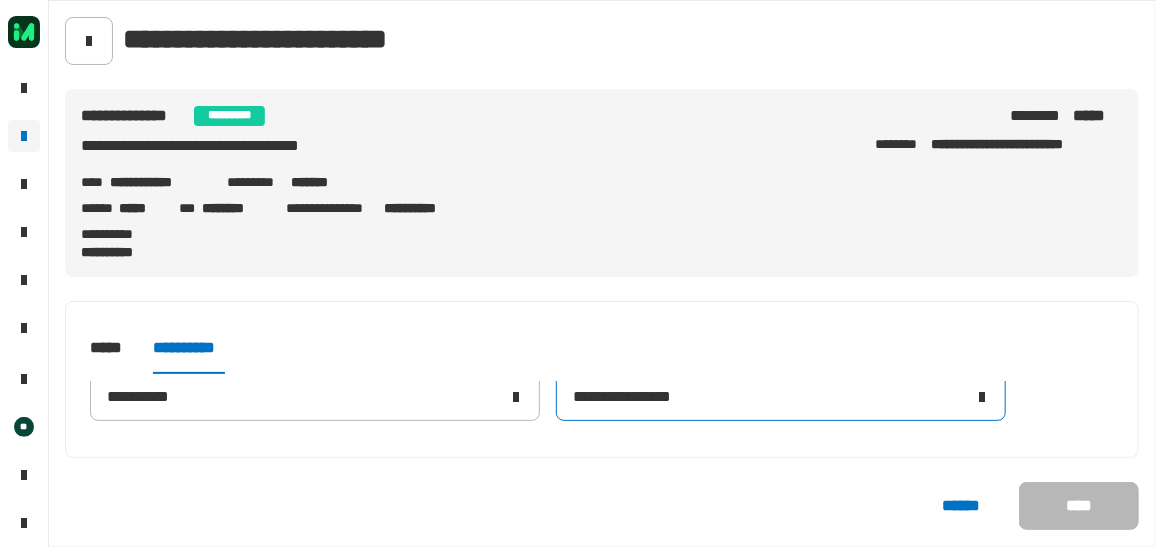 click on "**********" 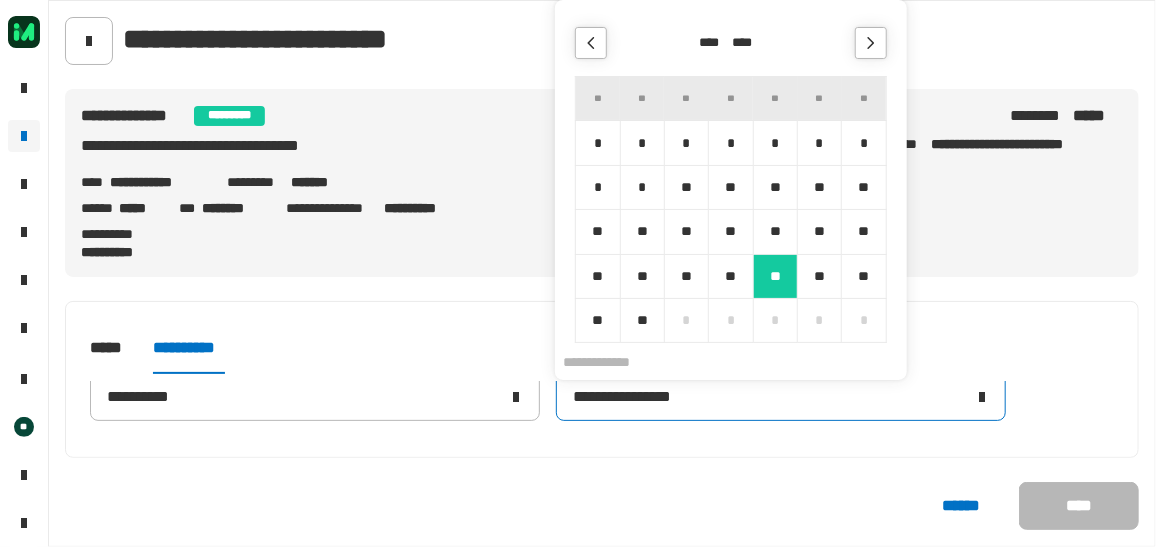 click 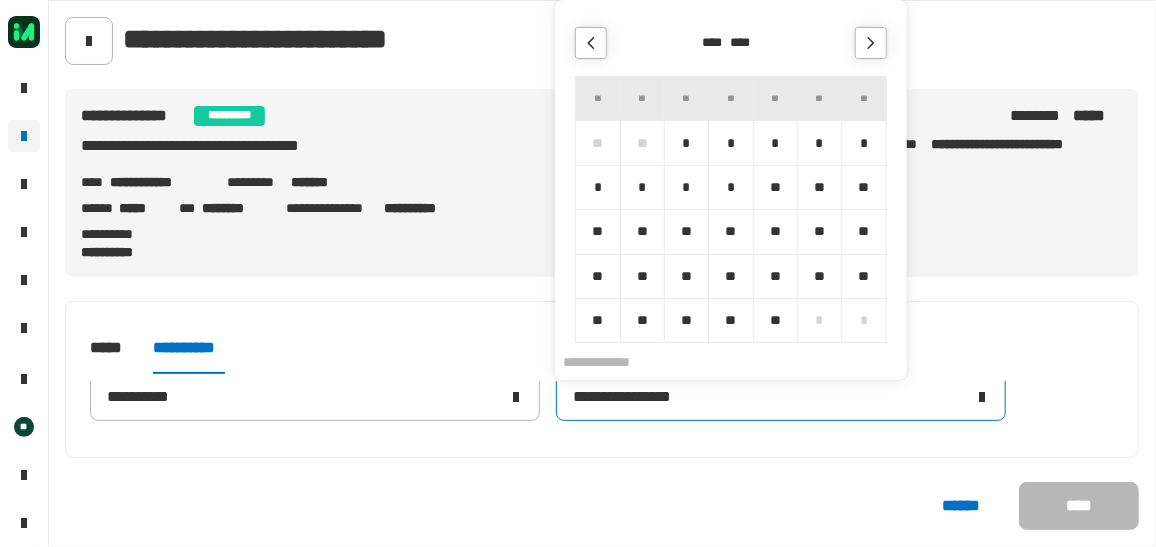 click 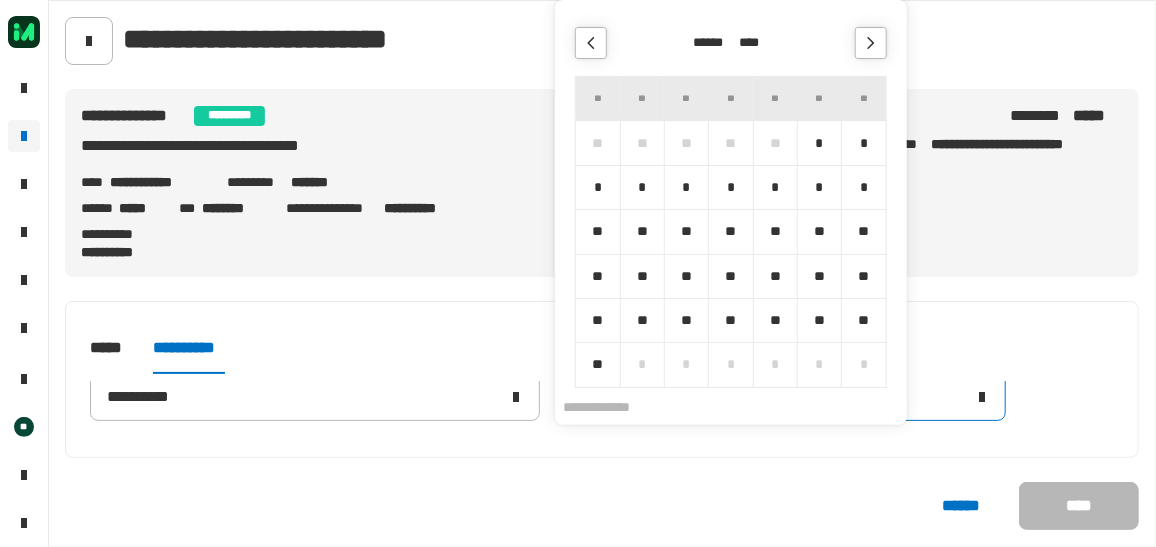 click on "******" at bounding box center (714, 43) 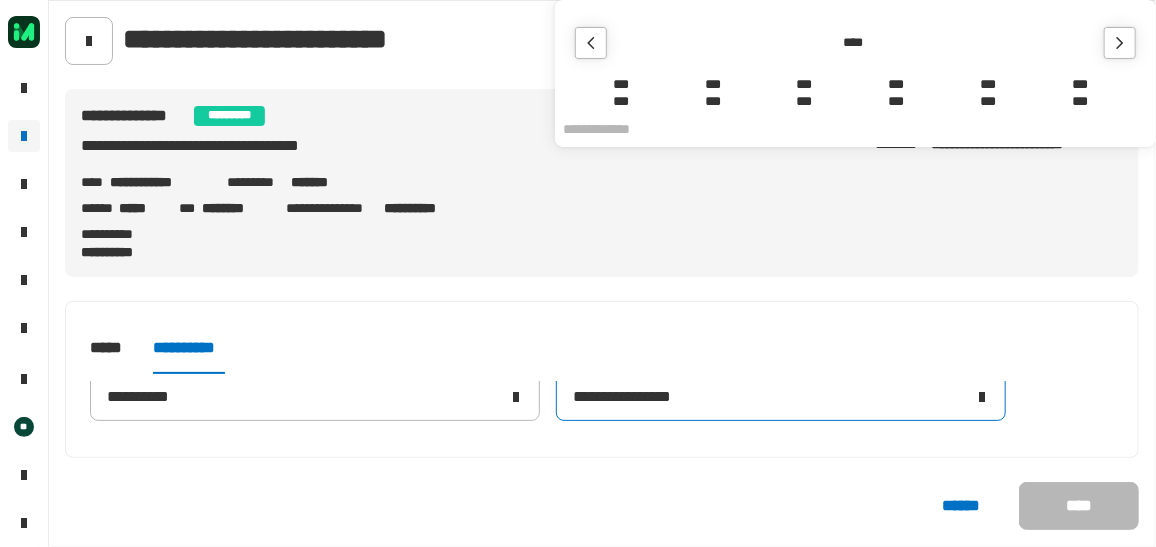 click at bounding box center (1120, 43) 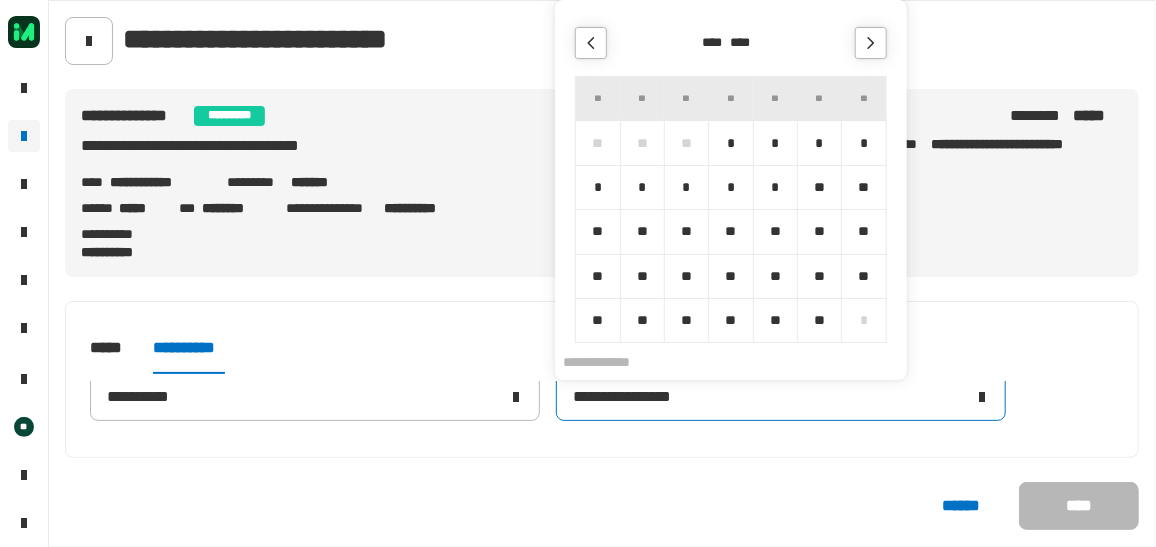 click on "**" at bounding box center (597, 320) 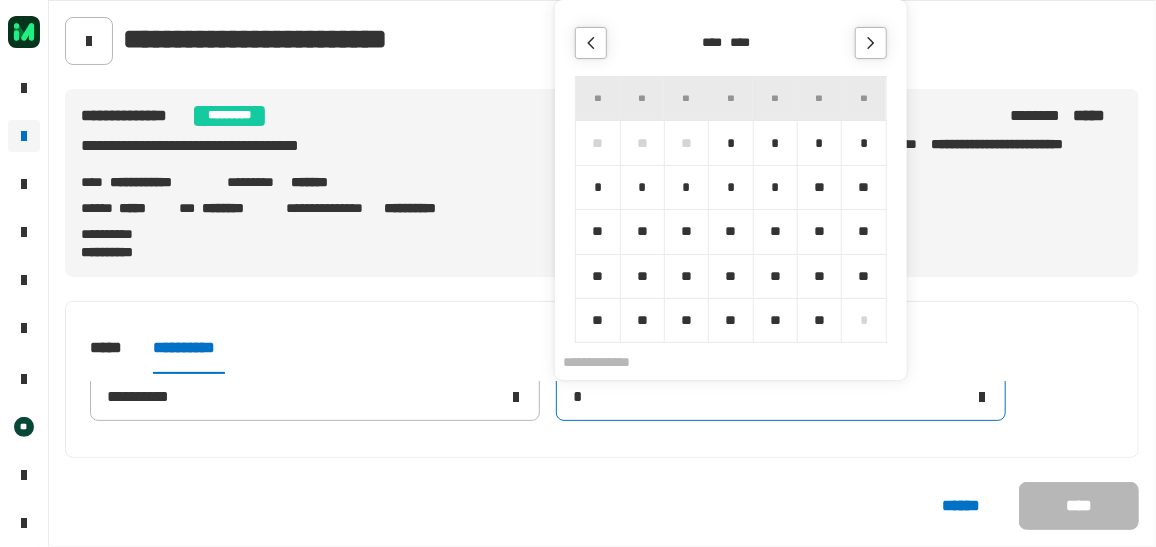 type on "**********" 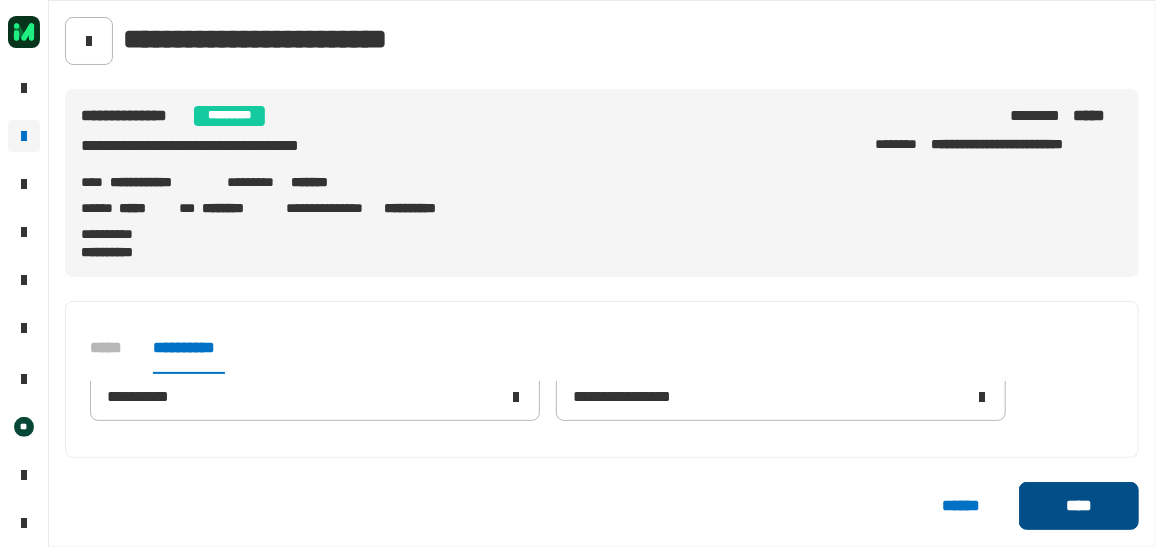 click on "****" 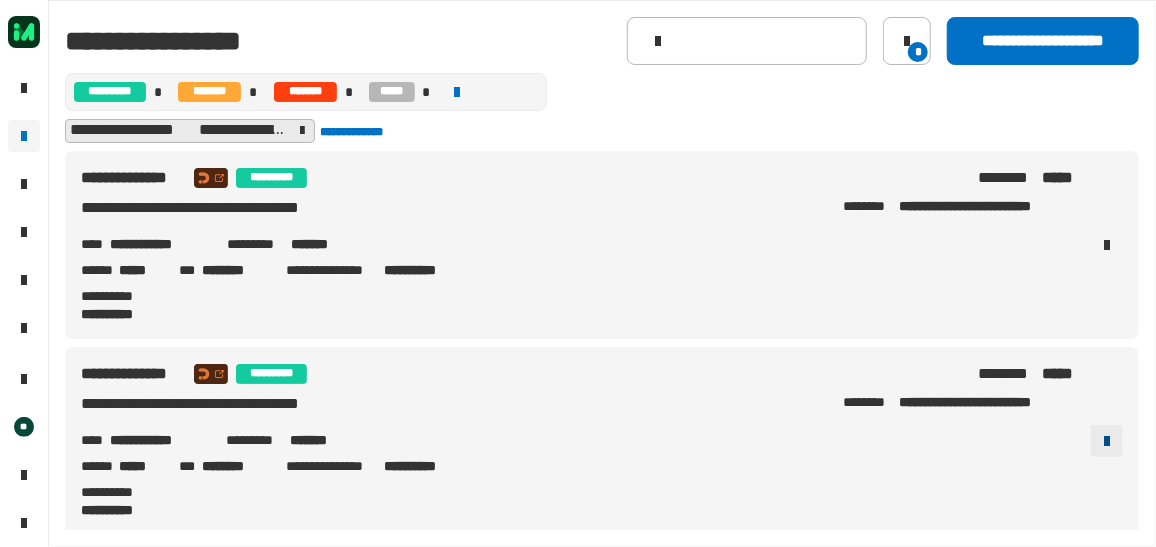 click at bounding box center [1107, 441] 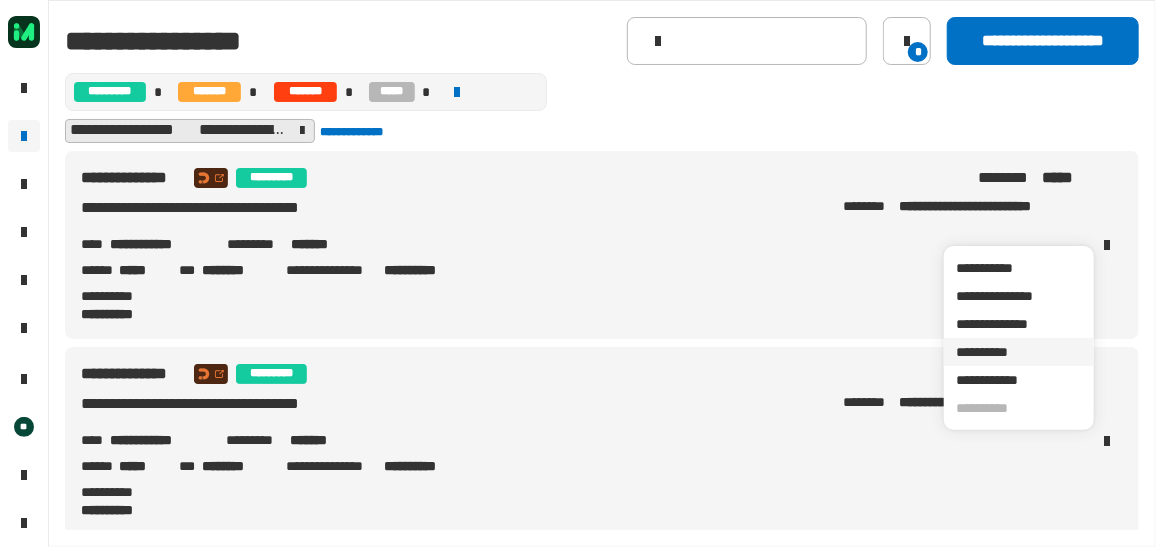 click on "**********" at bounding box center (1019, 352) 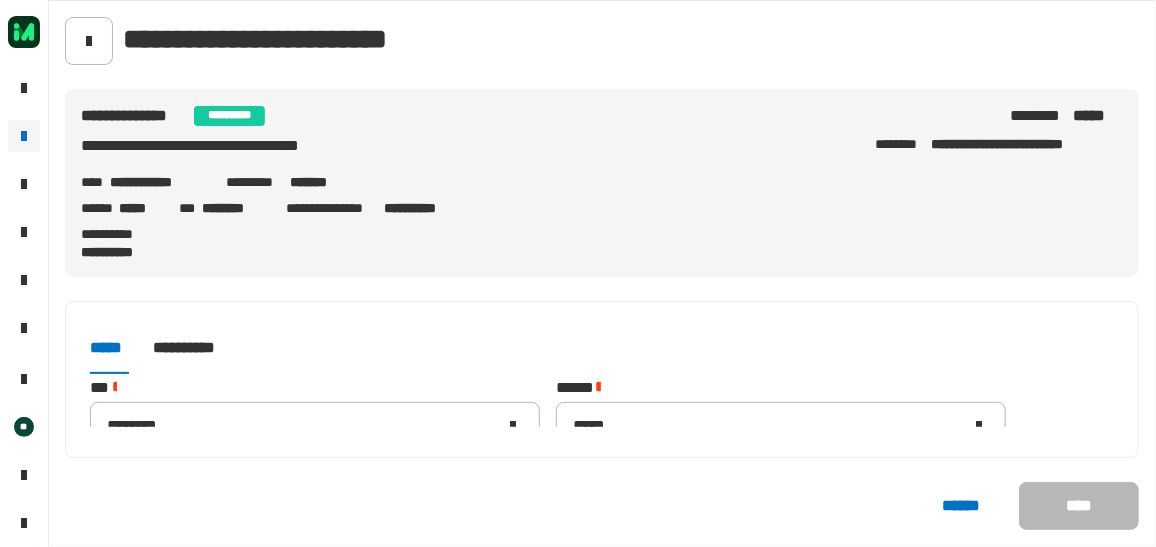scroll, scrollTop: 0, scrollLeft: 0, axis: both 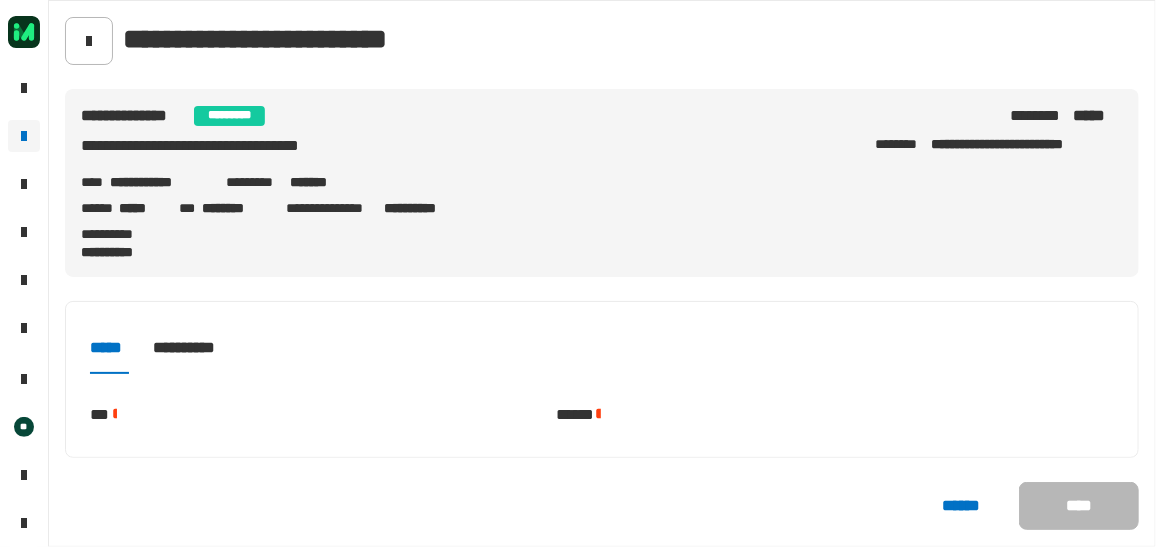 click on "**********" 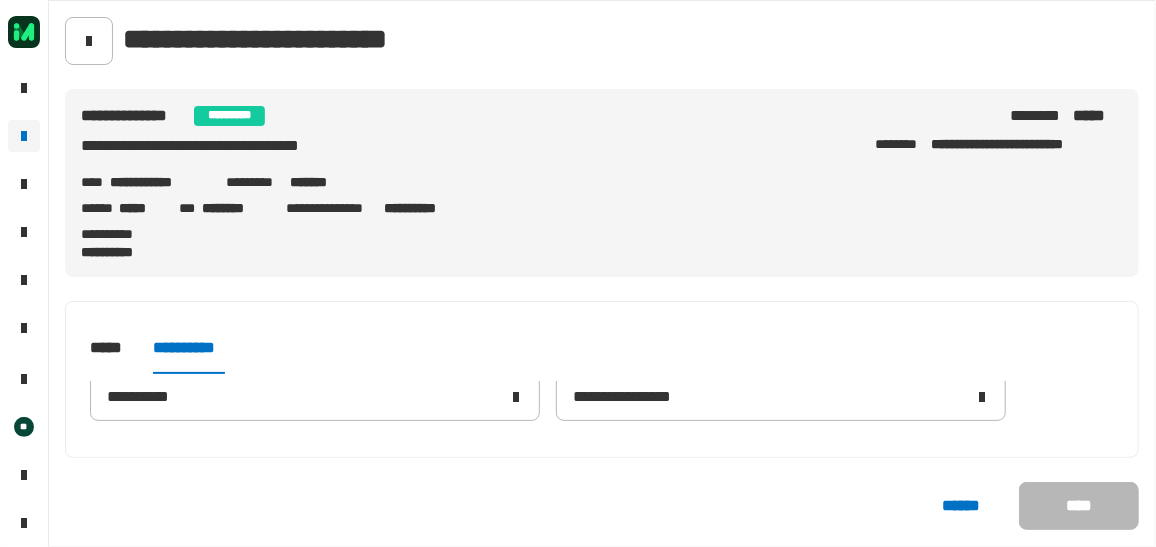 scroll, scrollTop: 70, scrollLeft: 0, axis: vertical 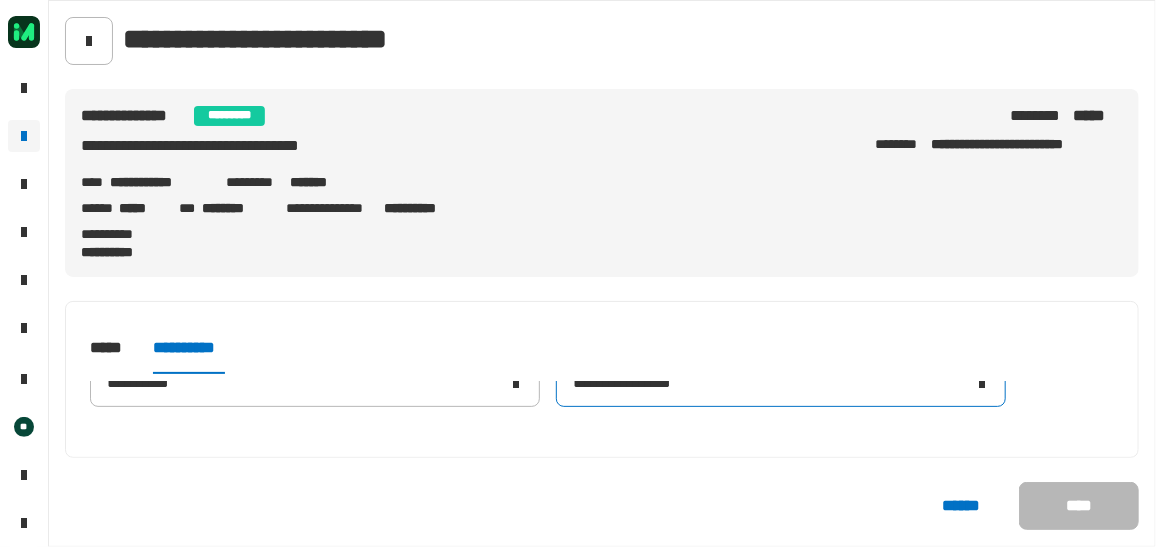 click on "**********" 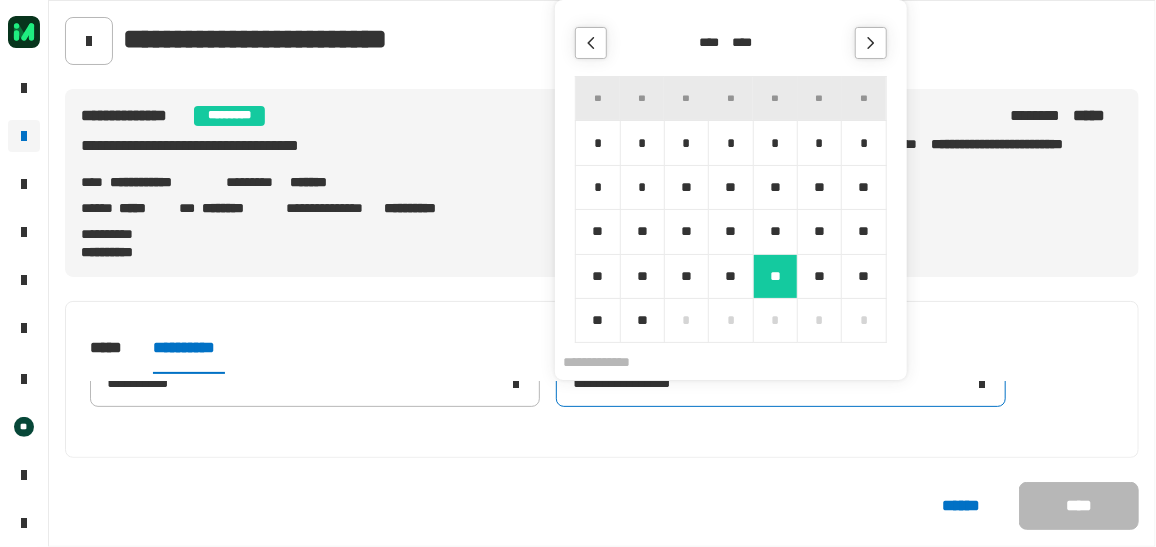 click on "****" at bounding box center (748, 43) 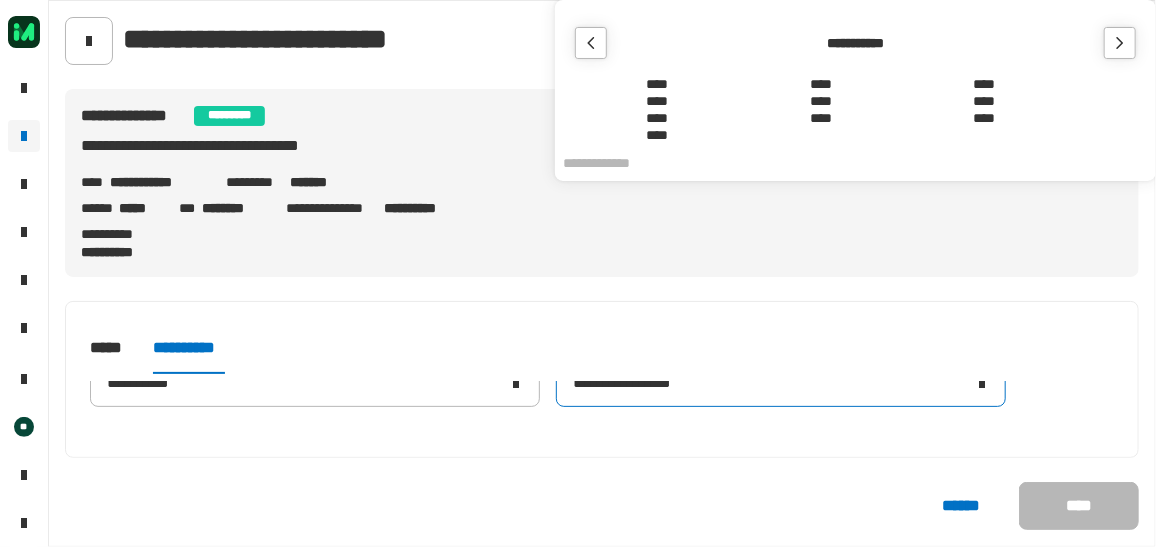 click on "****" at bounding box center (657, 118) 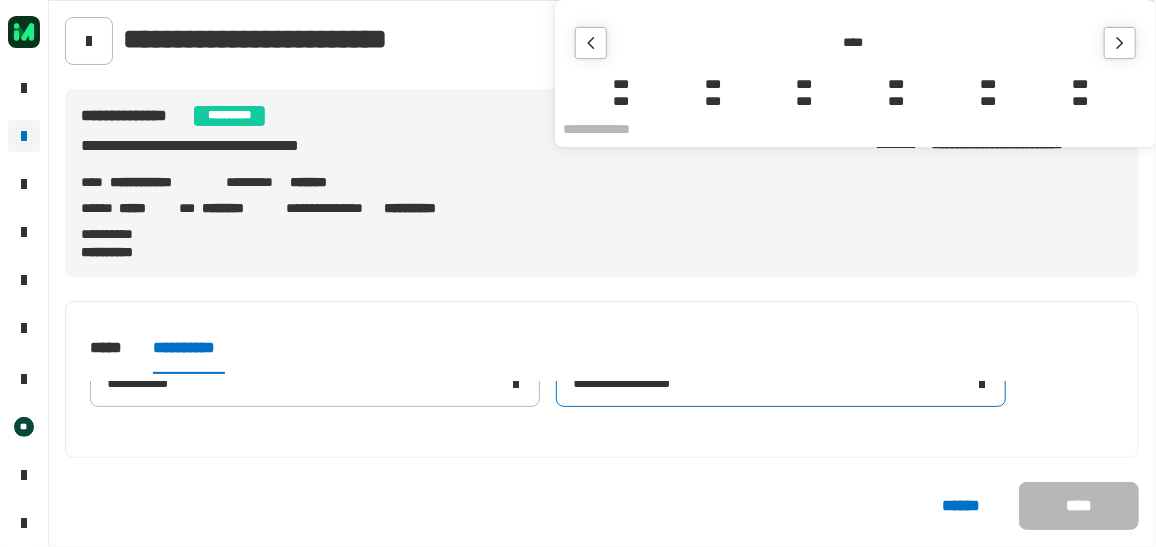 click on "***" at bounding box center (621, 101) 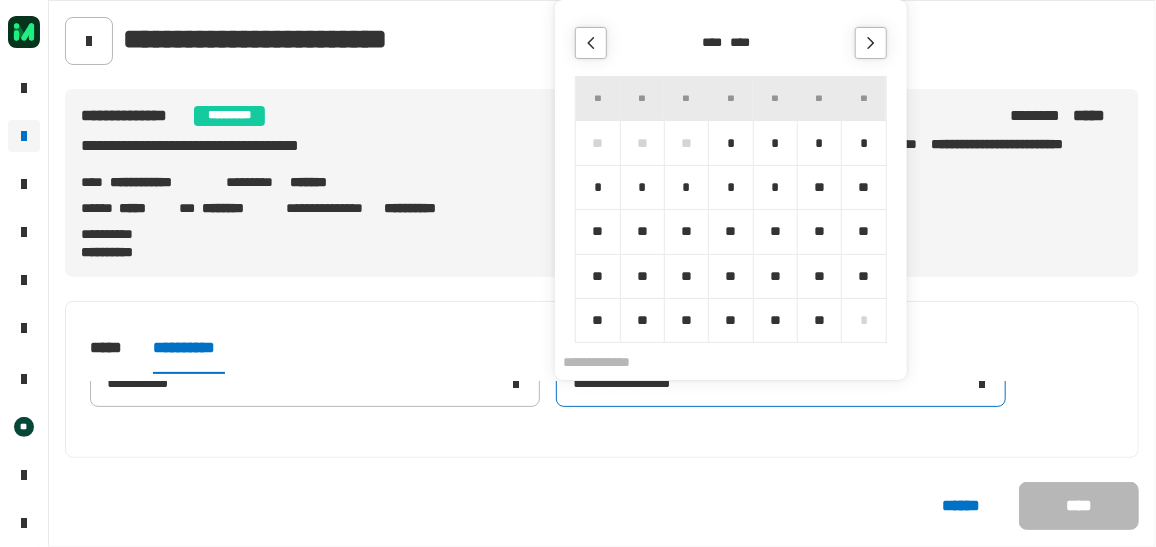 click on "**" at bounding box center [597, 320] 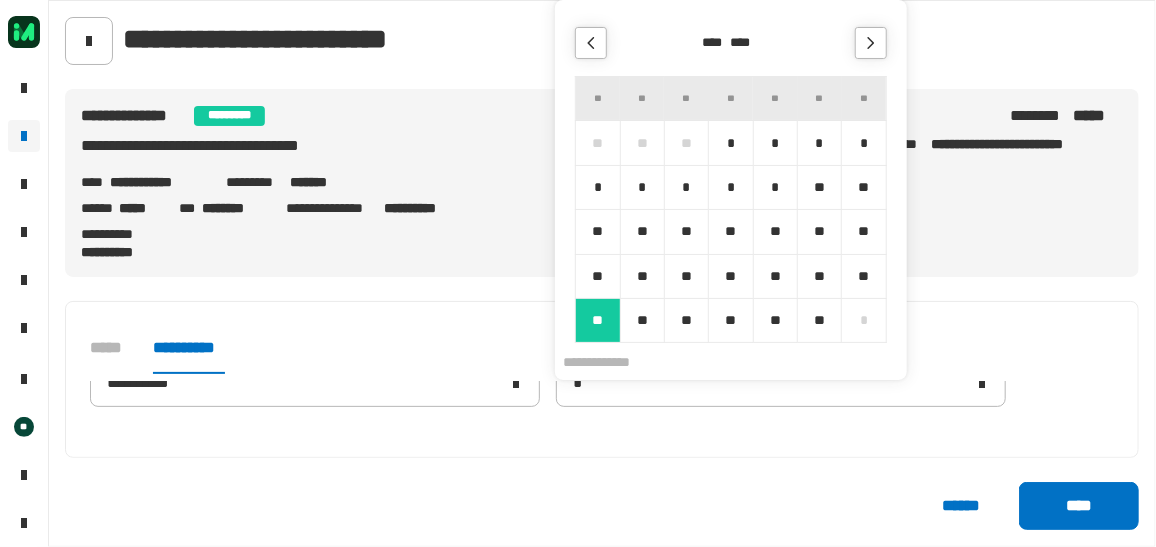 type on "**********" 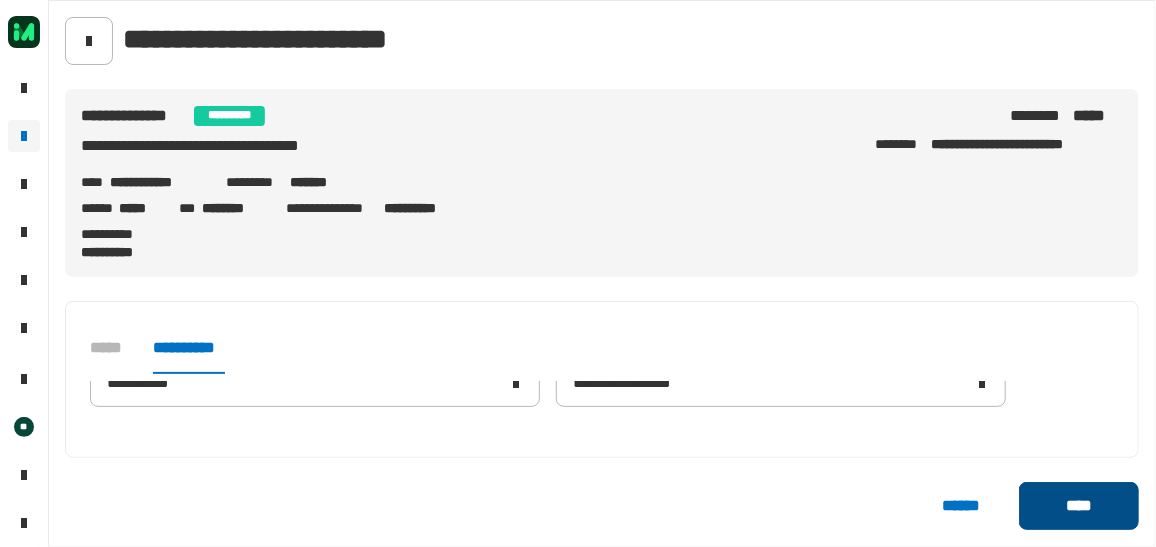click on "****" 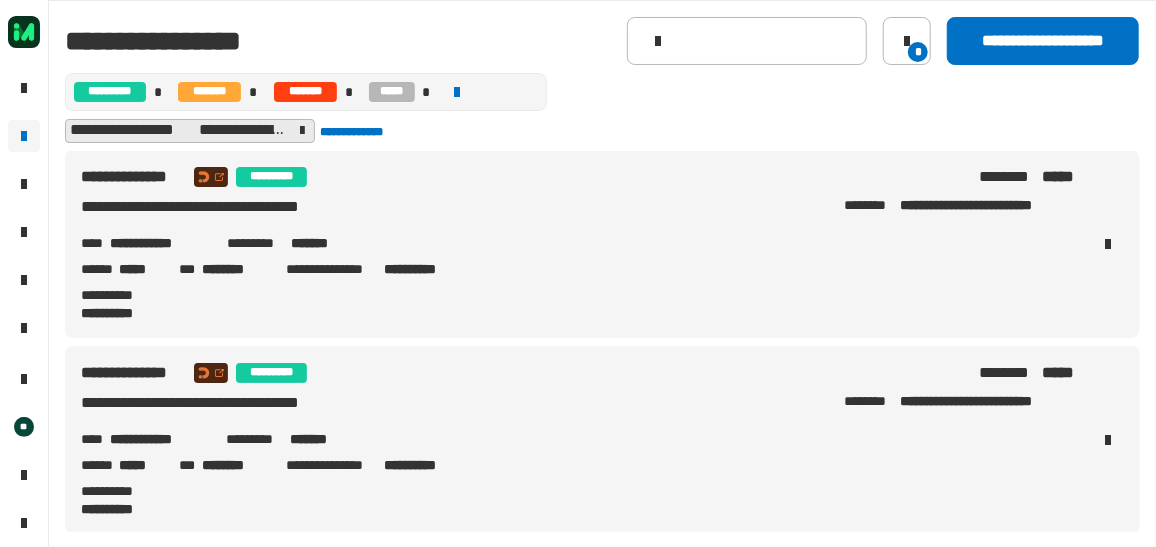 scroll, scrollTop: 0, scrollLeft: 0, axis: both 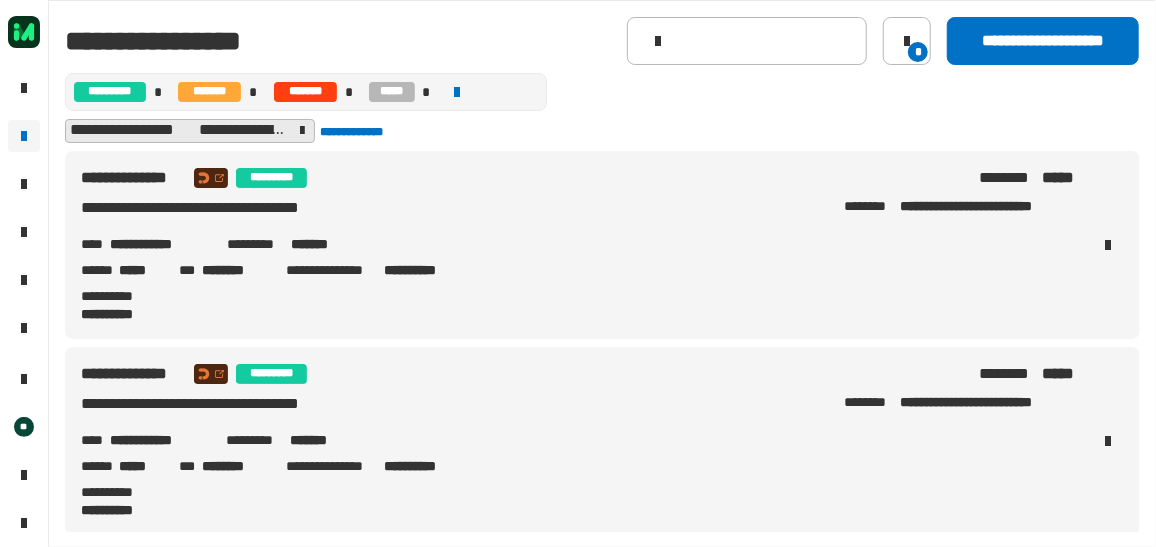 click at bounding box center (211, 178) 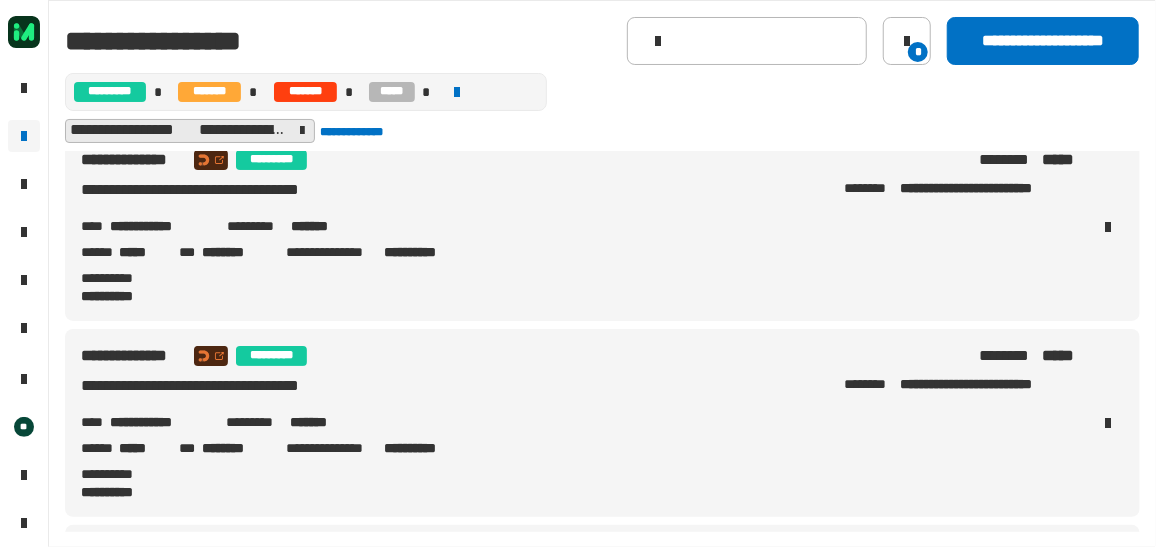 scroll, scrollTop: 0, scrollLeft: 0, axis: both 